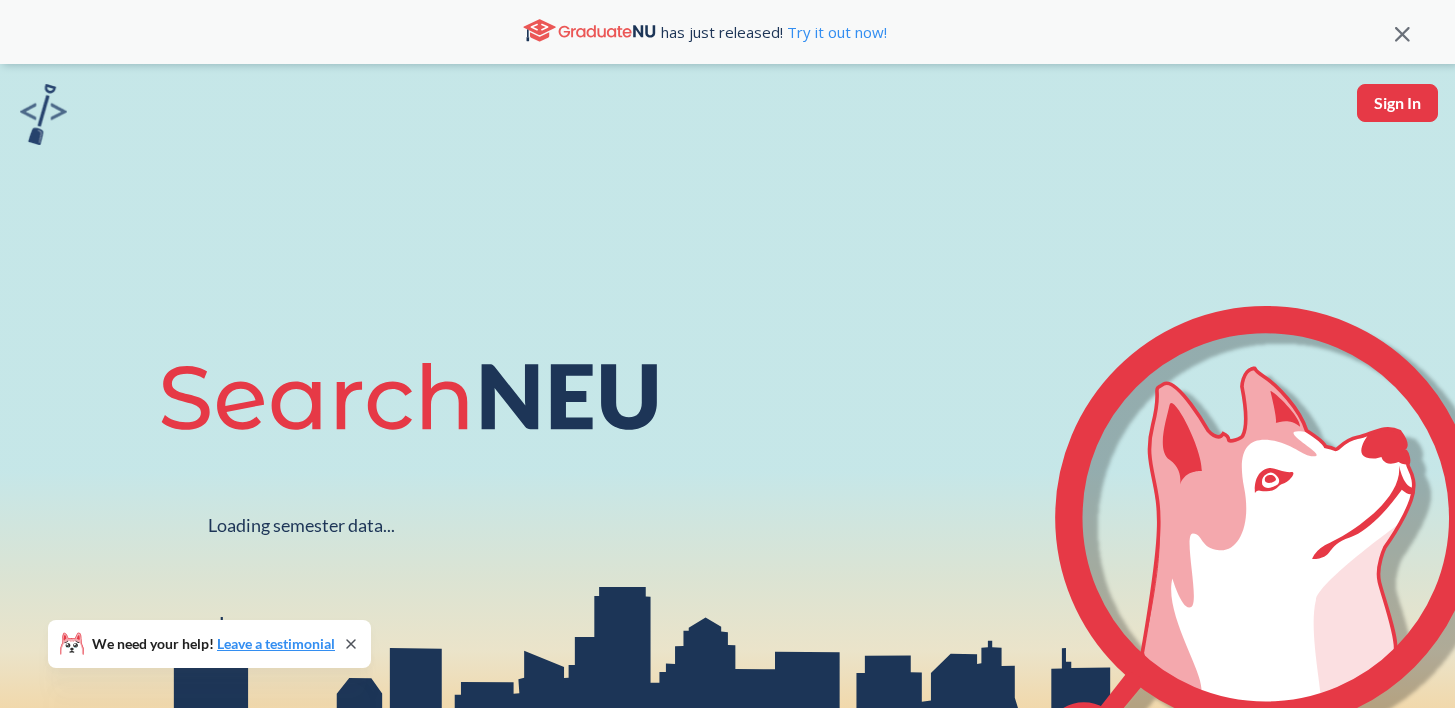 scroll, scrollTop: 0, scrollLeft: 0, axis: both 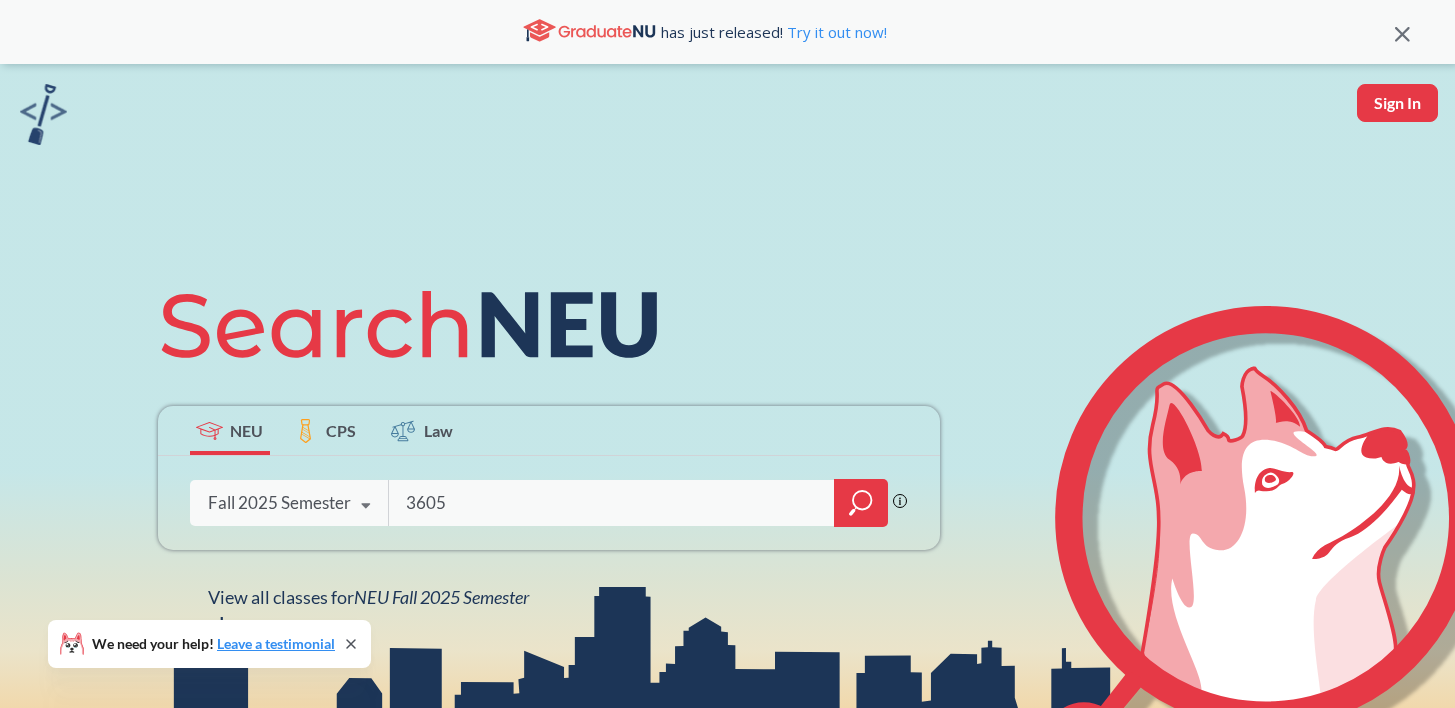 type on "3605" 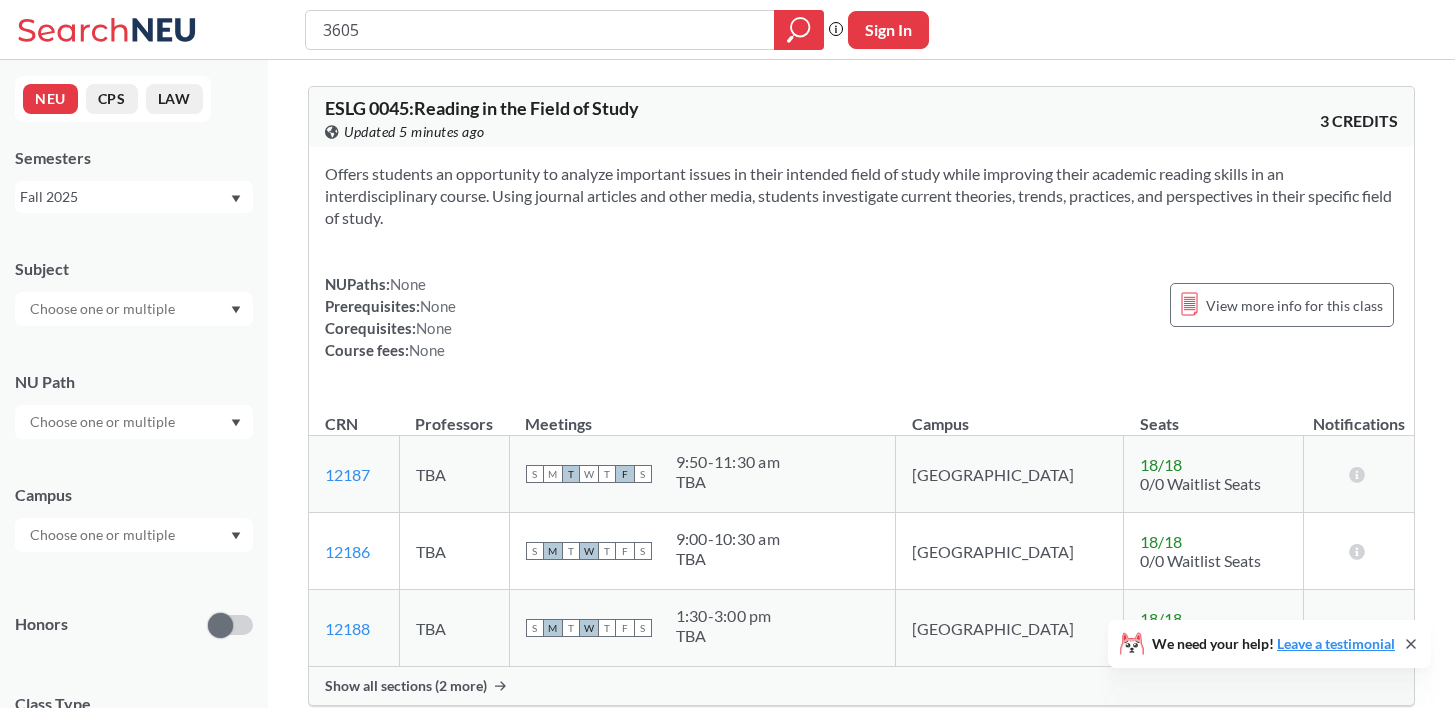 click on "Fall 2025" at bounding box center (124, 197) 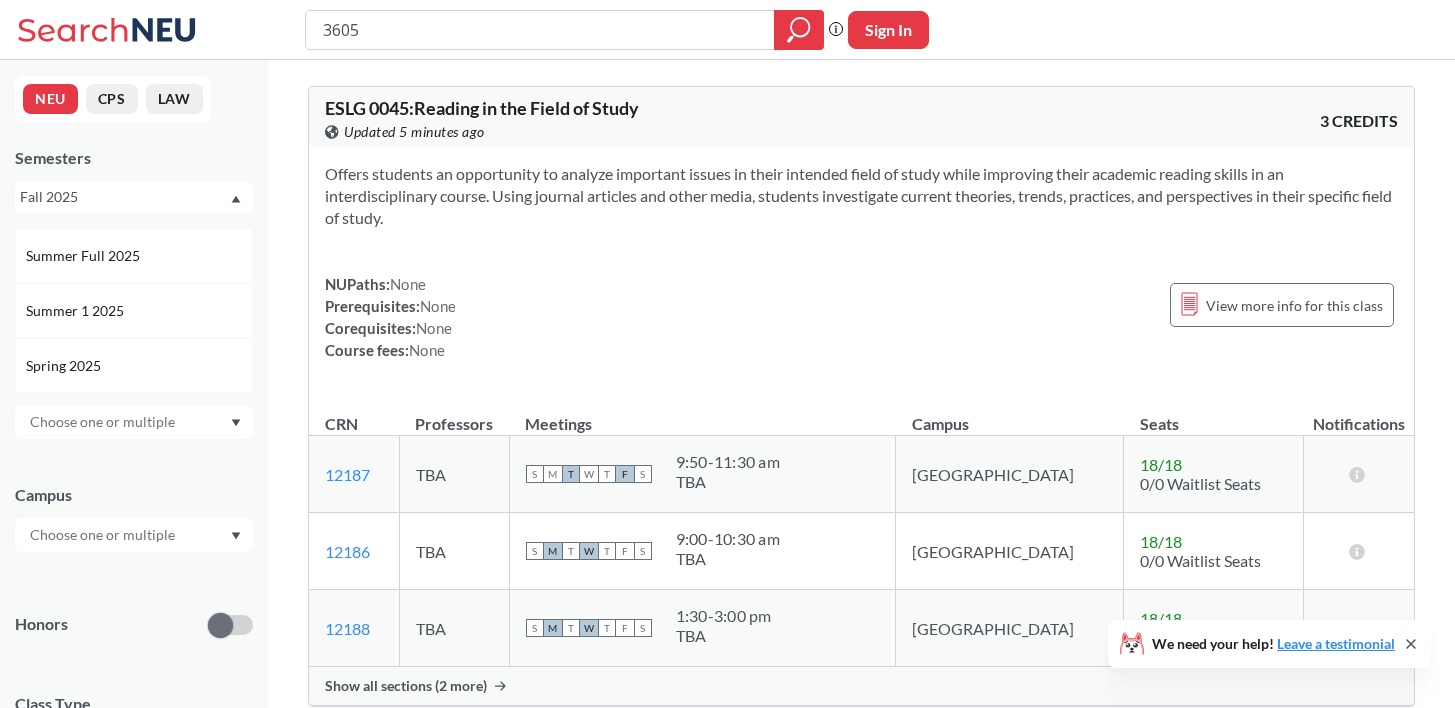 scroll, scrollTop: 105, scrollLeft: 0, axis: vertical 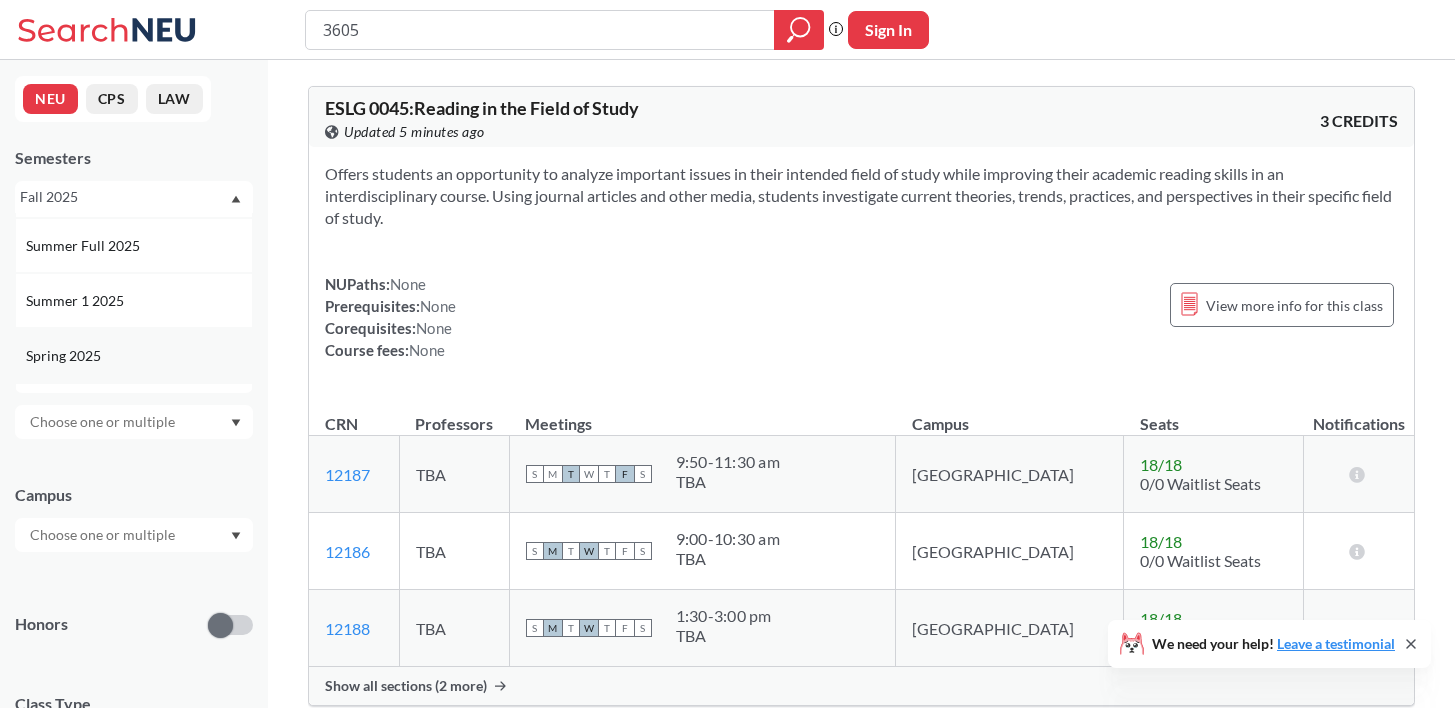 click on "Spring 2025" at bounding box center (134, 355) 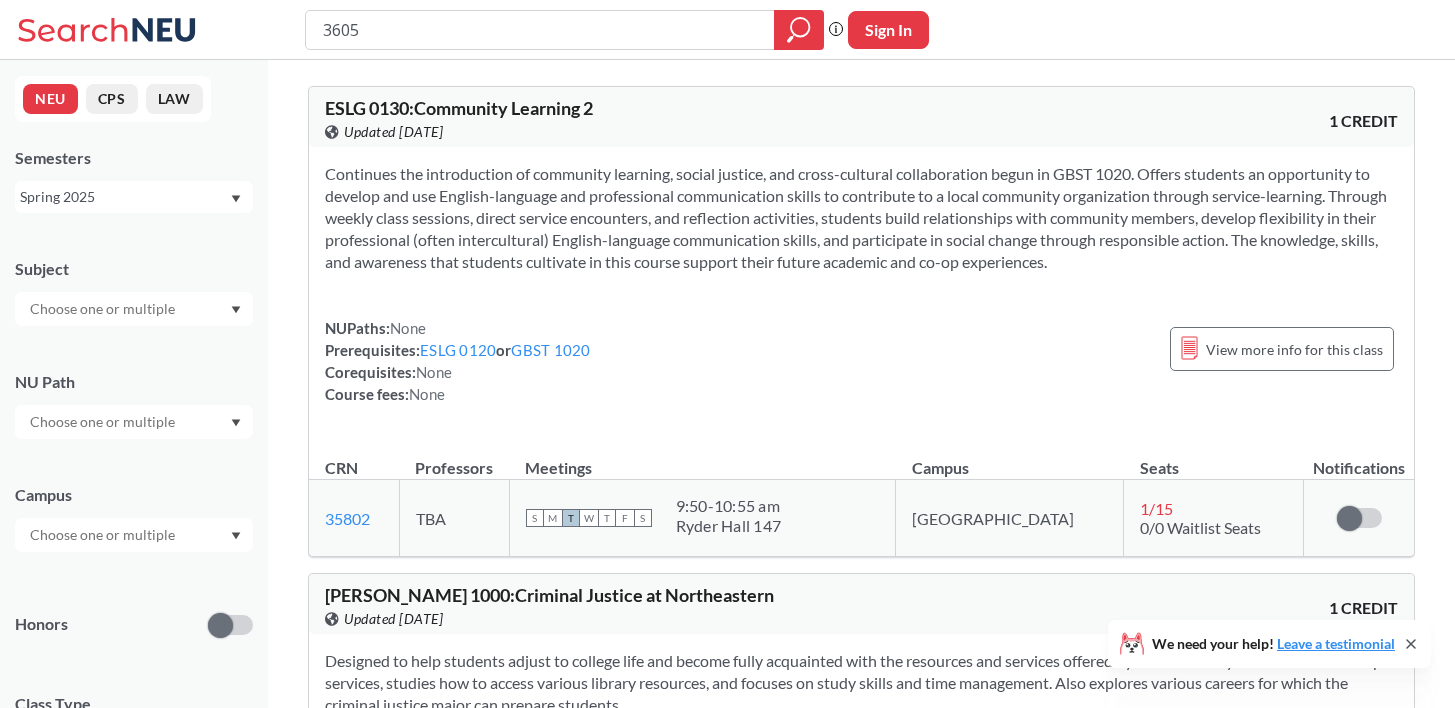 click on "Spring 2025" at bounding box center [124, 197] 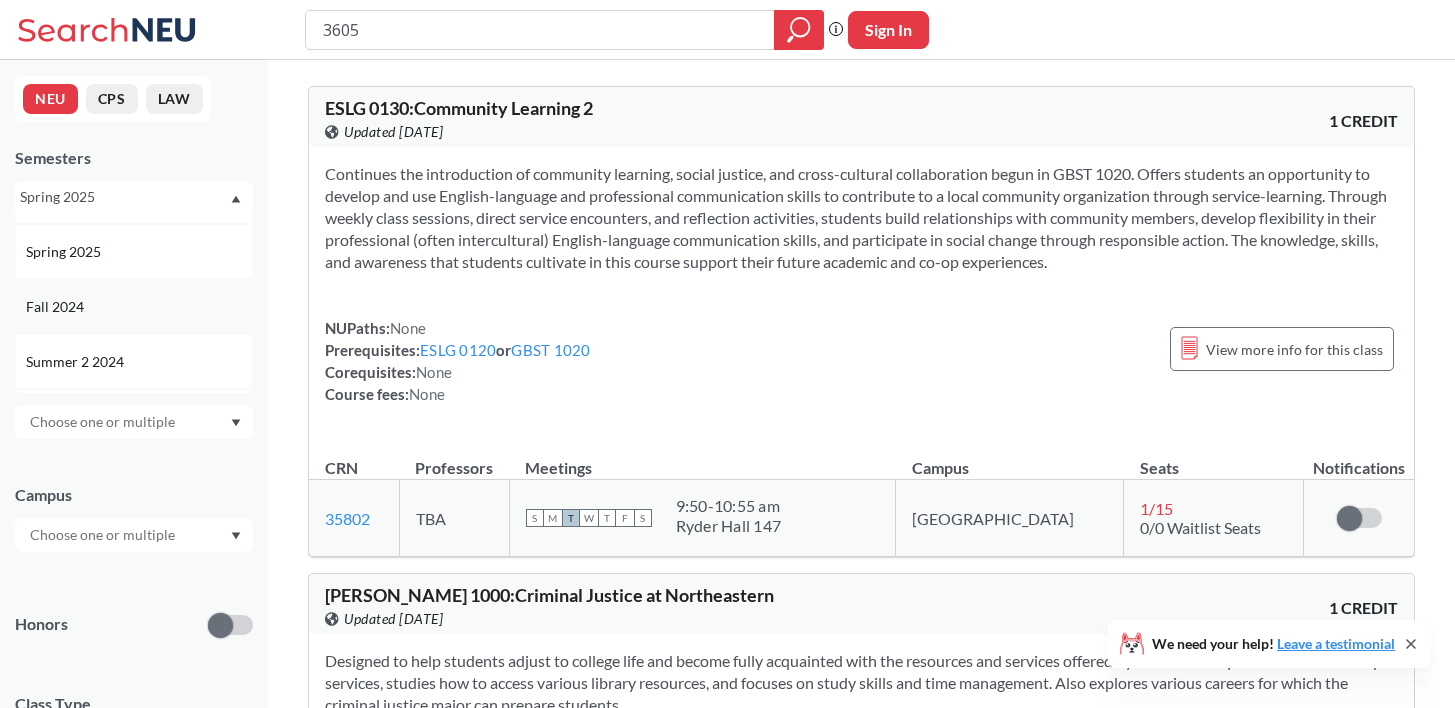scroll, scrollTop: 184, scrollLeft: 0, axis: vertical 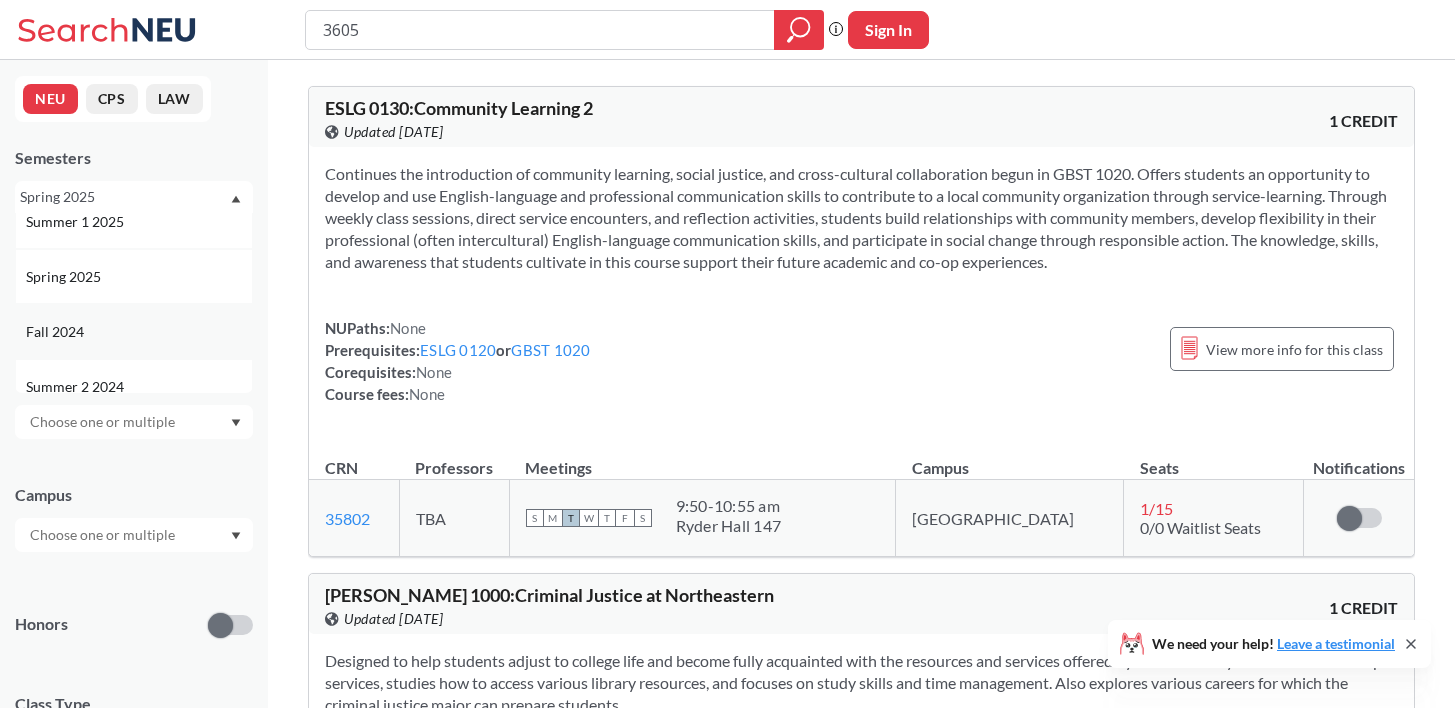 click on "Fall 2024" at bounding box center (139, 332) 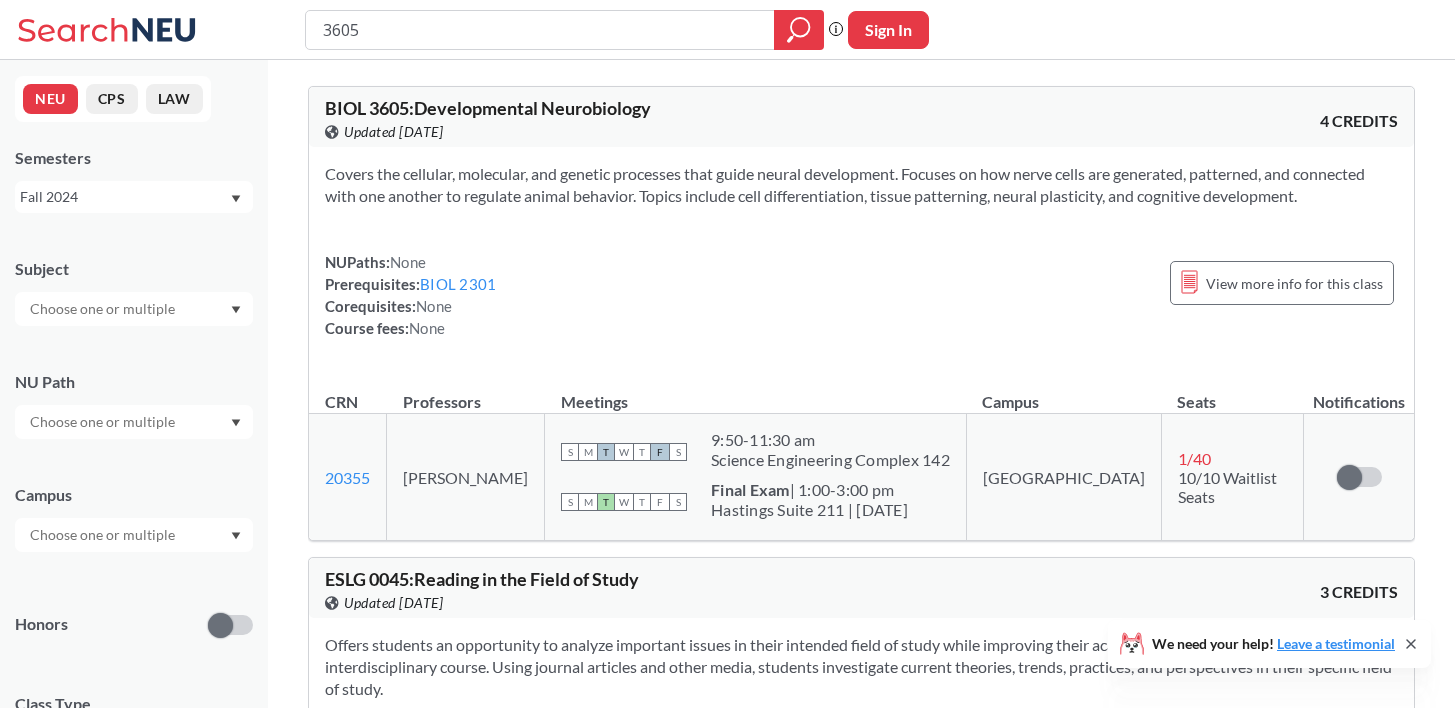 click on "Fall 2024" at bounding box center (124, 197) 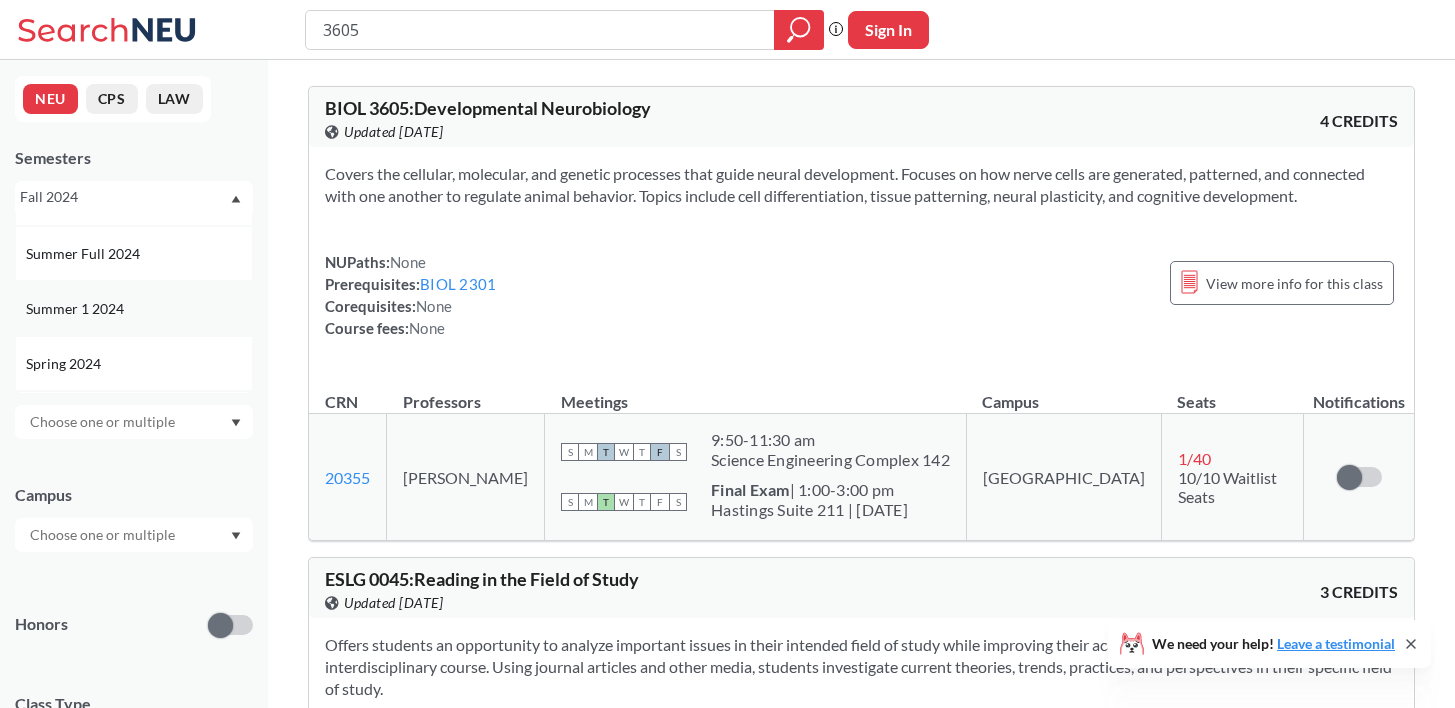 scroll, scrollTop: 383, scrollLeft: 0, axis: vertical 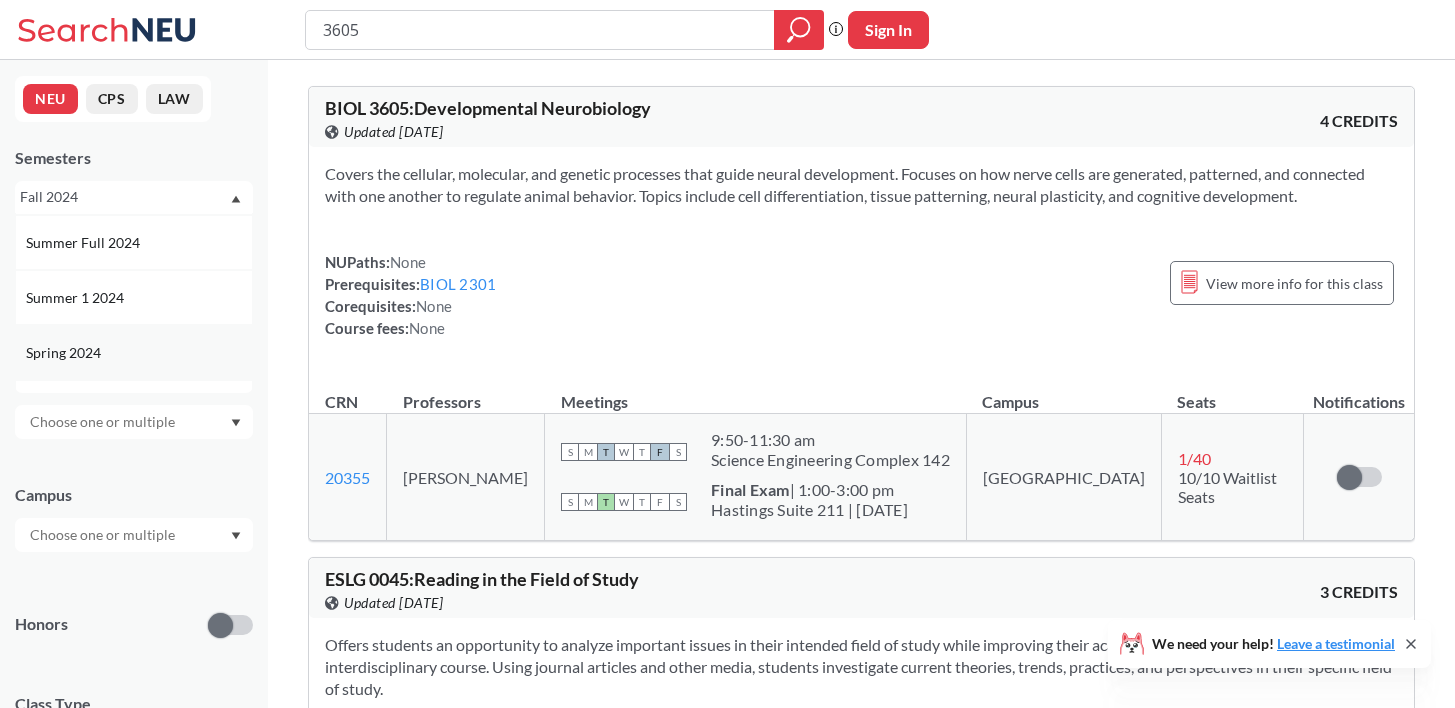 click on "Spring 2024" at bounding box center (134, 352) 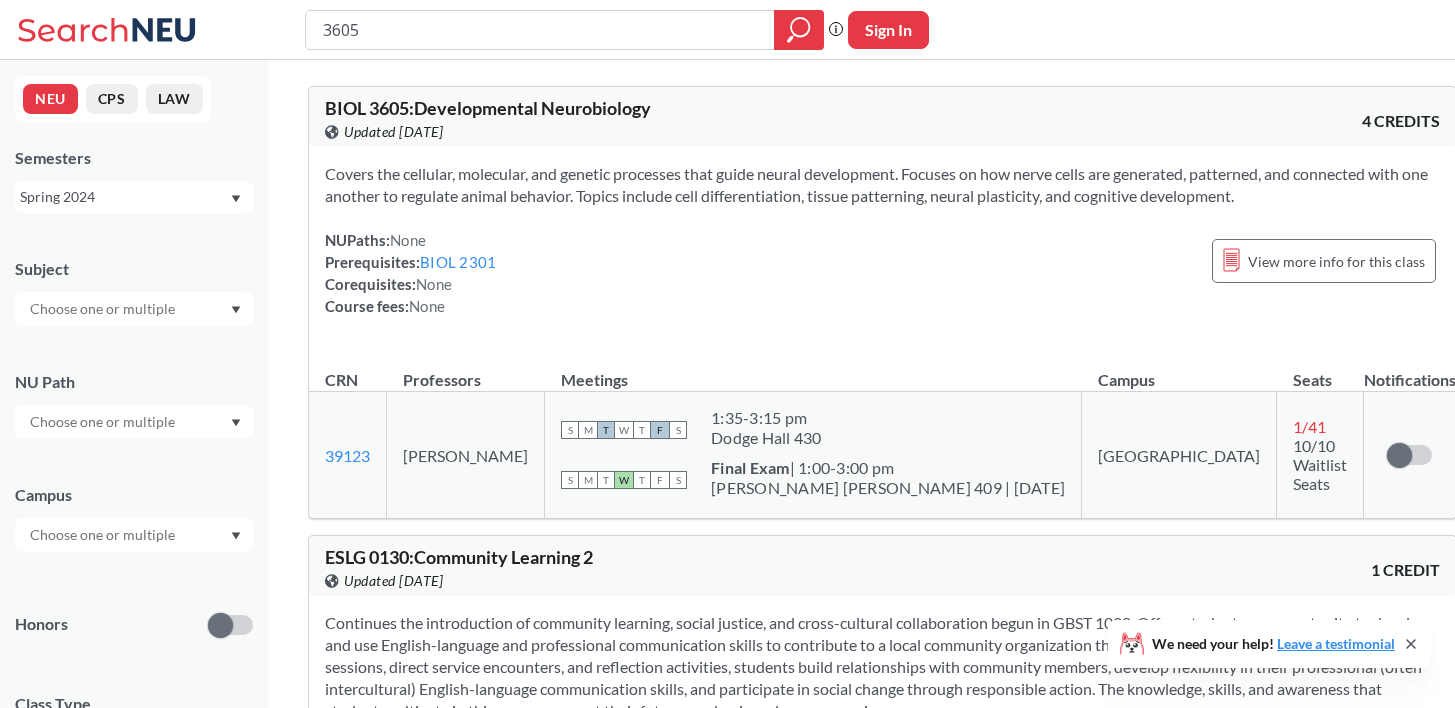 click on "NEU CPS LAW Semesters Spring 2024 Subject NU Path Campus Honors Class Type Lecture 1577 Individual Instruction 274 Seminar 256 Studio 102 Lab 99 Off-campus instruction 58 Off-campus instruction w/ lec 33 Recitation/Discussion 29 Course ID Range 1000 2000 3000 4000 5000 6000 7000 8000" at bounding box center (134, 384) 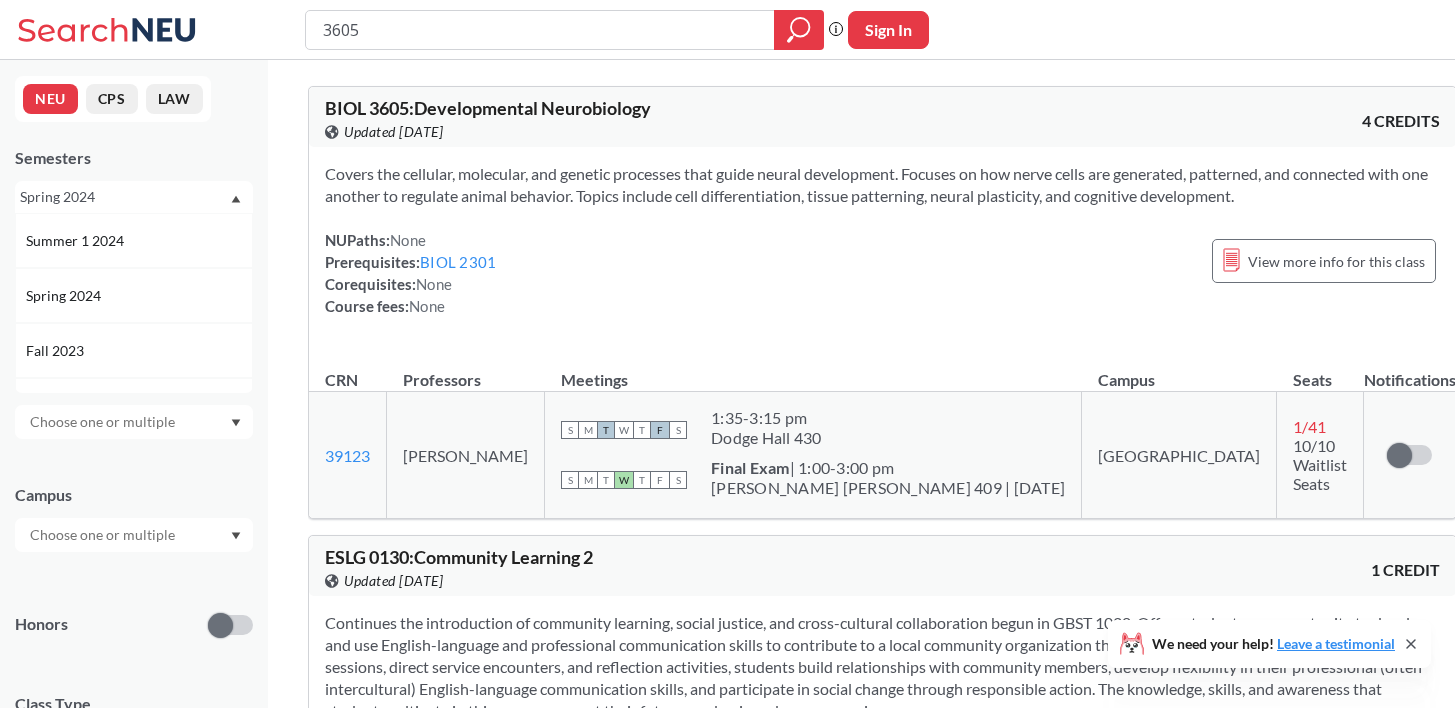 scroll, scrollTop: 441, scrollLeft: 0, axis: vertical 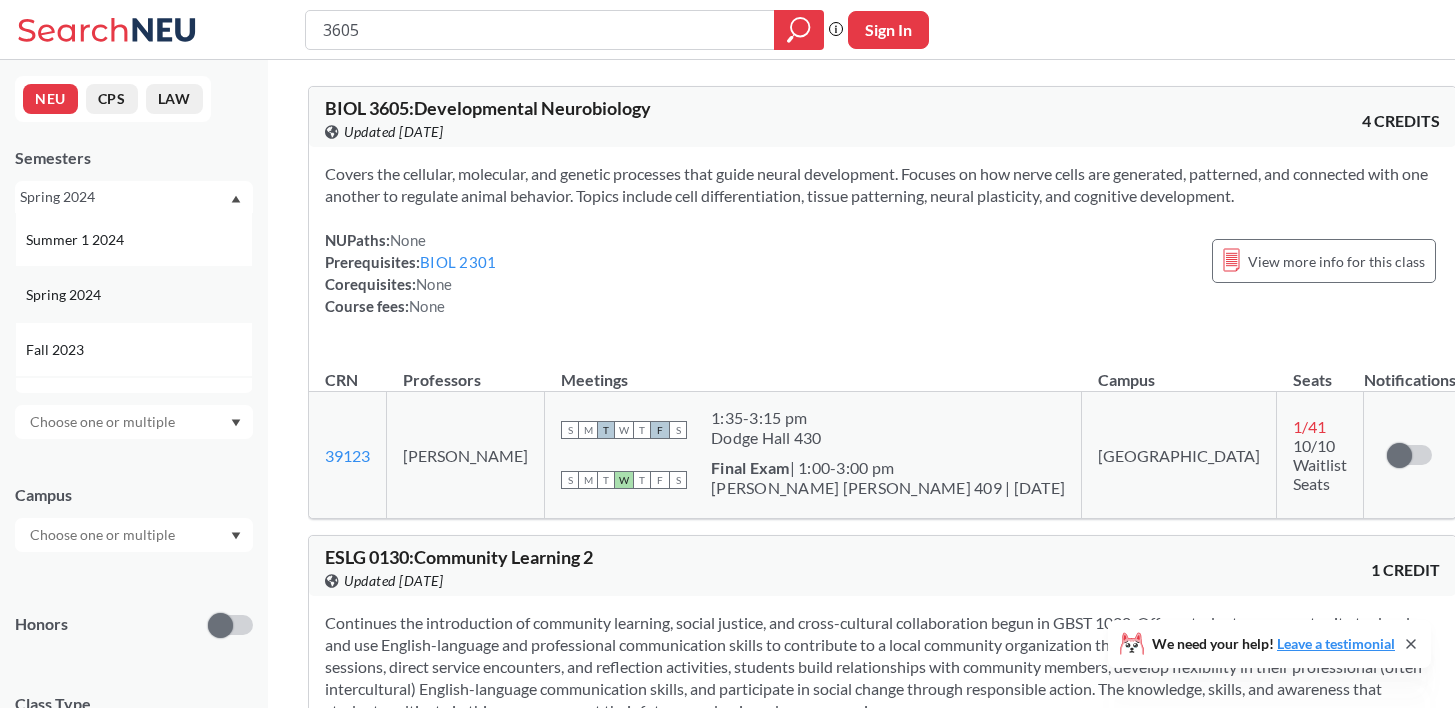 click on "Spring 2024" at bounding box center (139, 295) 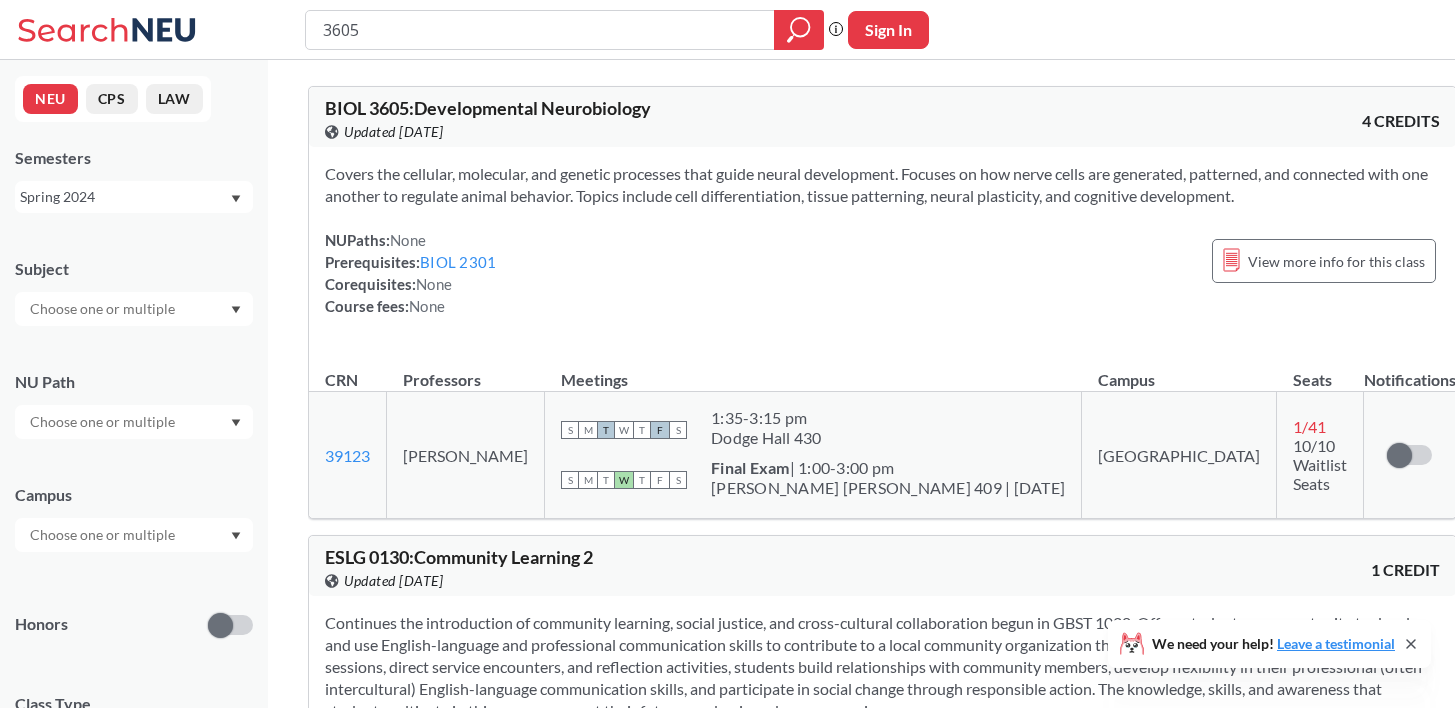 click on "Spring 2024" at bounding box center [124, 197] 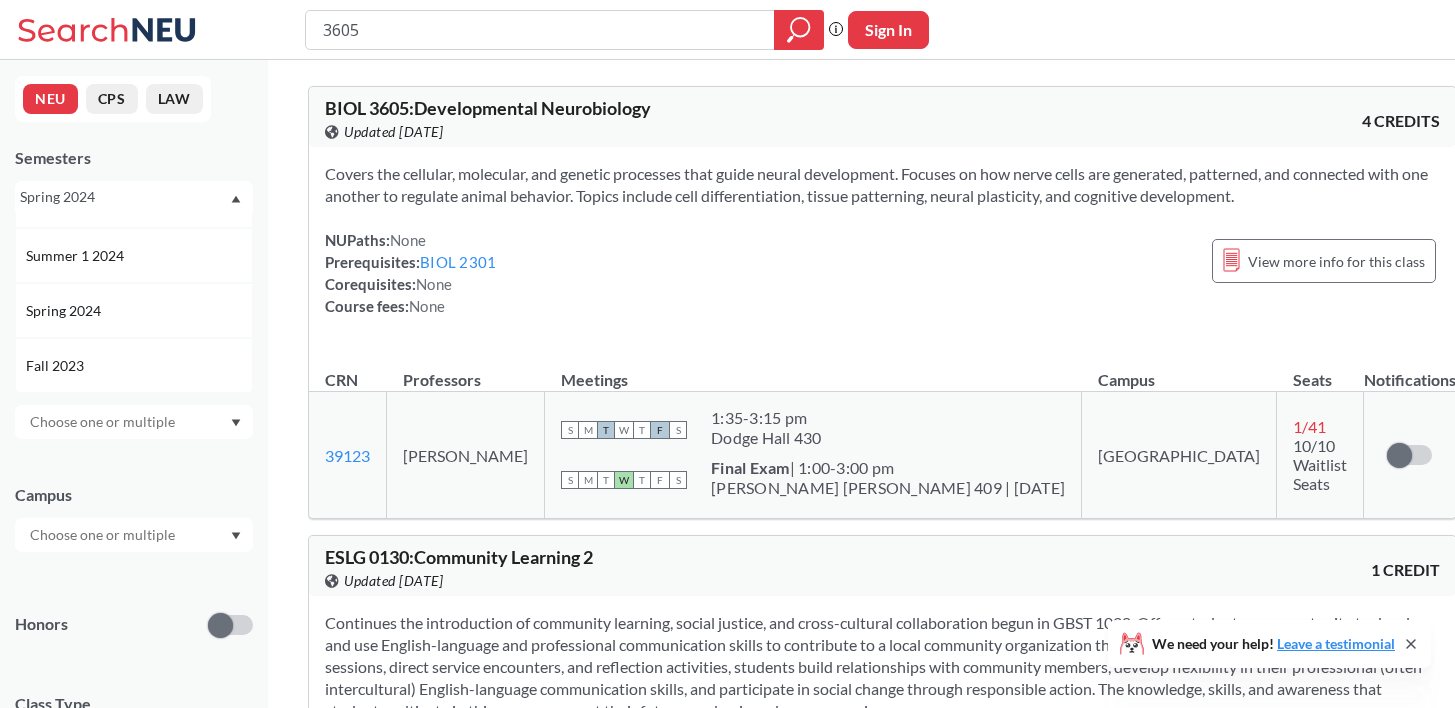 scroll, scrollTop: 427, scrollLeft: 0, axis: vertical 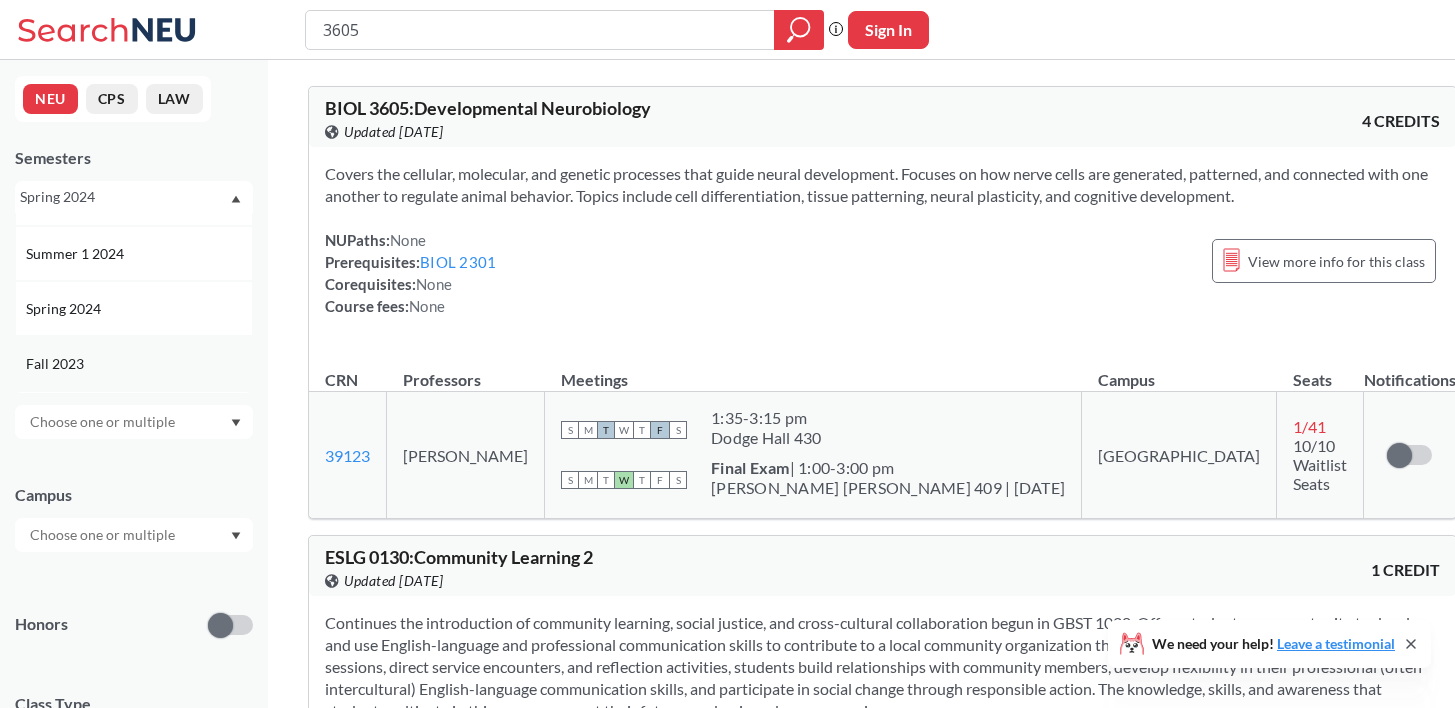 click on "Fall 2023" at bounding box center (134, 363) 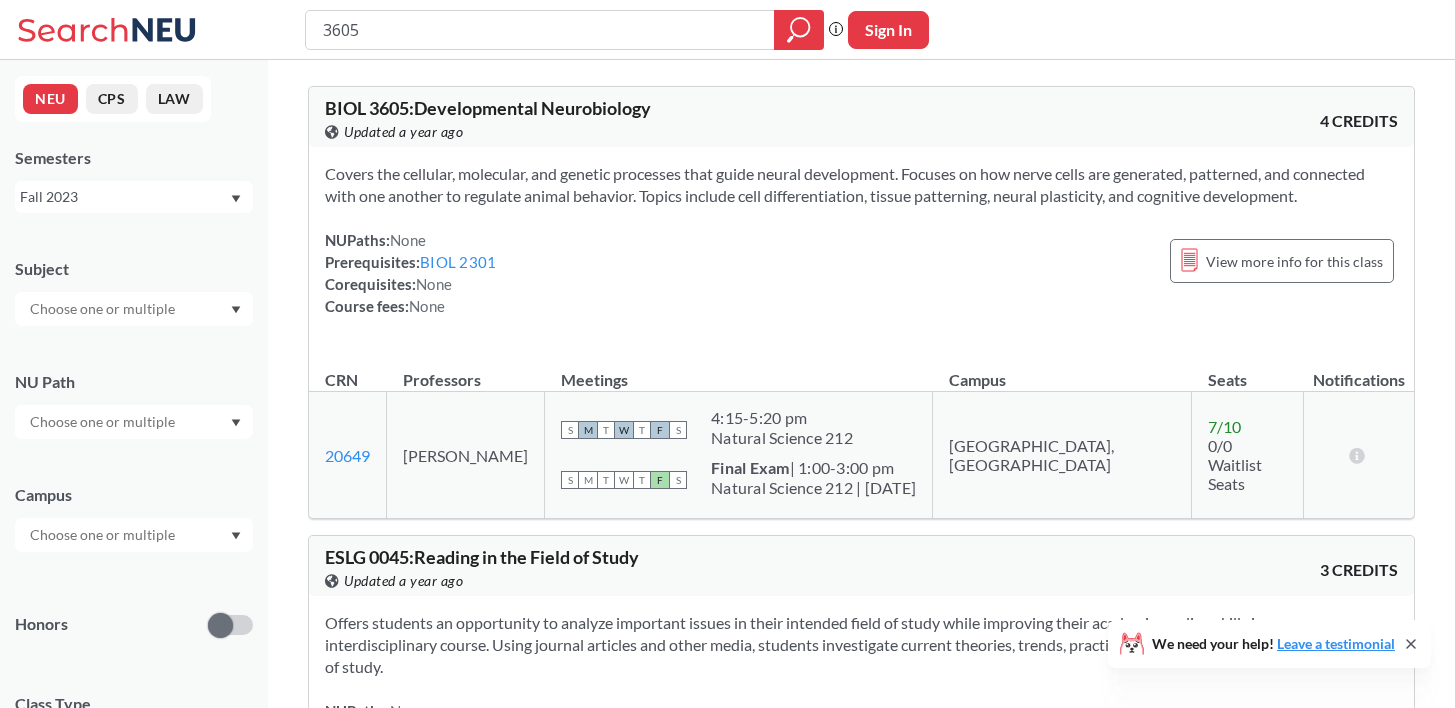 click on "Fall 2023" at bounding box center (134, 197) 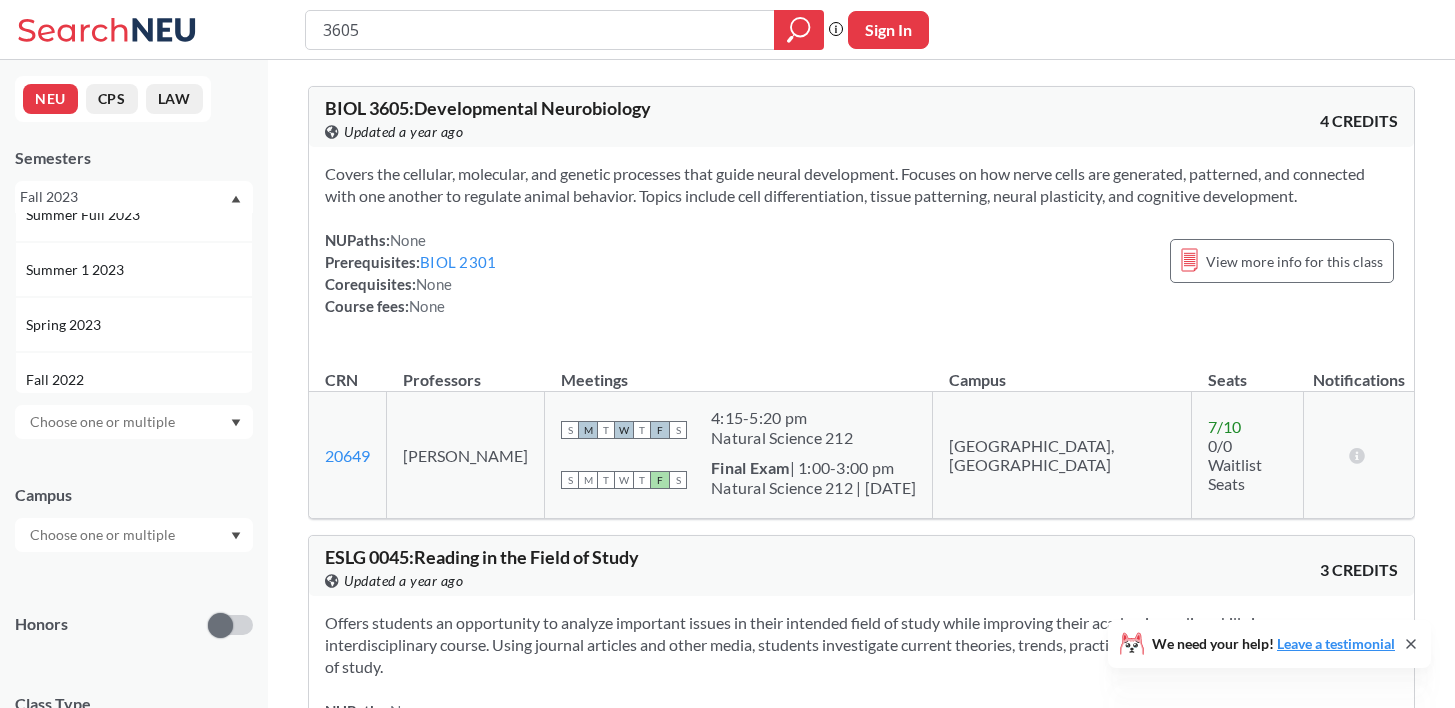 scroll, scrollTop: 692, scrollLeft: 0, axis: vertical 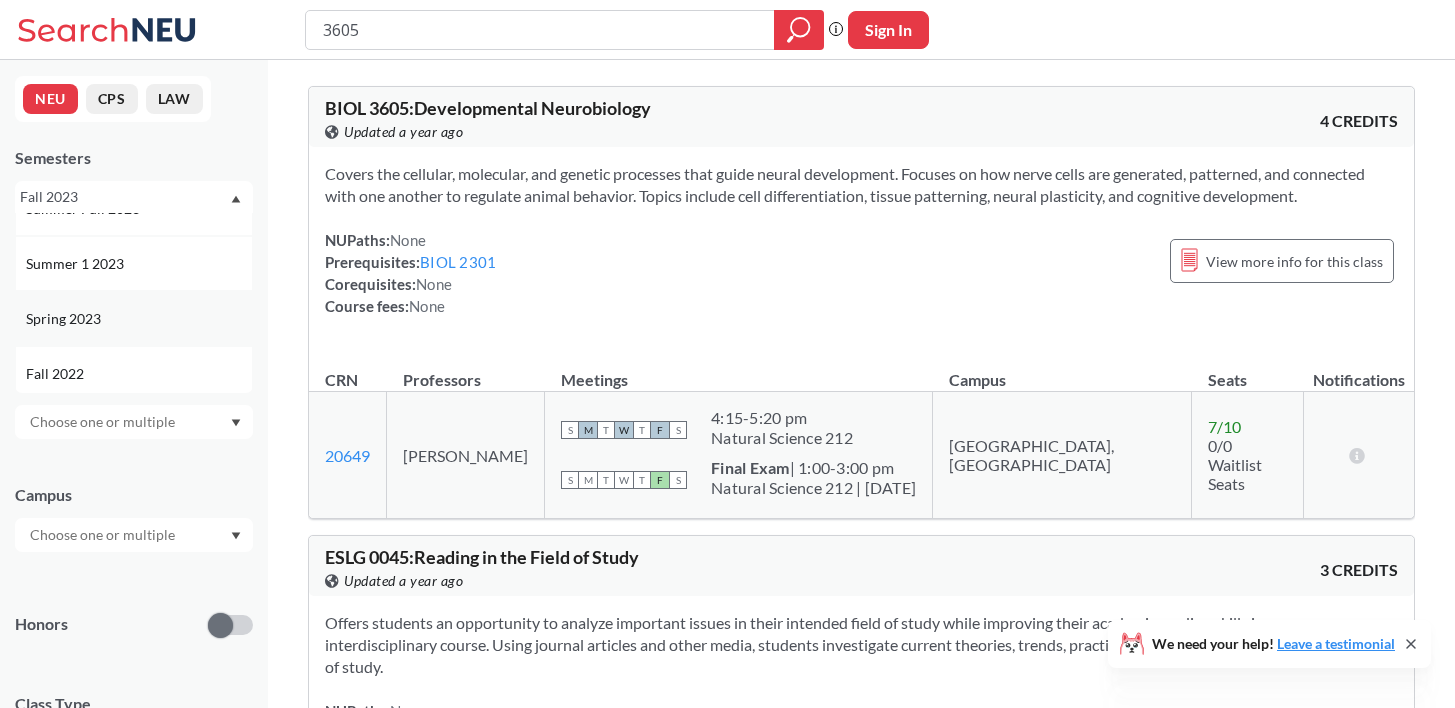 click on "Spring 2023" at bounding box center [134, 318] 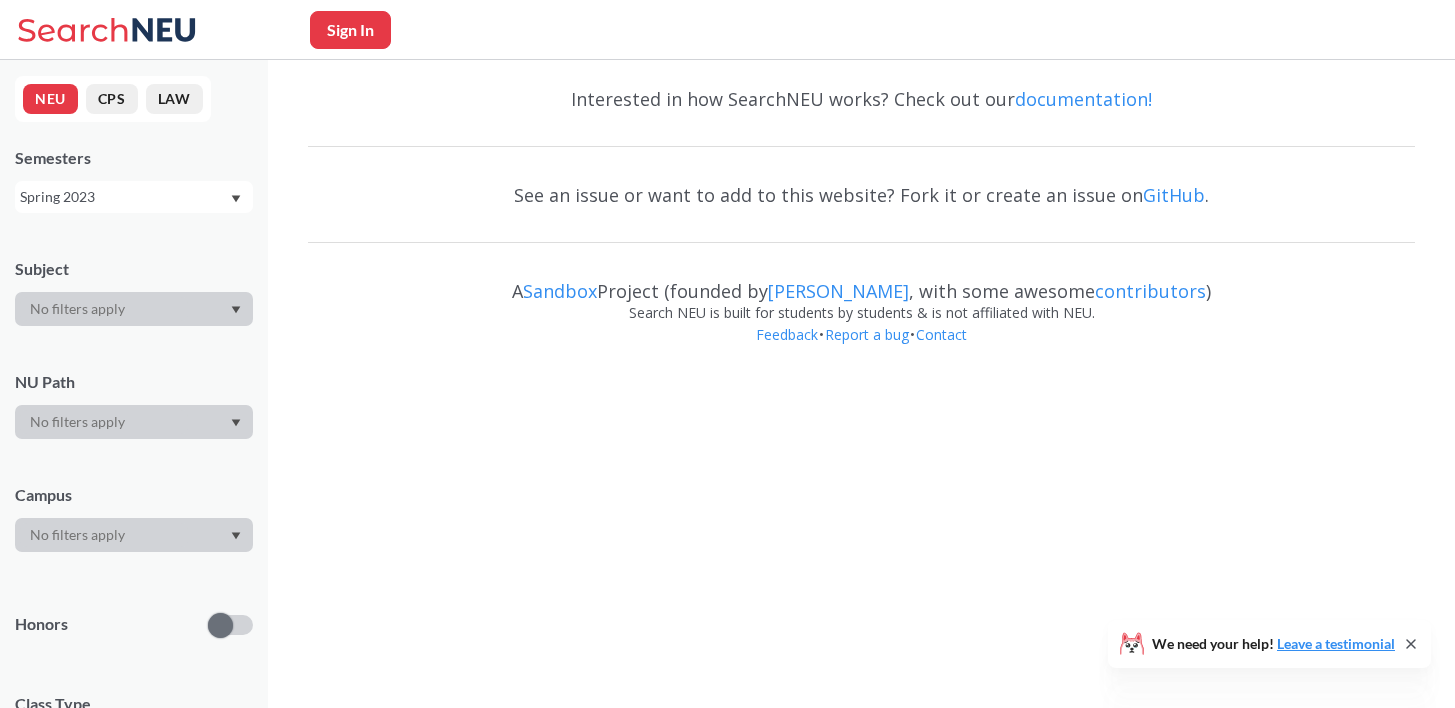 scroll, scrollTop: 0, scrollLeft: 0, axis: both 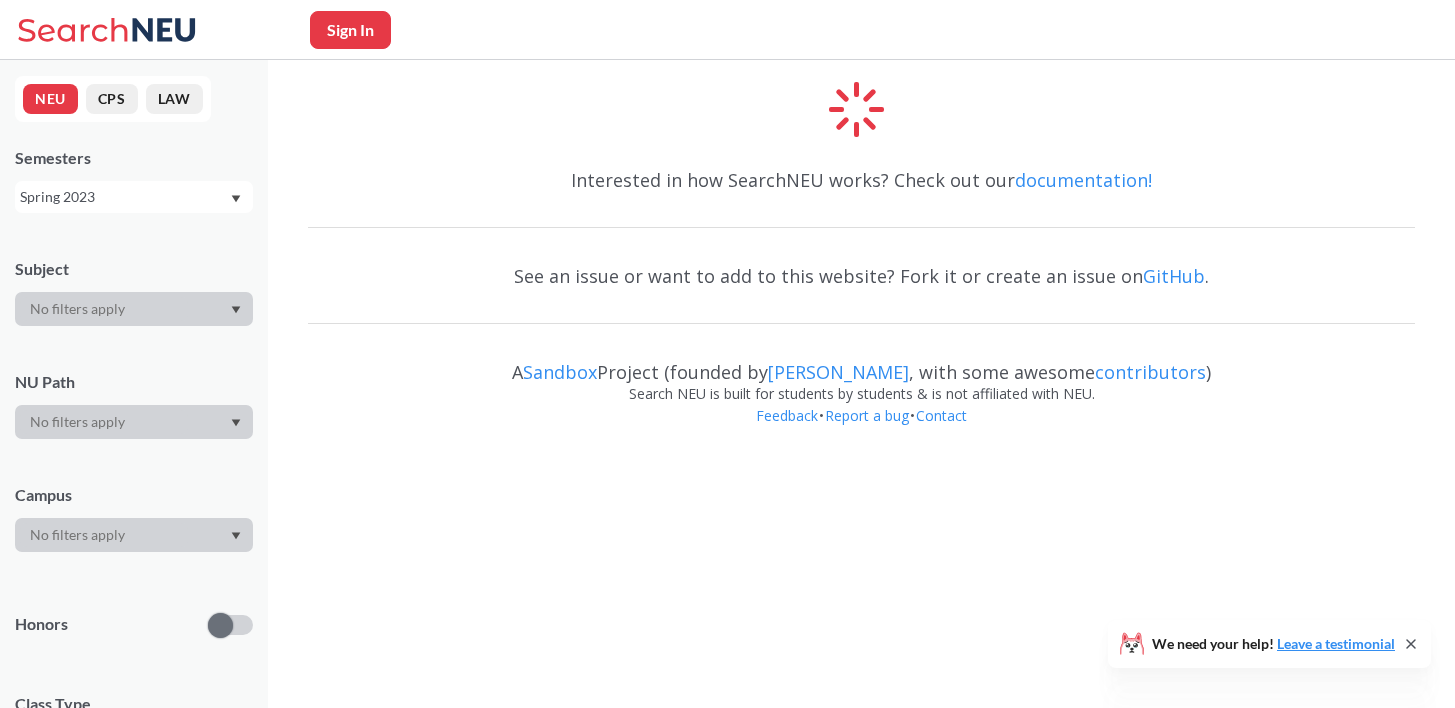 click on "Spring 2023" at bounding box center (124, 197) 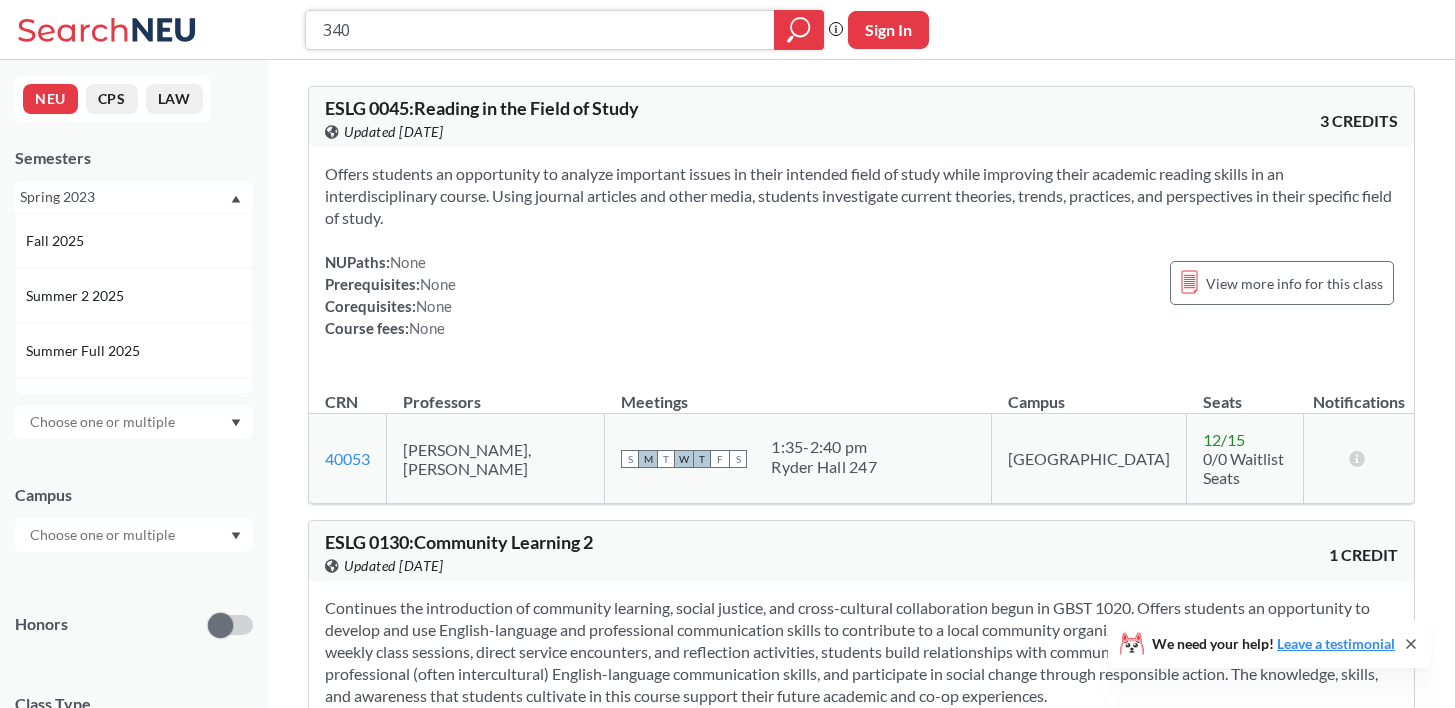 type on "3405" 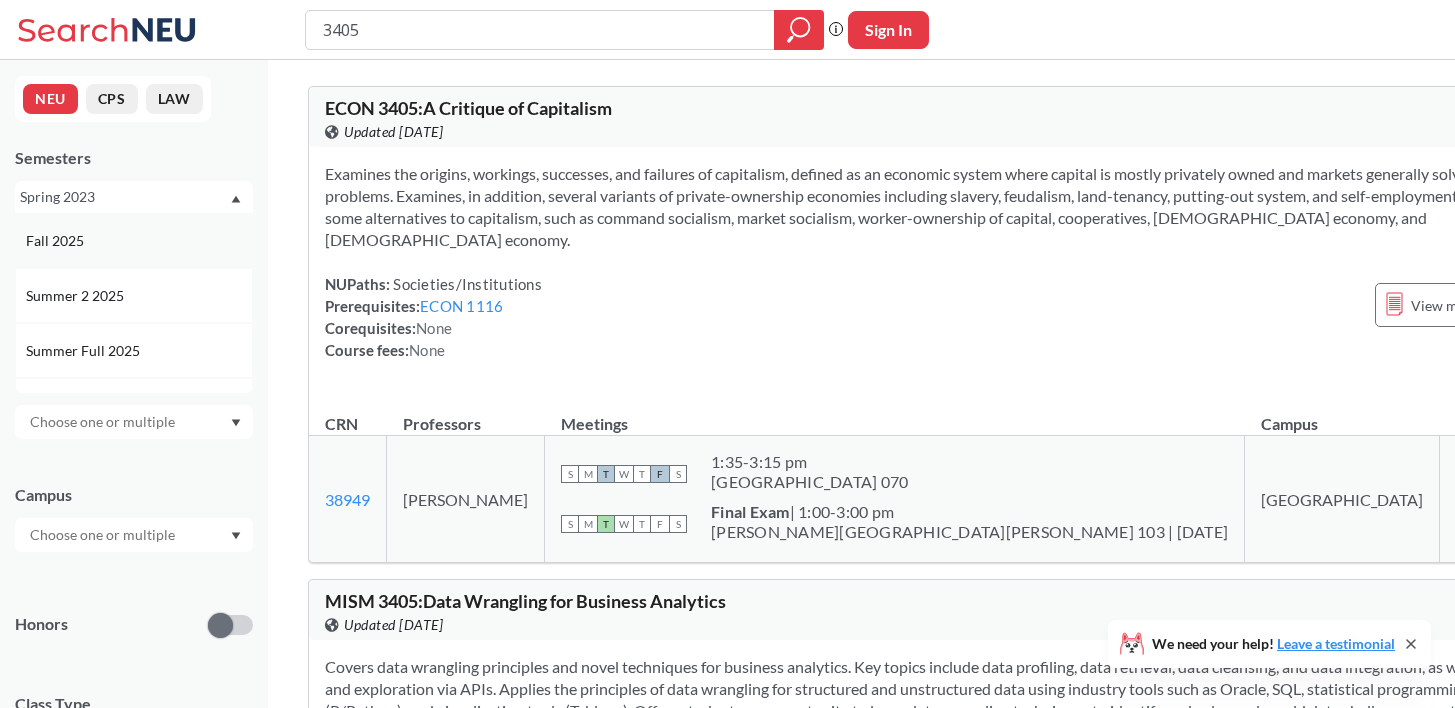 click on "Fall 2025" at bounding box center (134, 240) 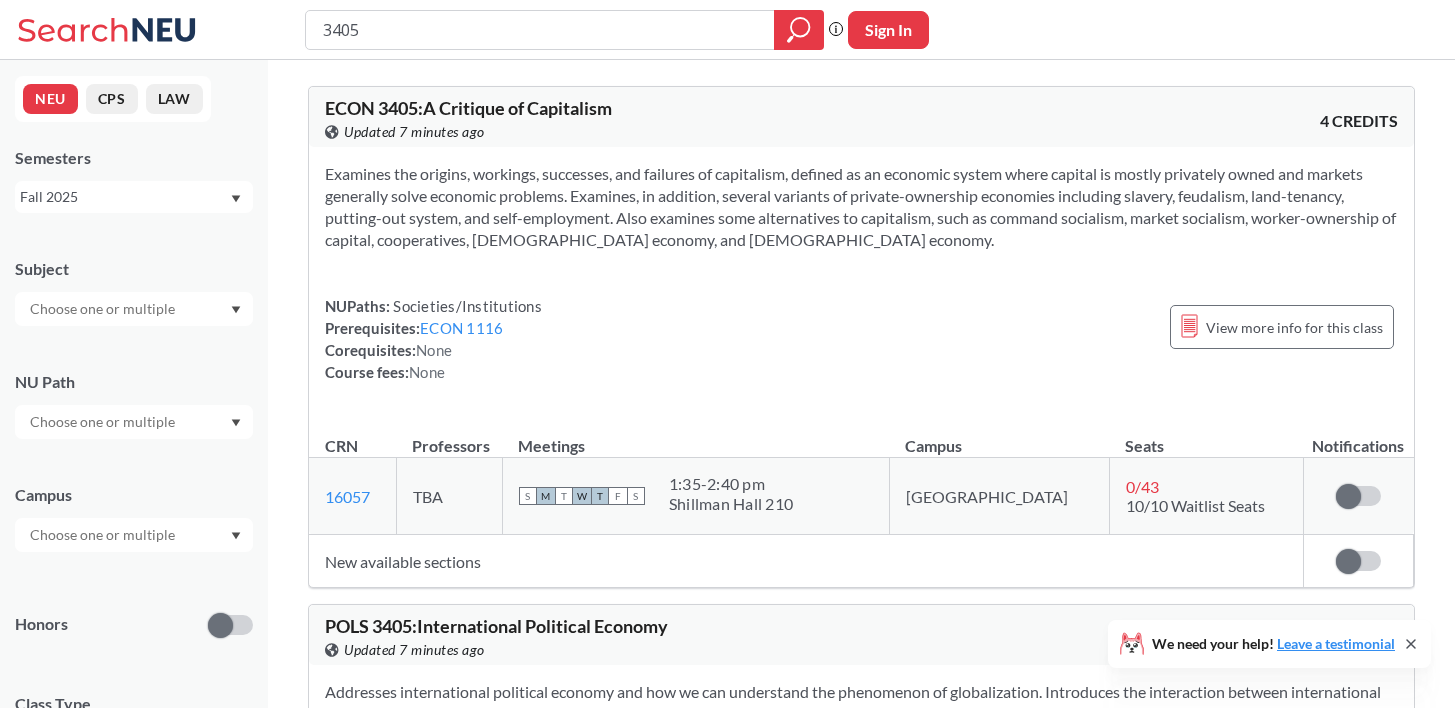click on "Fall 2025" at bounding box center (134, 197) 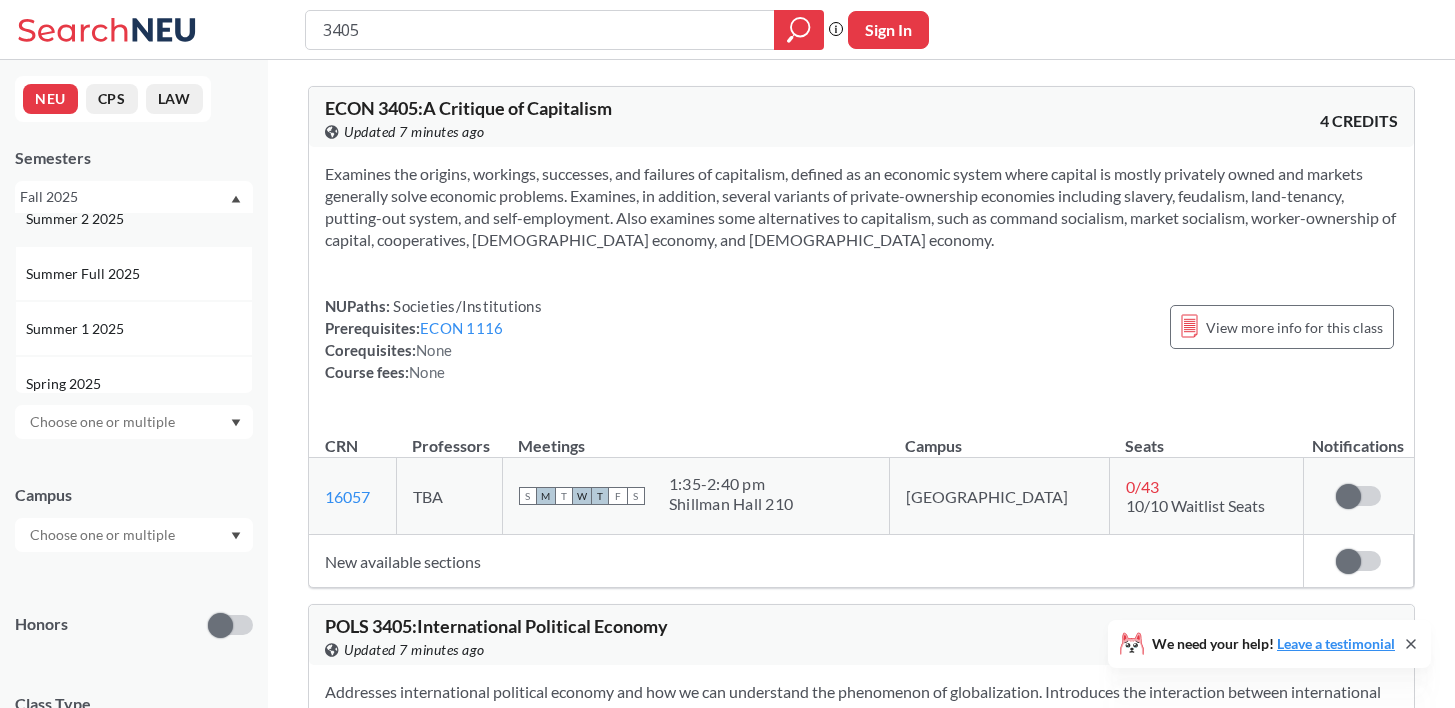 scroll, scrollTop: 83, scrollLeft: 0, axis: vertical 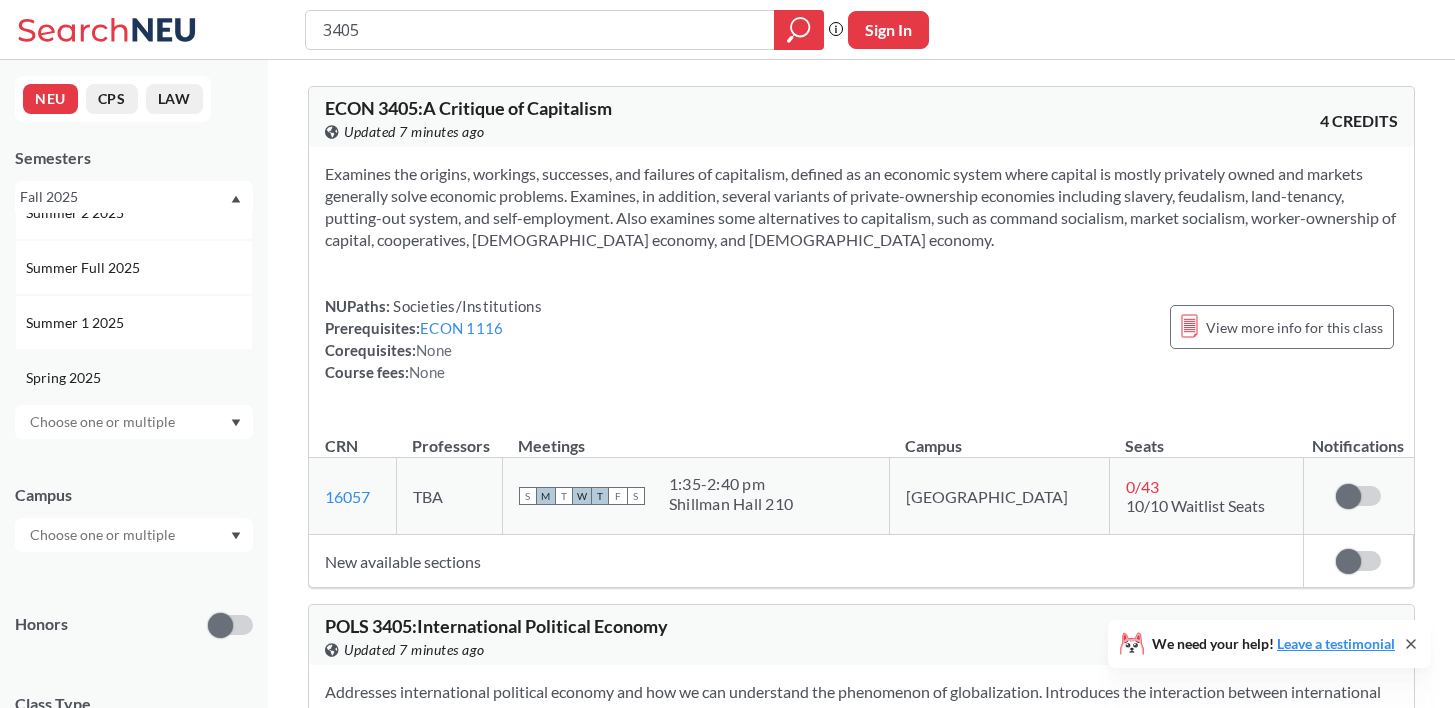 click on "Spring 2025" at bounding box center (134, 377) 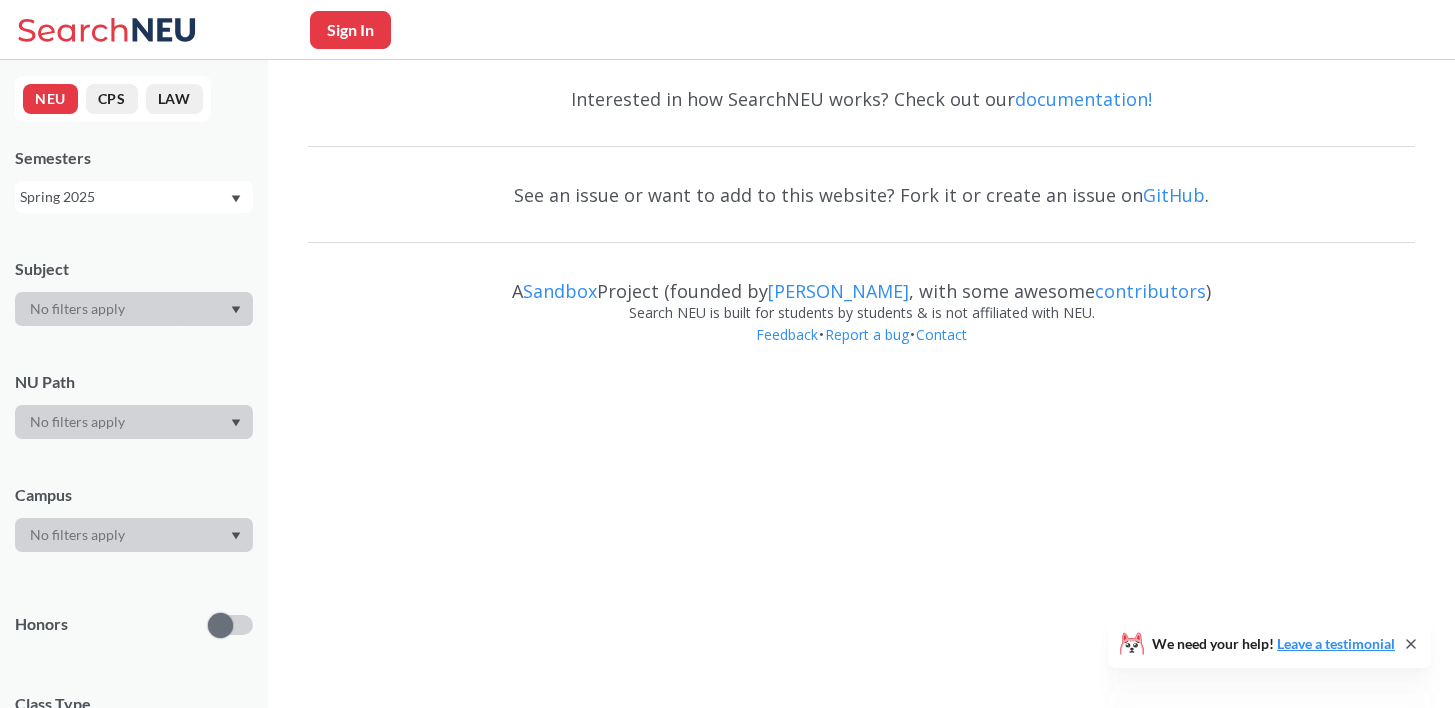 scroll, scrollTop: 0, scrollLeft: 0, axis: both 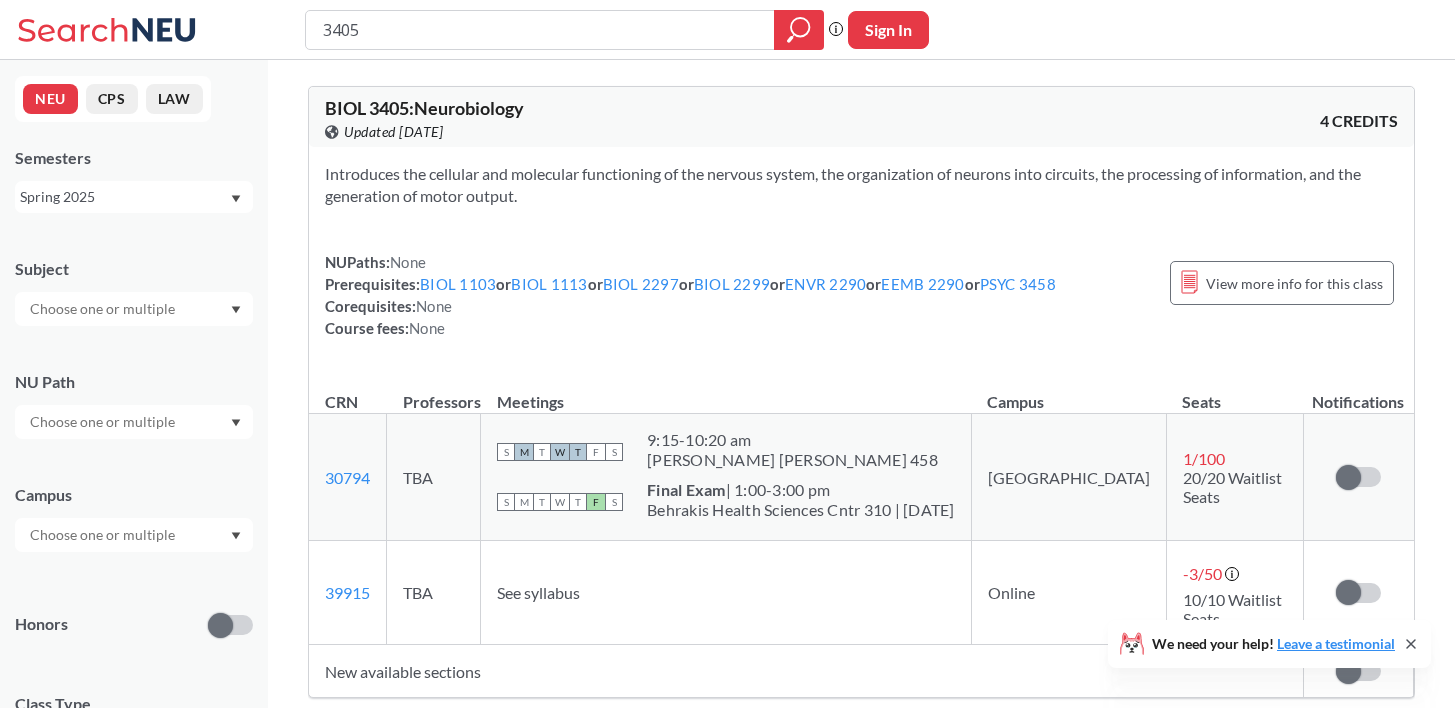 click on "Spring 2025" at bounding box center [124, 197] 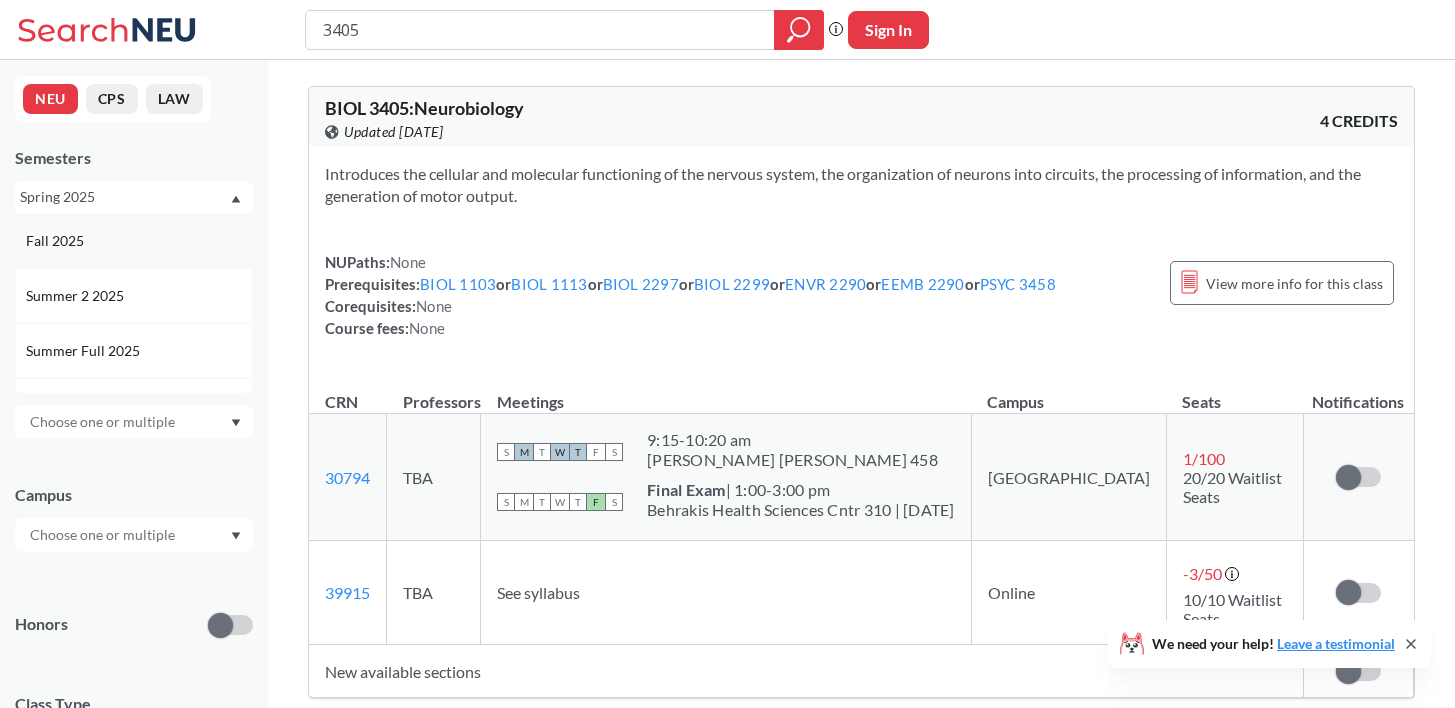 click on "Fall 2025" at bounding box center (139, 241) 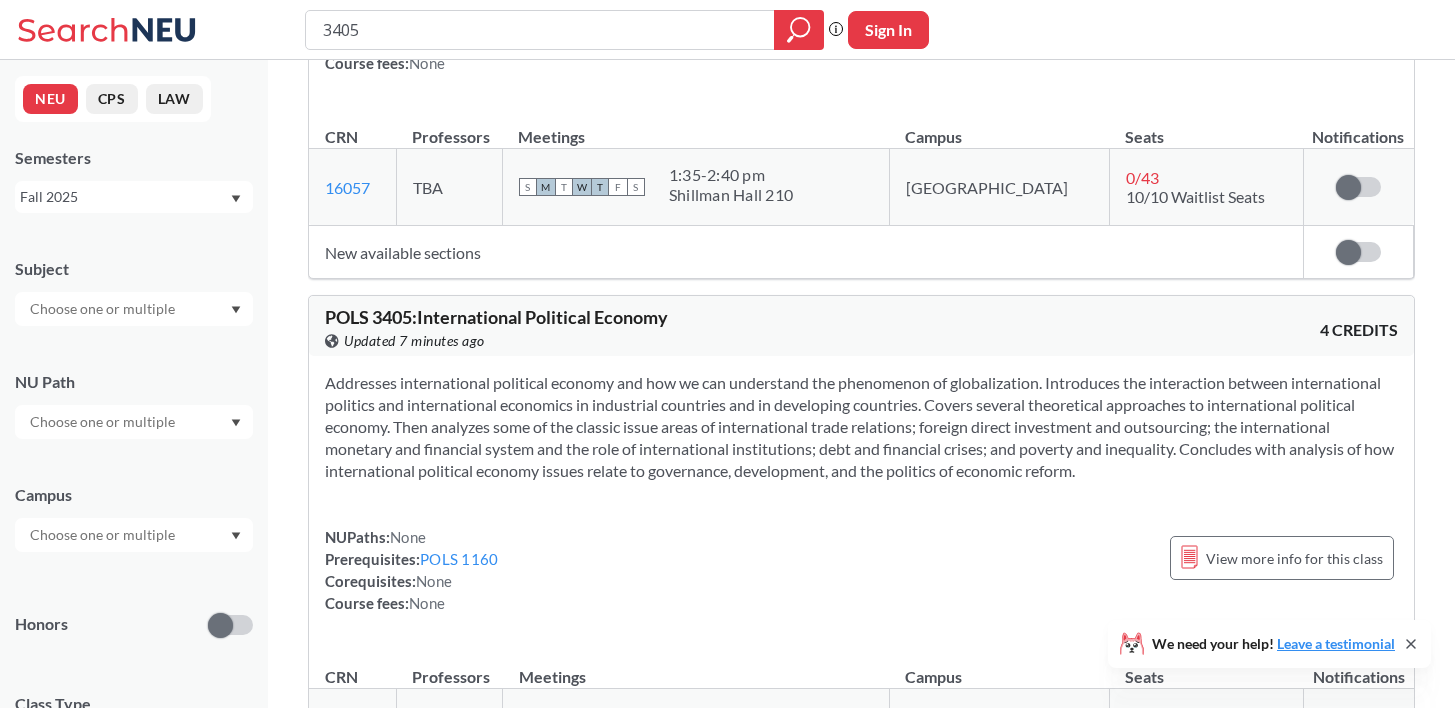 scroll, scrollTop: 403, scrollLeft: 0, axis: vertical 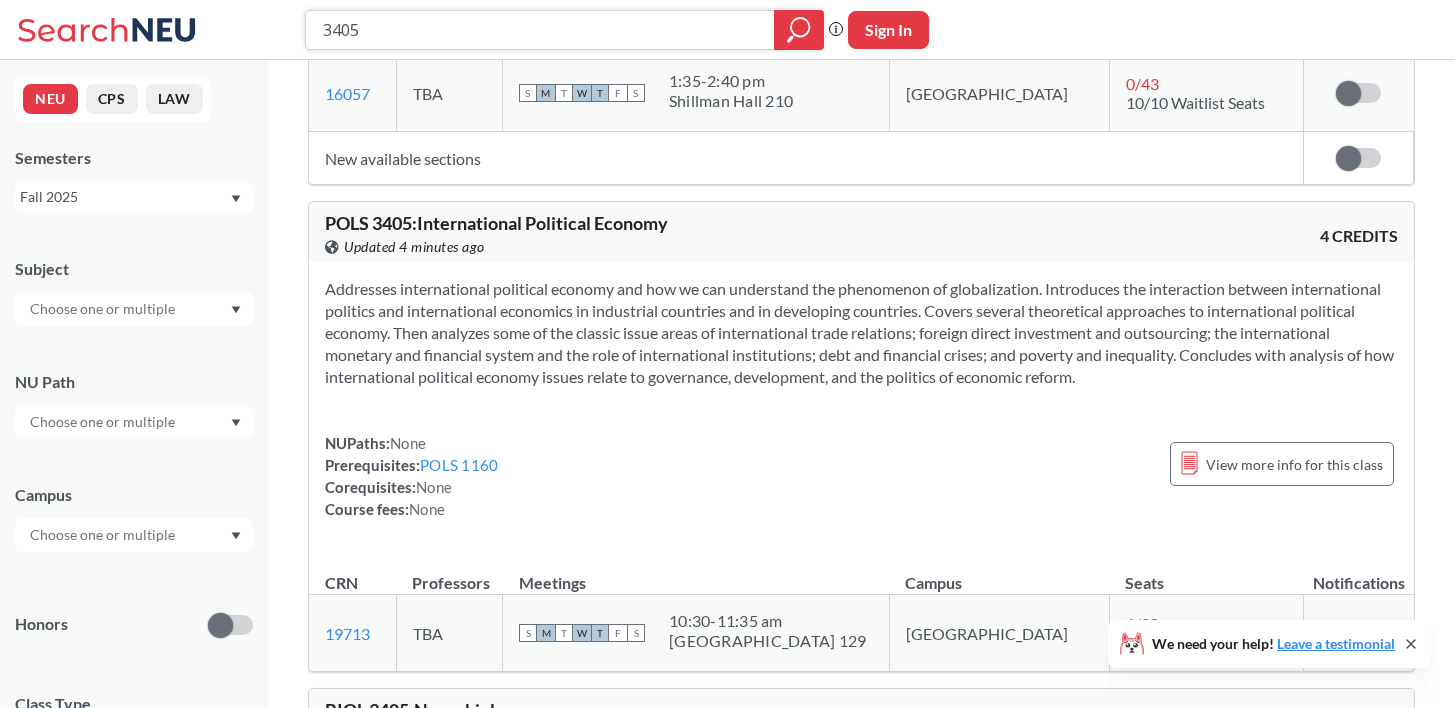 click on "3405" at bounding box center [540, 30] 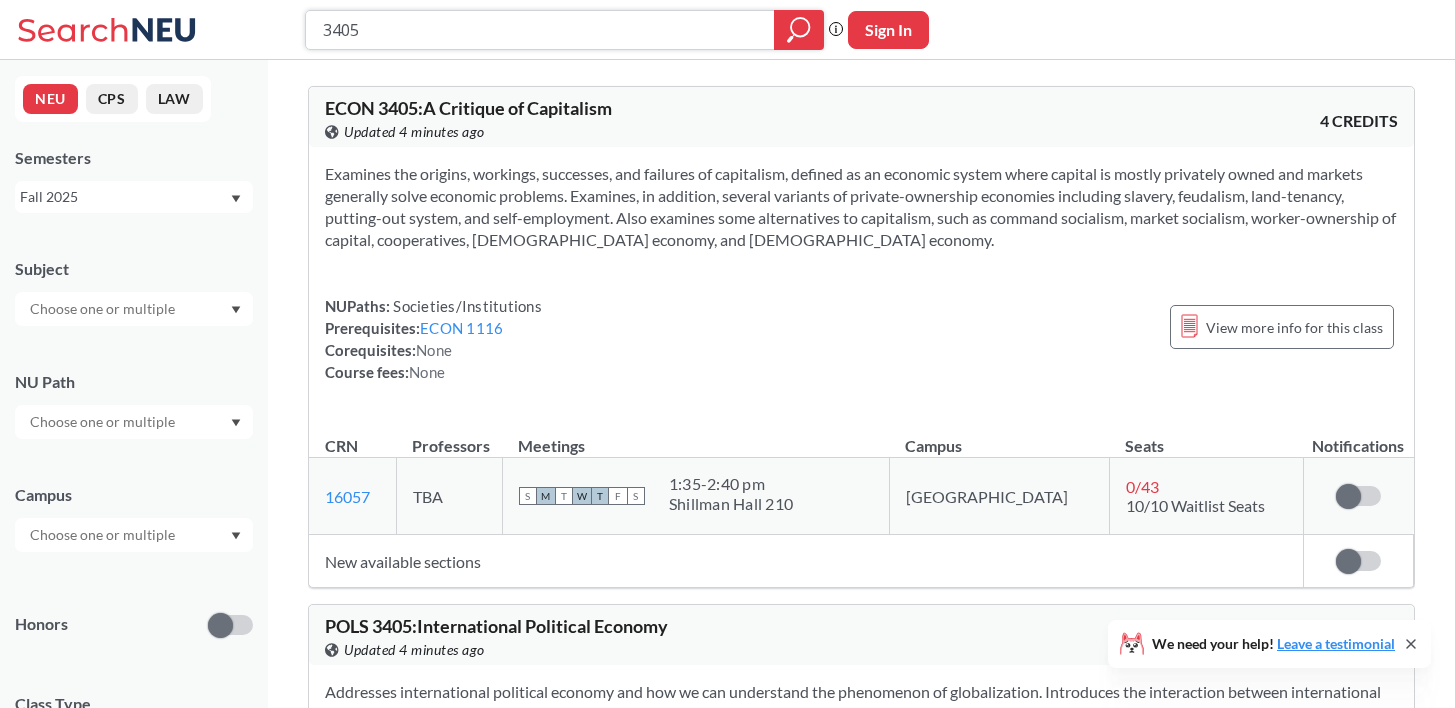 click at bounding box center [799, 30] 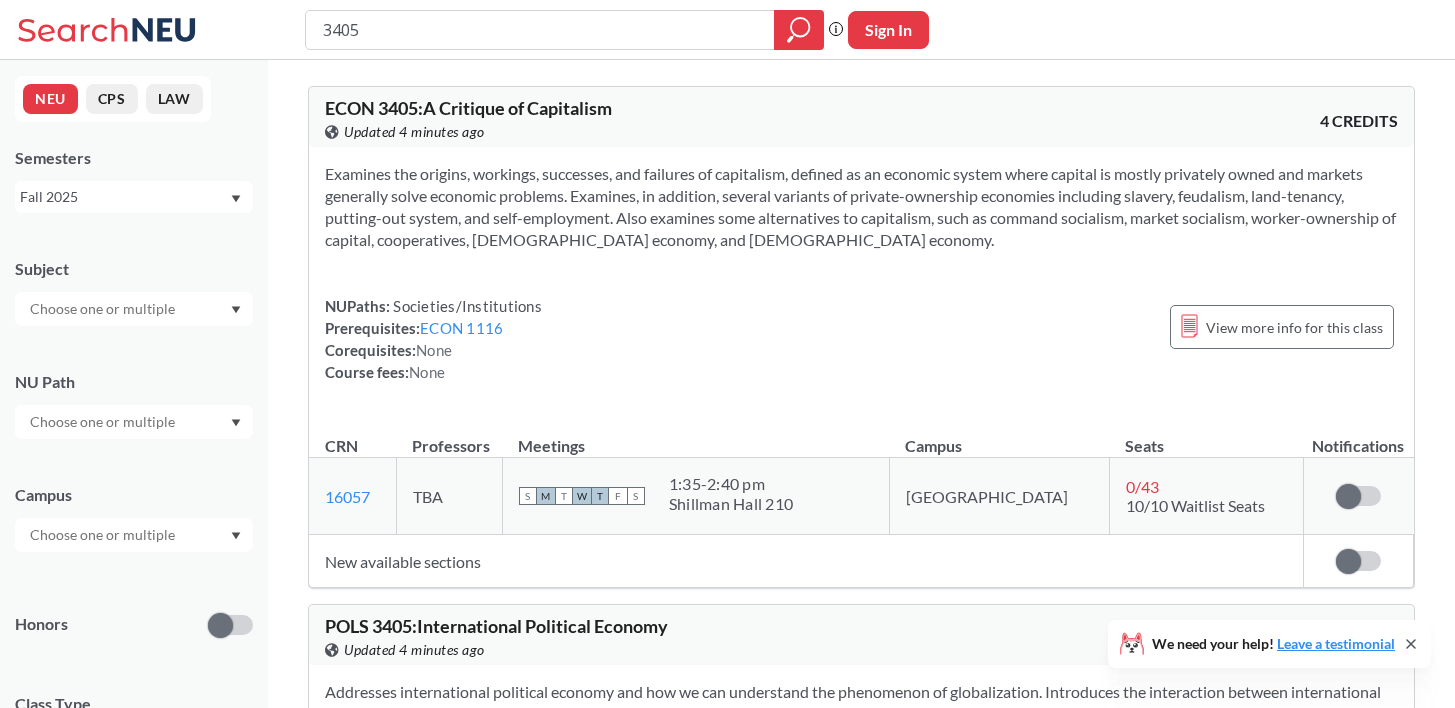 click on "Fall 2025" at bounding box center [124, 197] 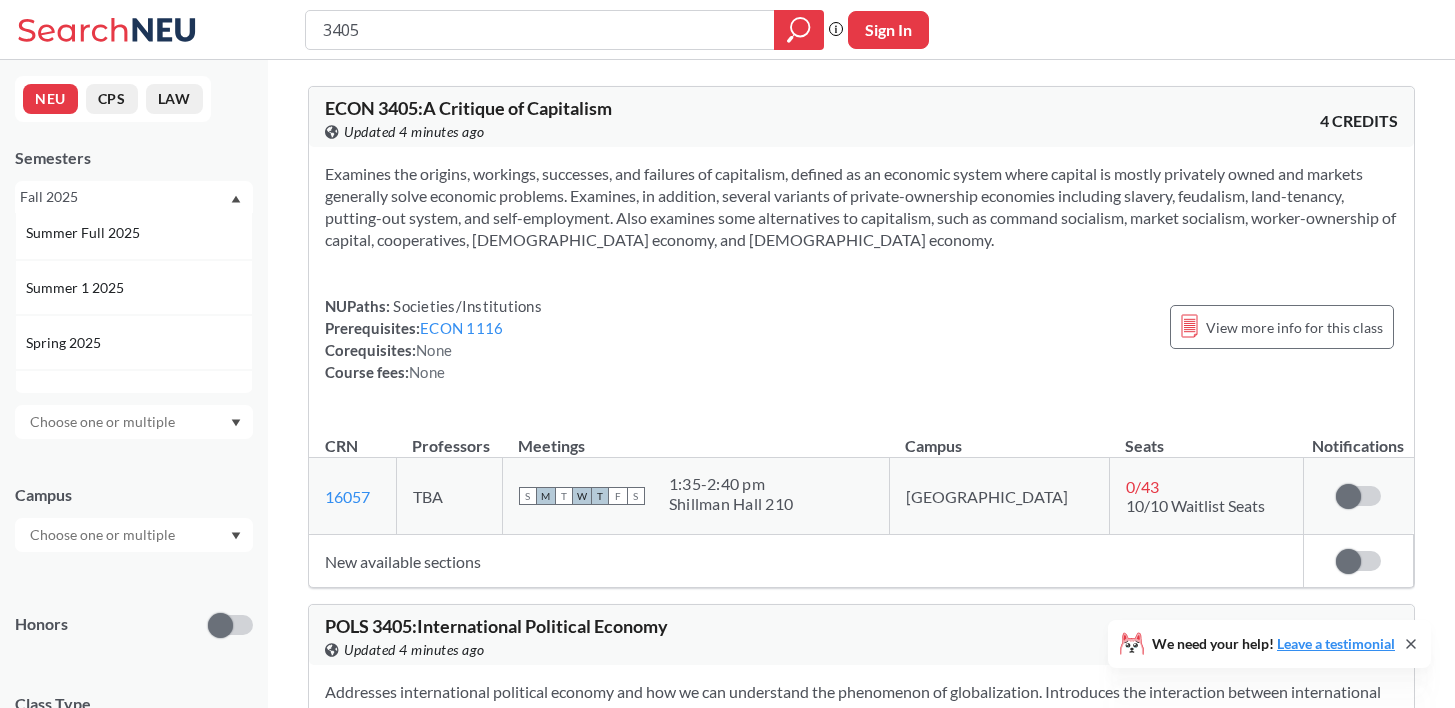 scroll, scrollTop: 119, scrollLeft: 0, axis: vertical 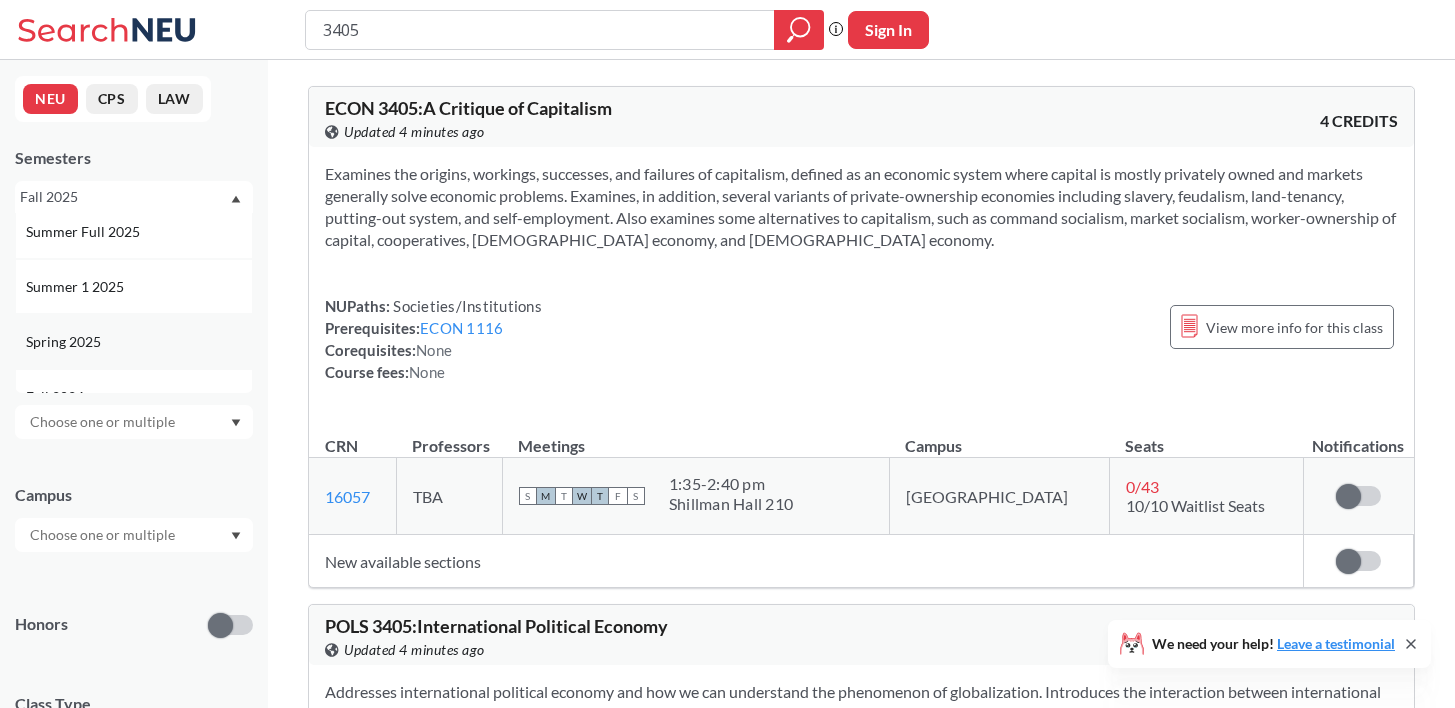 click on "Spring 2025" at bounding box center [139, 342] 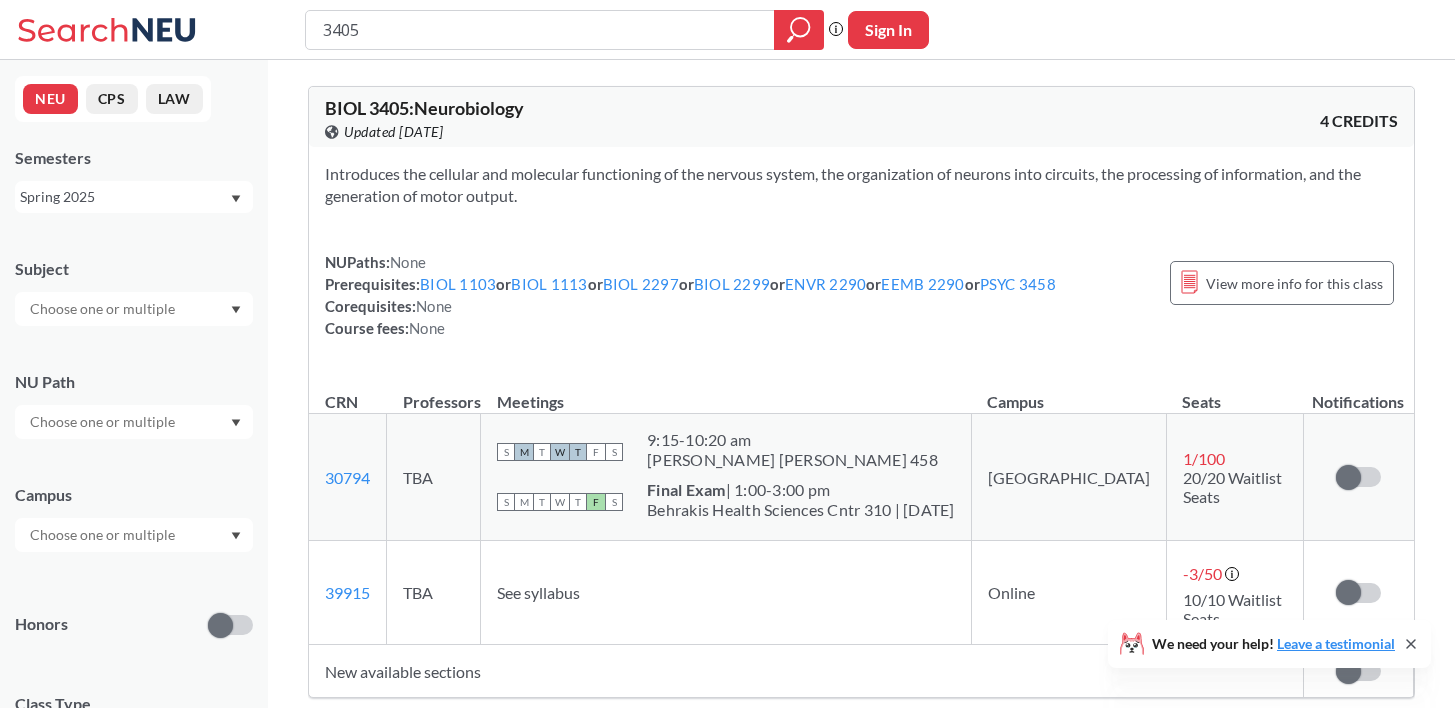 scroll, scrollTop: 0, scrollLeft: 0, axis: both 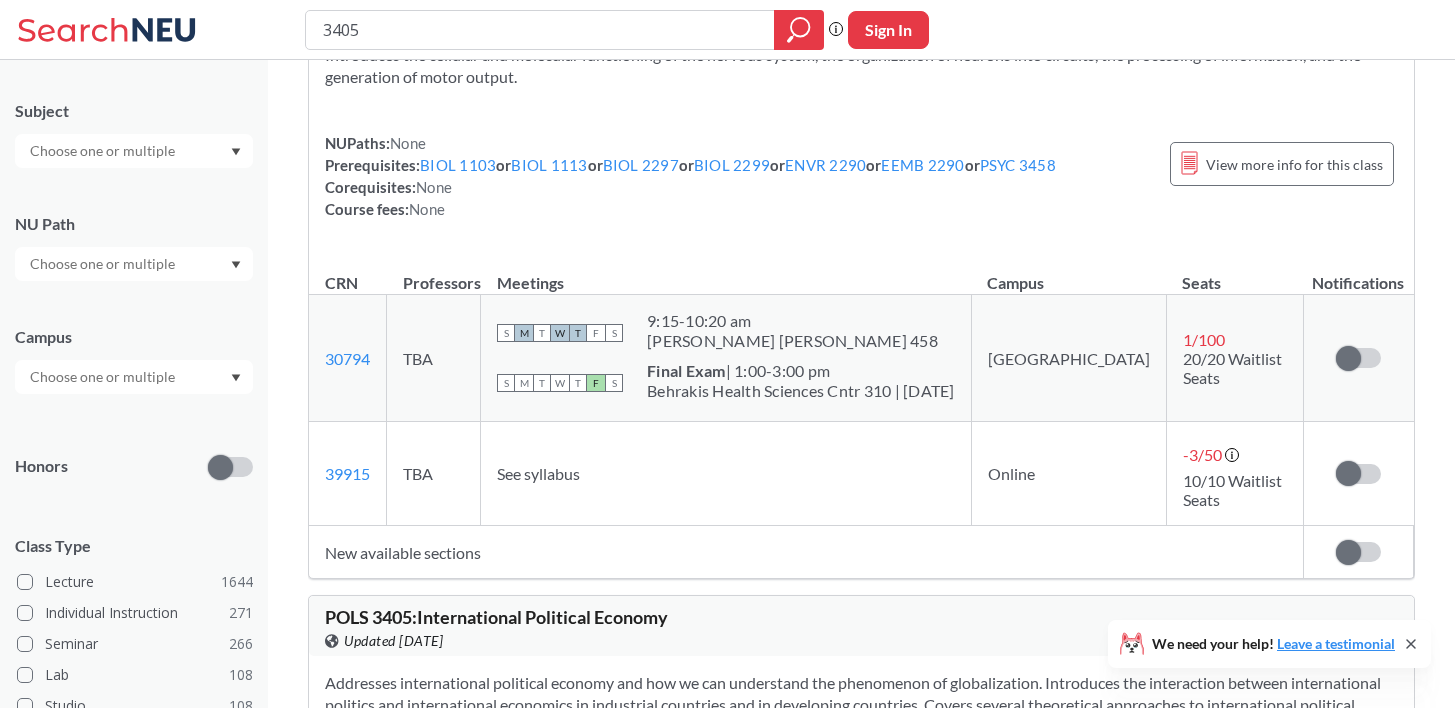 click on "Subject NU Path Campus Honors Class Type Lecture 1644 Individual Instruction 271 Seminar 266 Lab 108 Studio 108 Off-campus instruction 60 Off-campus instruction w/ lec 33 Recitation/Discussion 29 Course ID Range 1000 2000 3000 4000 5000 6000 7000 8000" at bounding box center (134, 533) 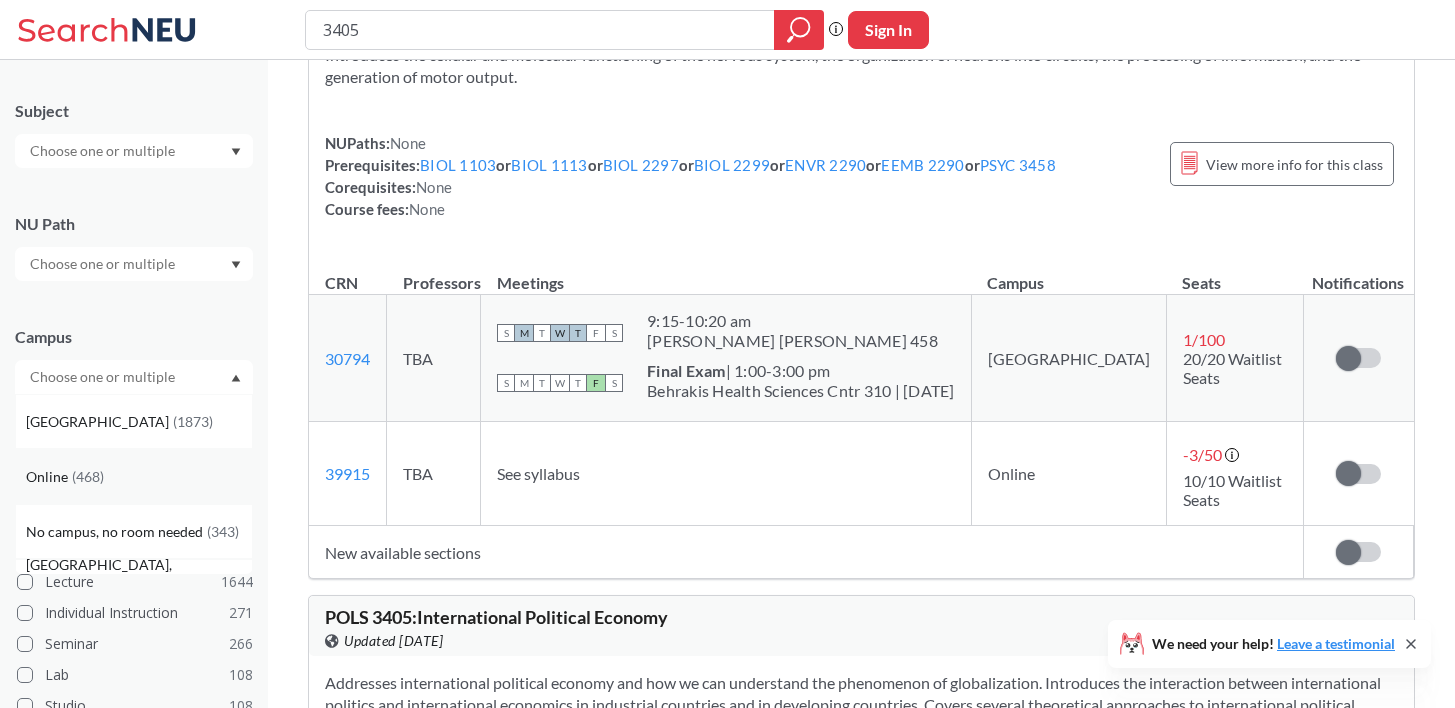 click on "Online ( 468 )" at bounding box center [139, 477] 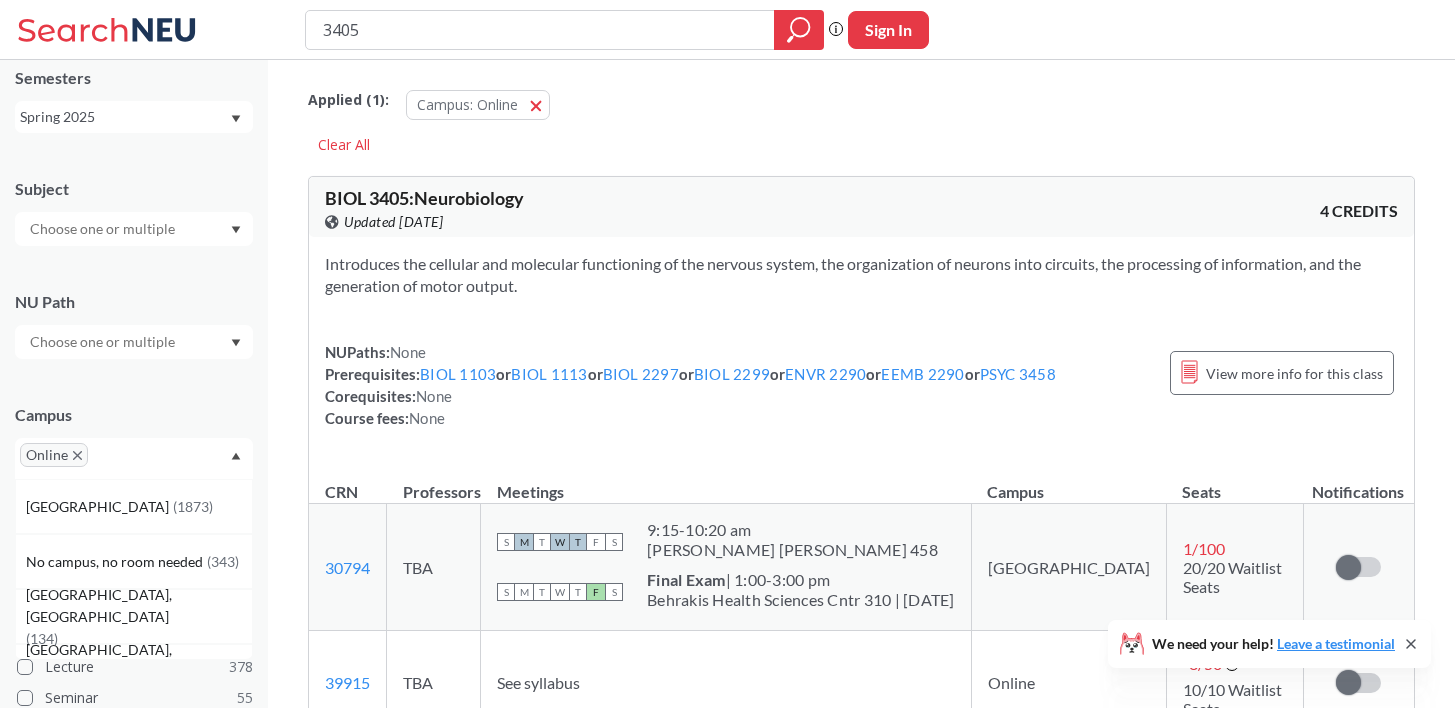 scroll, scrollTop: 113, scrollLeft: 0, axis: vertical 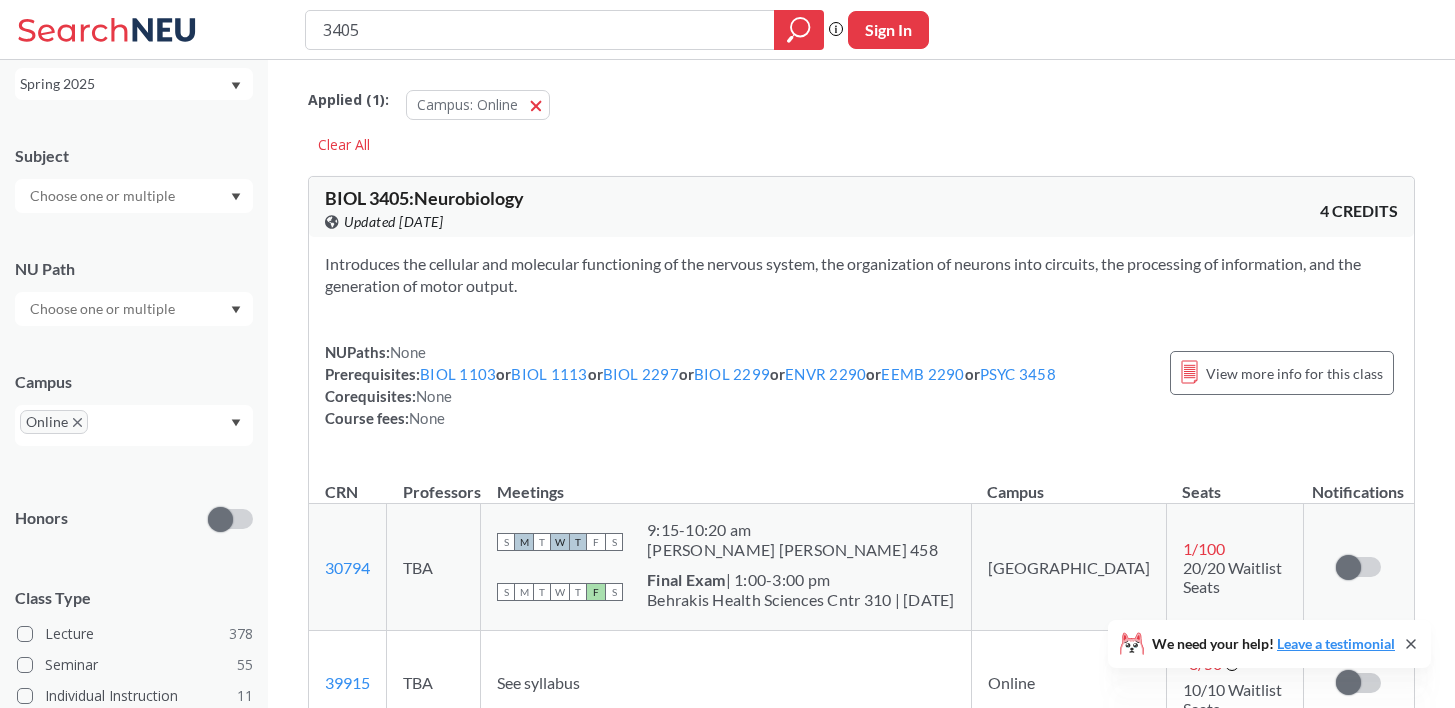 click at bounding box center [134, 196] 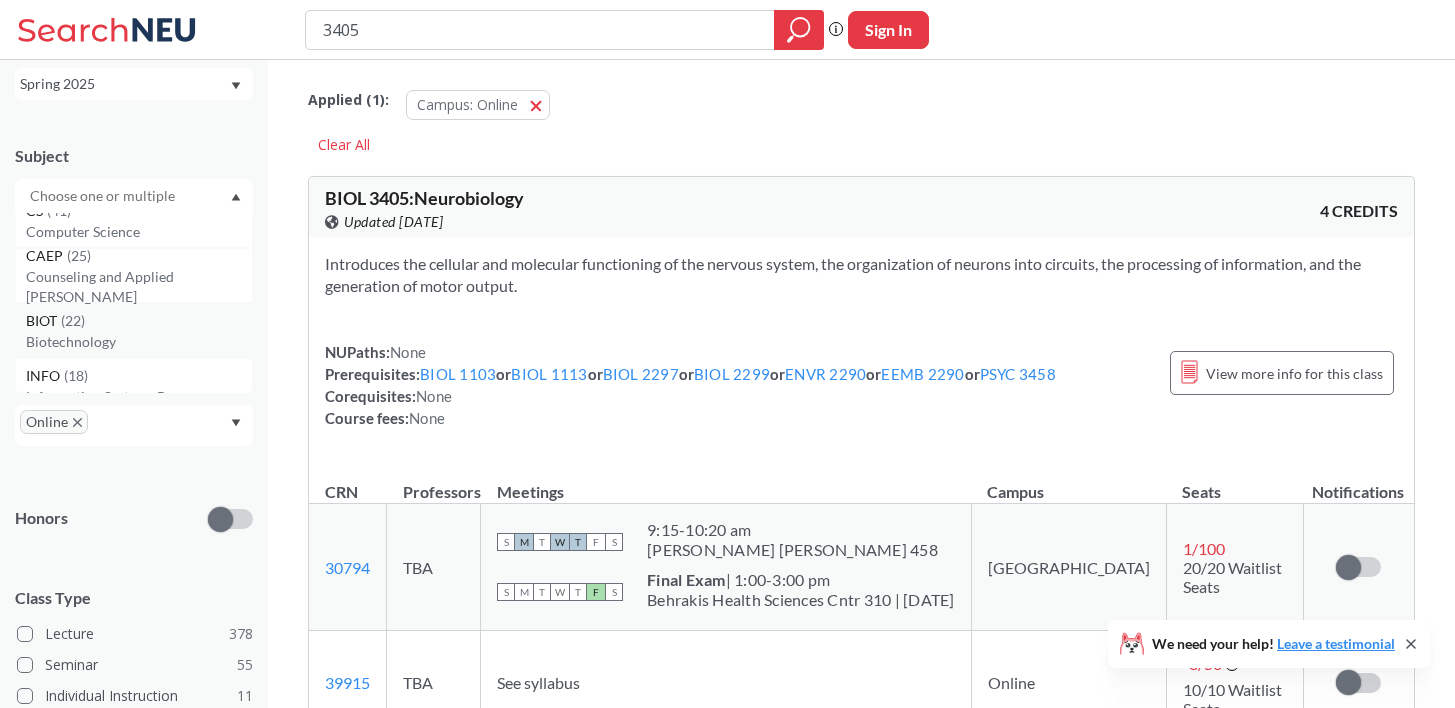 scroll, scrollTop: 0, scrollLeft: 0, axis: both 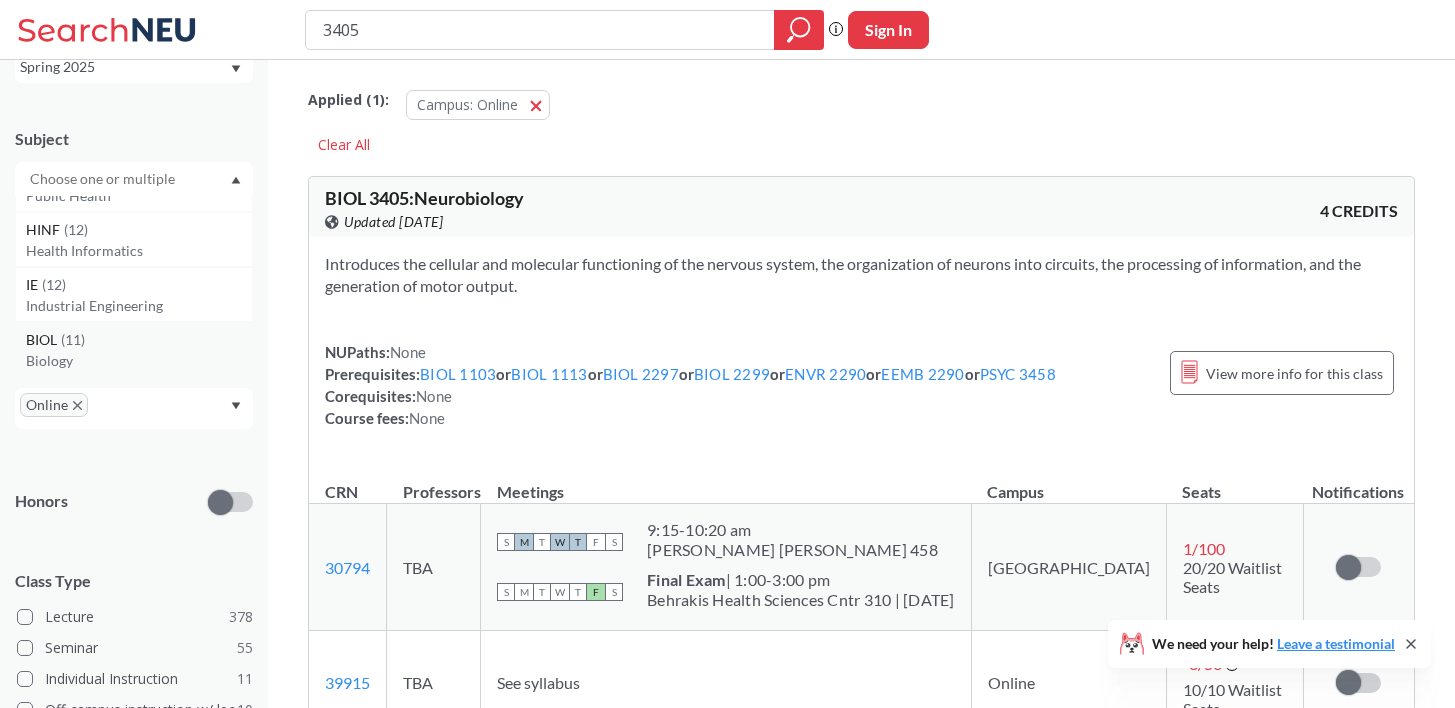 click on "Biology" at bounding box center [139, 361] 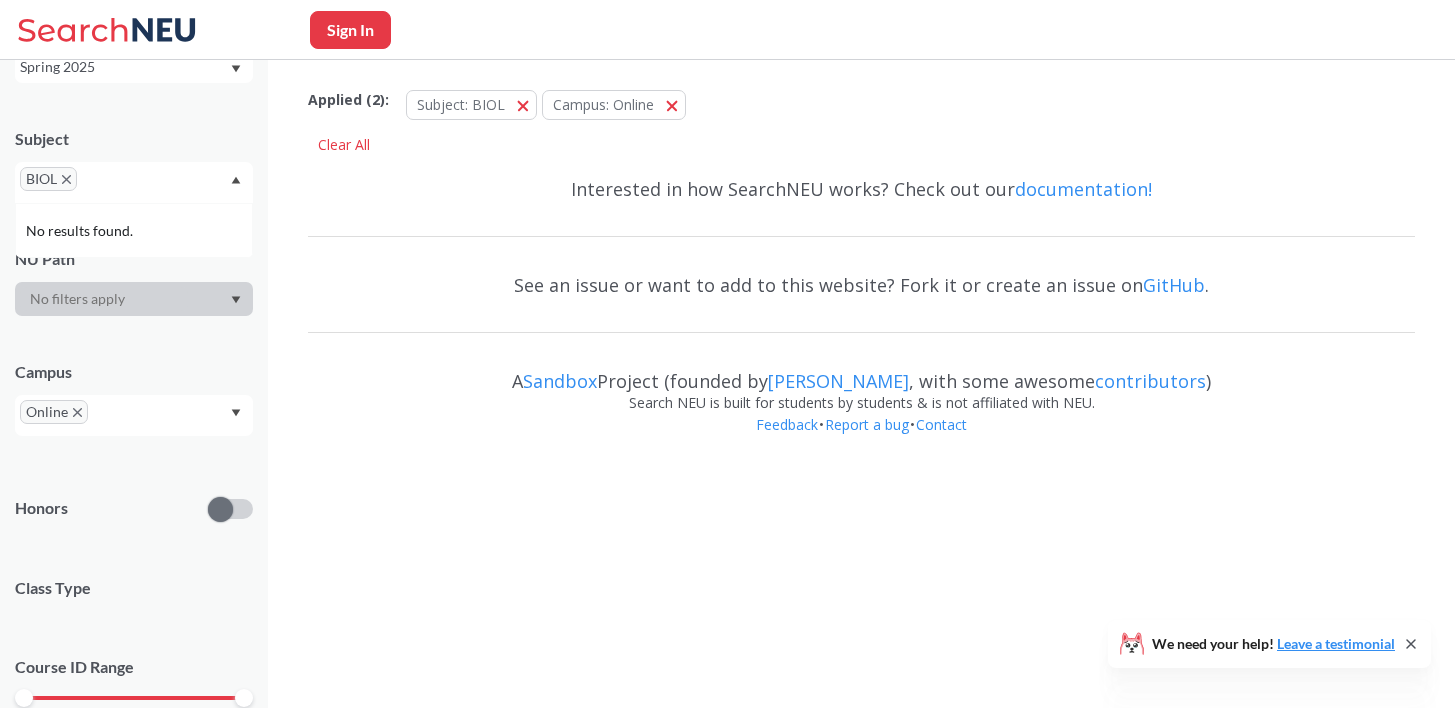 scroll, scrollTop: 0, scrollLeft: 0, axis: both 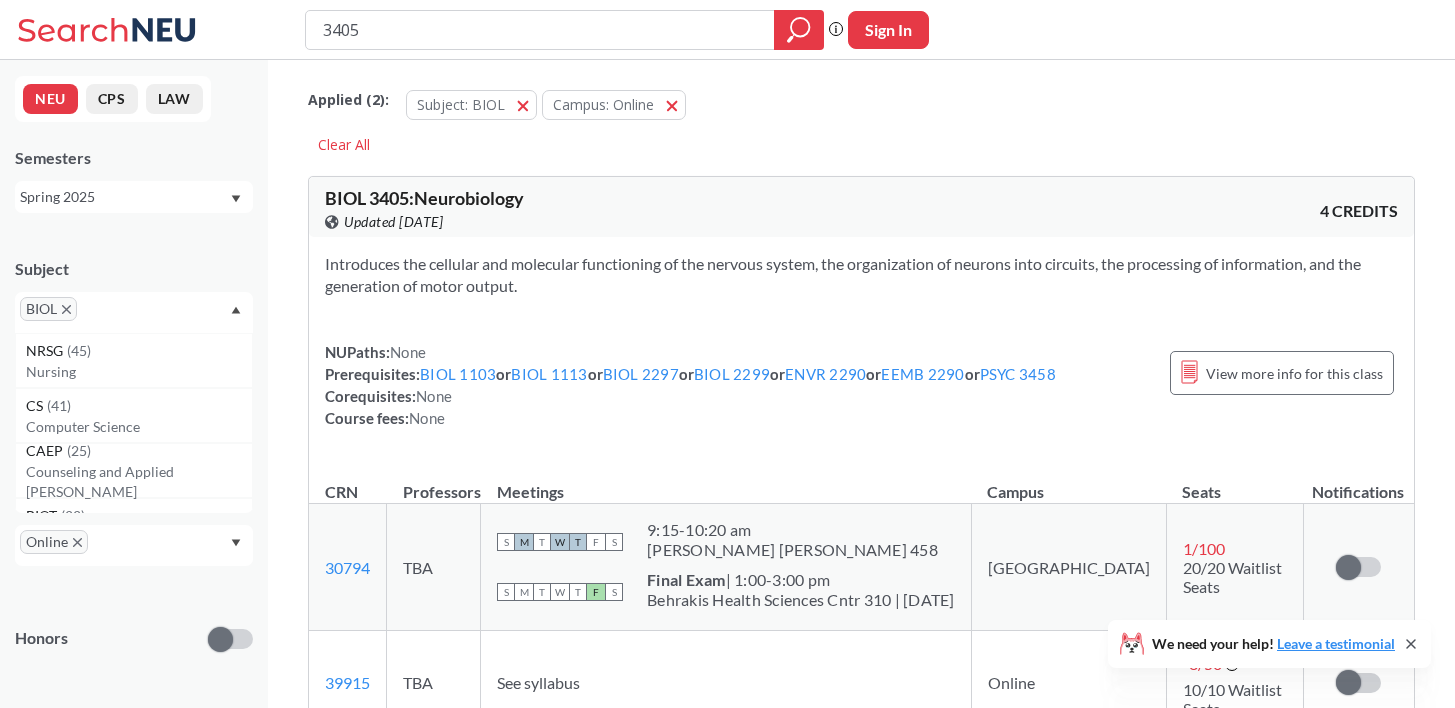 click on "Spring 2025" at bounding box center (124, 197) 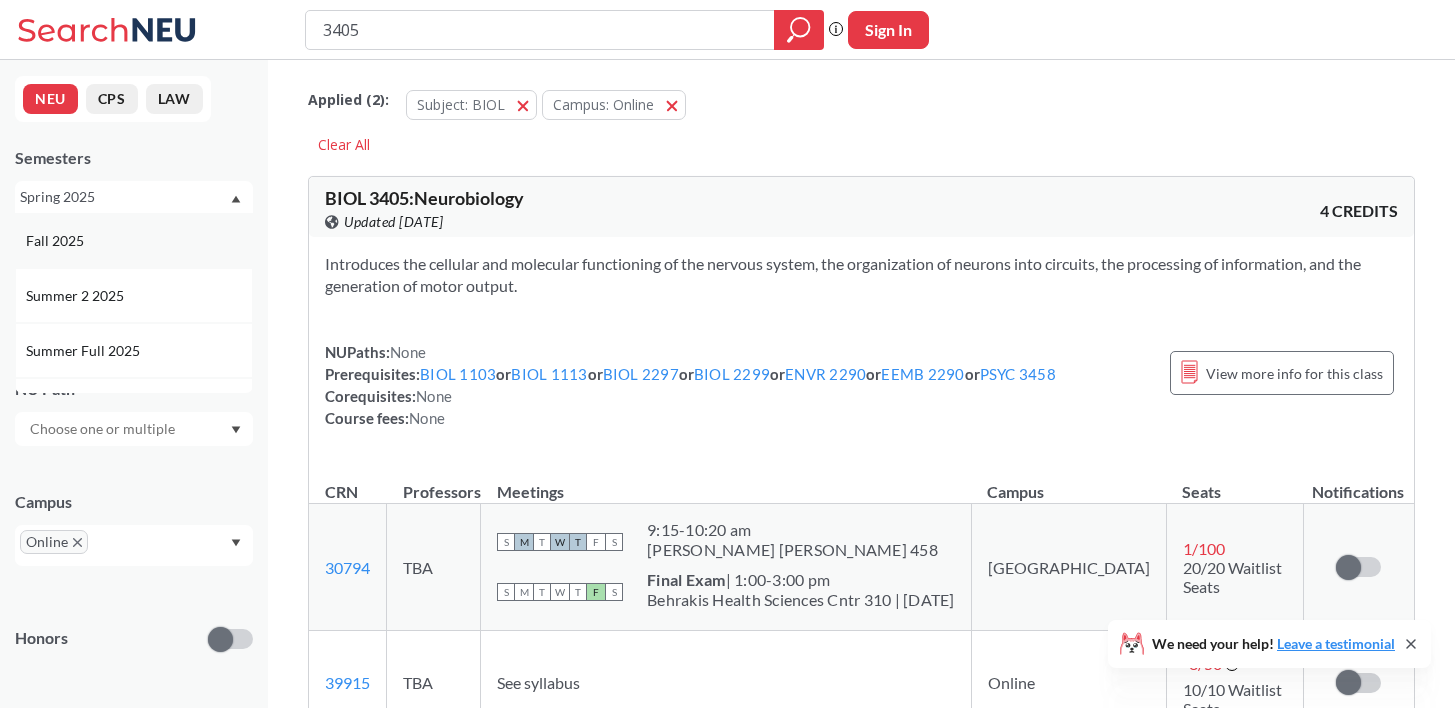 click on "Fall 2025" at bounding box center (139, 241) 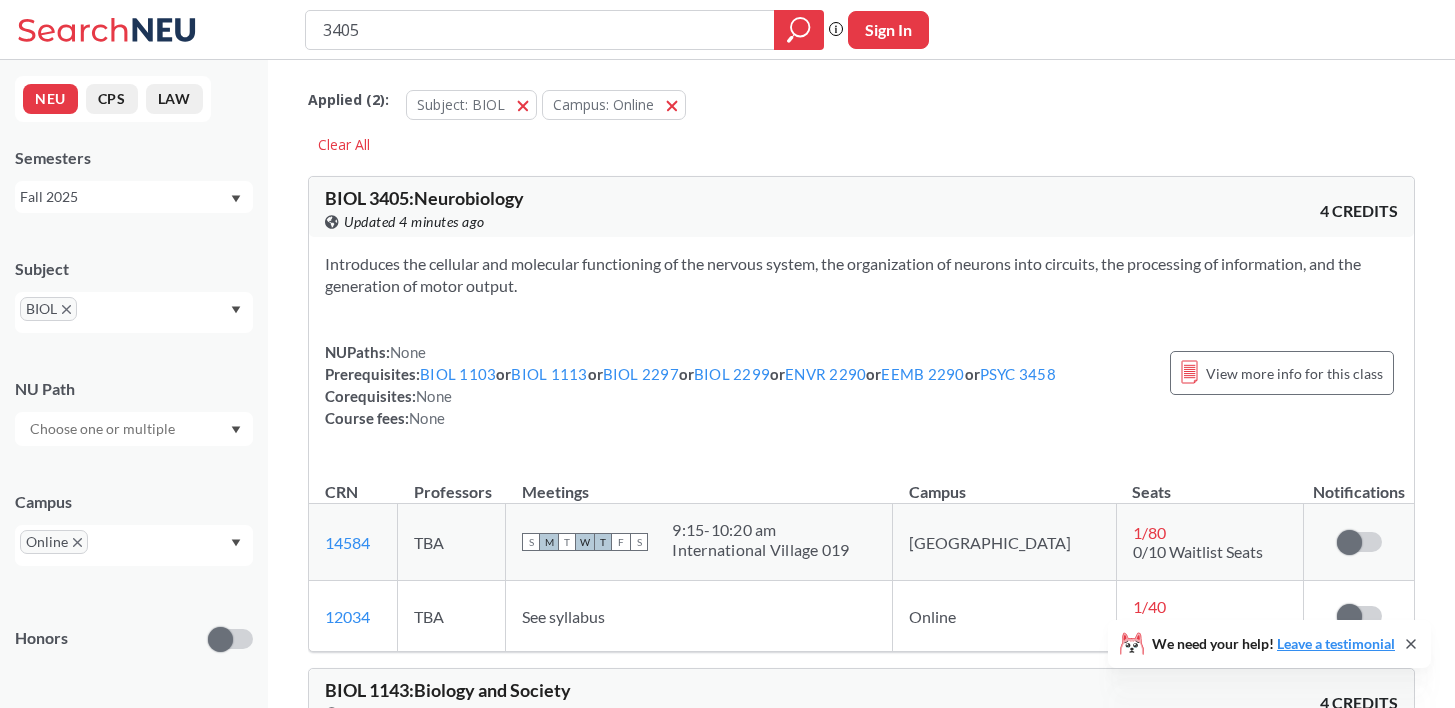 click on "Fall 2025" at bounding box center (124, 197) 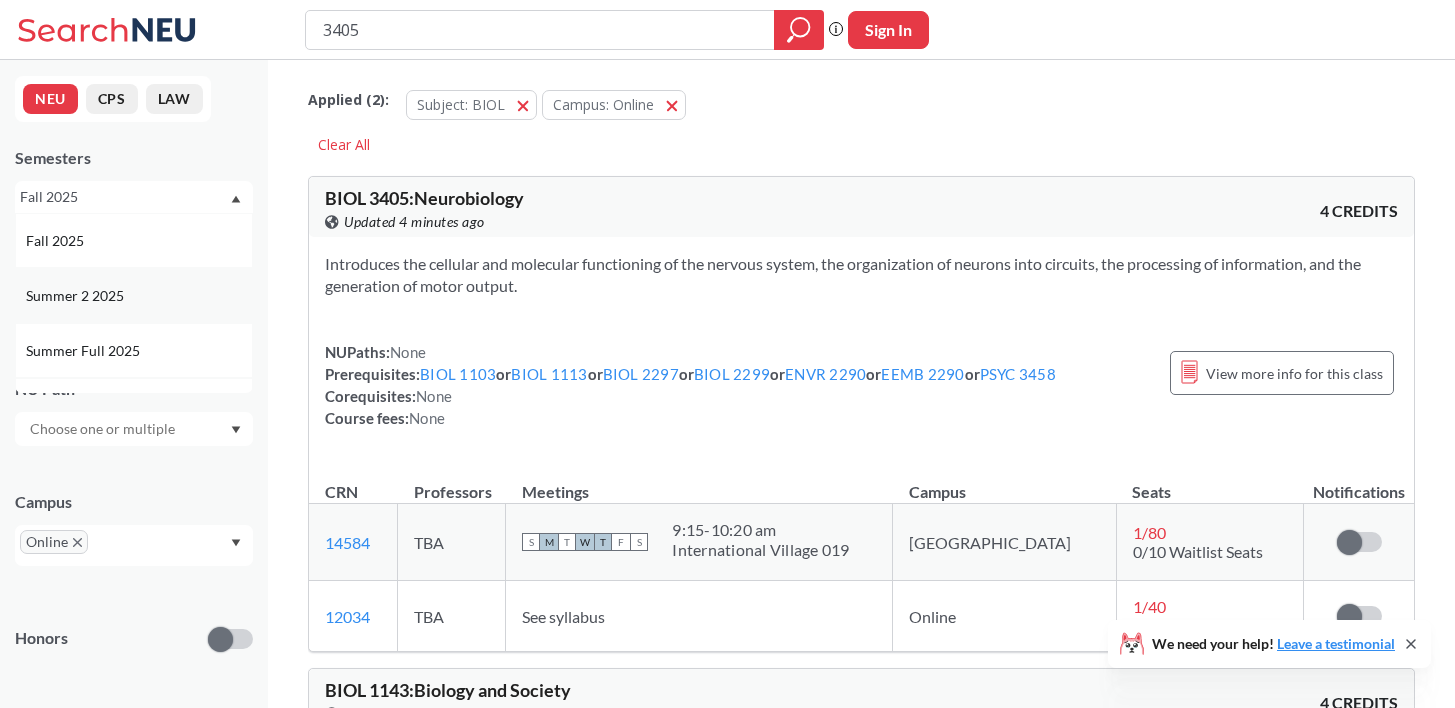 scroll, scrollTop: 131, scrollLeft: 0, axis: vertical 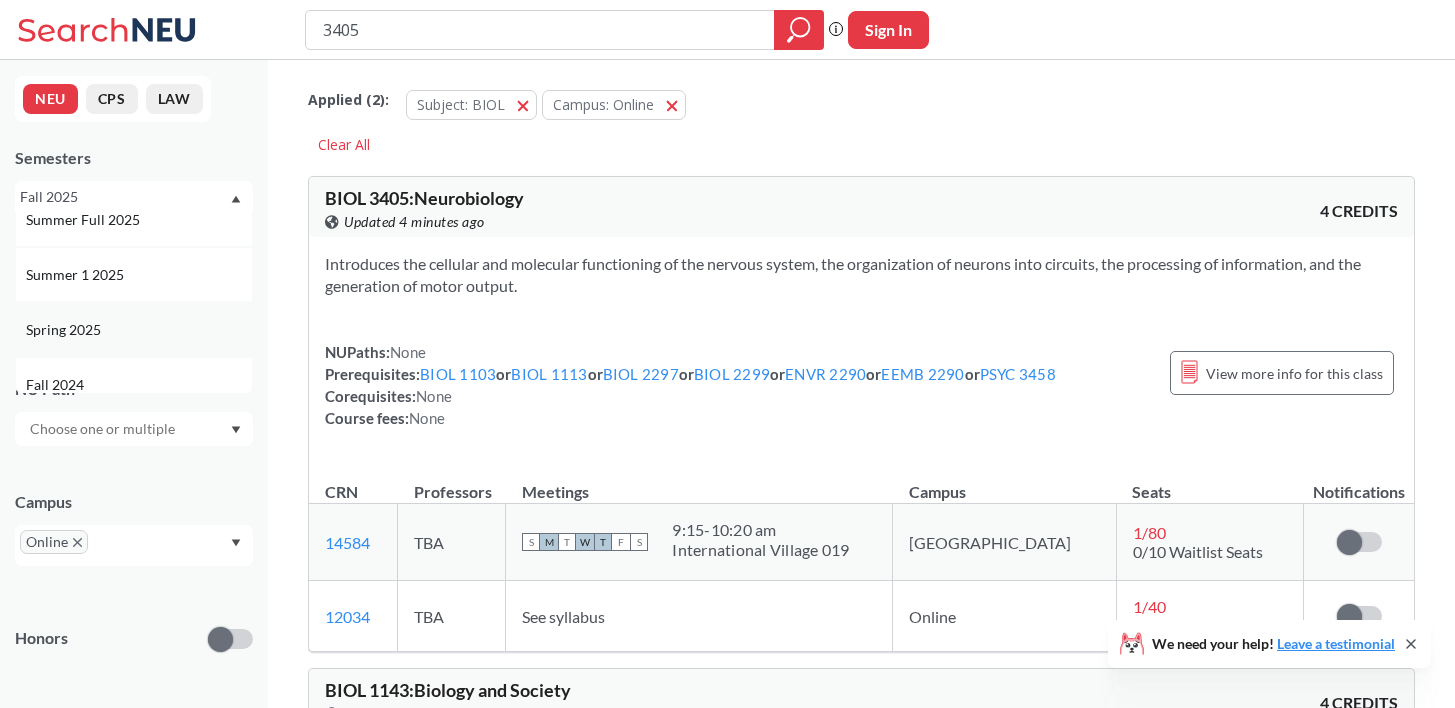 click on "Spring 2025" at bounding box center (139, 330) 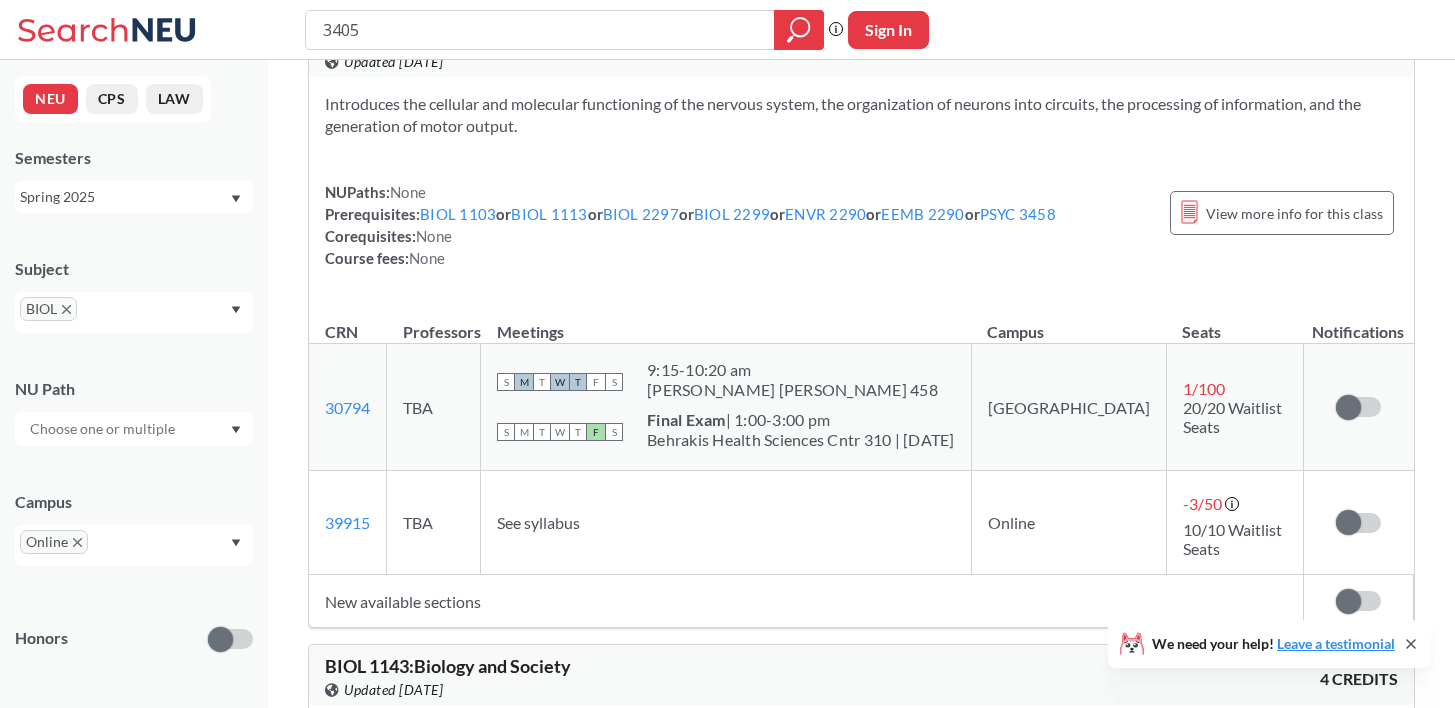 scroll, scrollTop: 166, scrollLeft: 0, axis: vertical 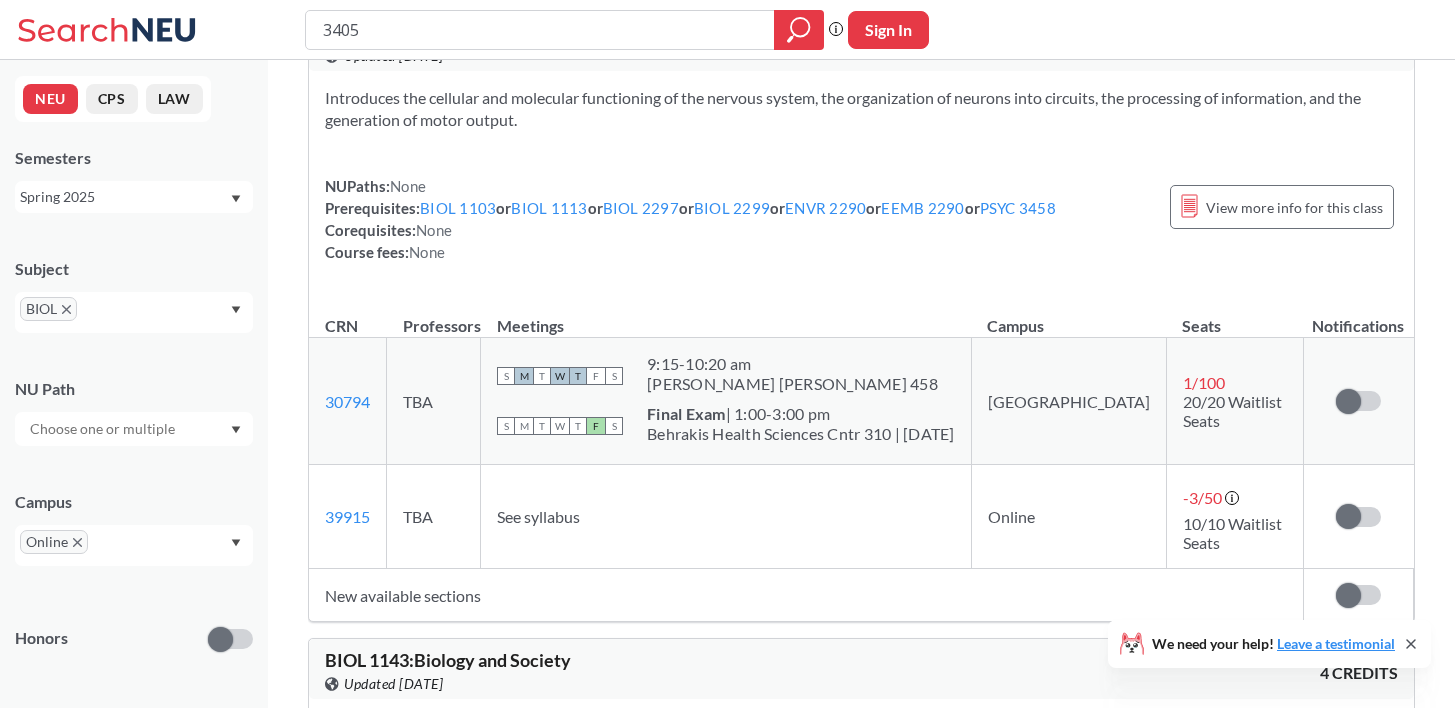 click on "Spring 2025" at bounding box center [124, 197] 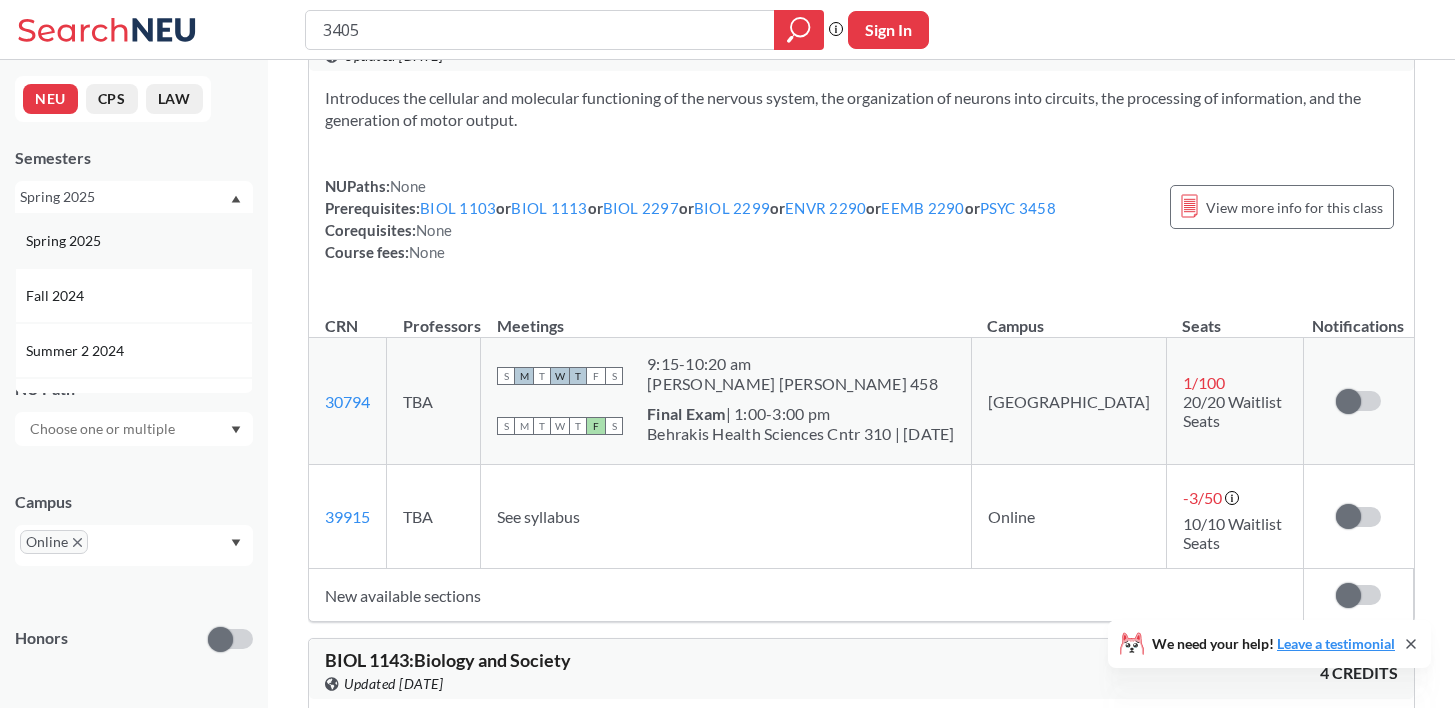scroll, scrollTop: 226, scrollLeft: 0, axis: vertical 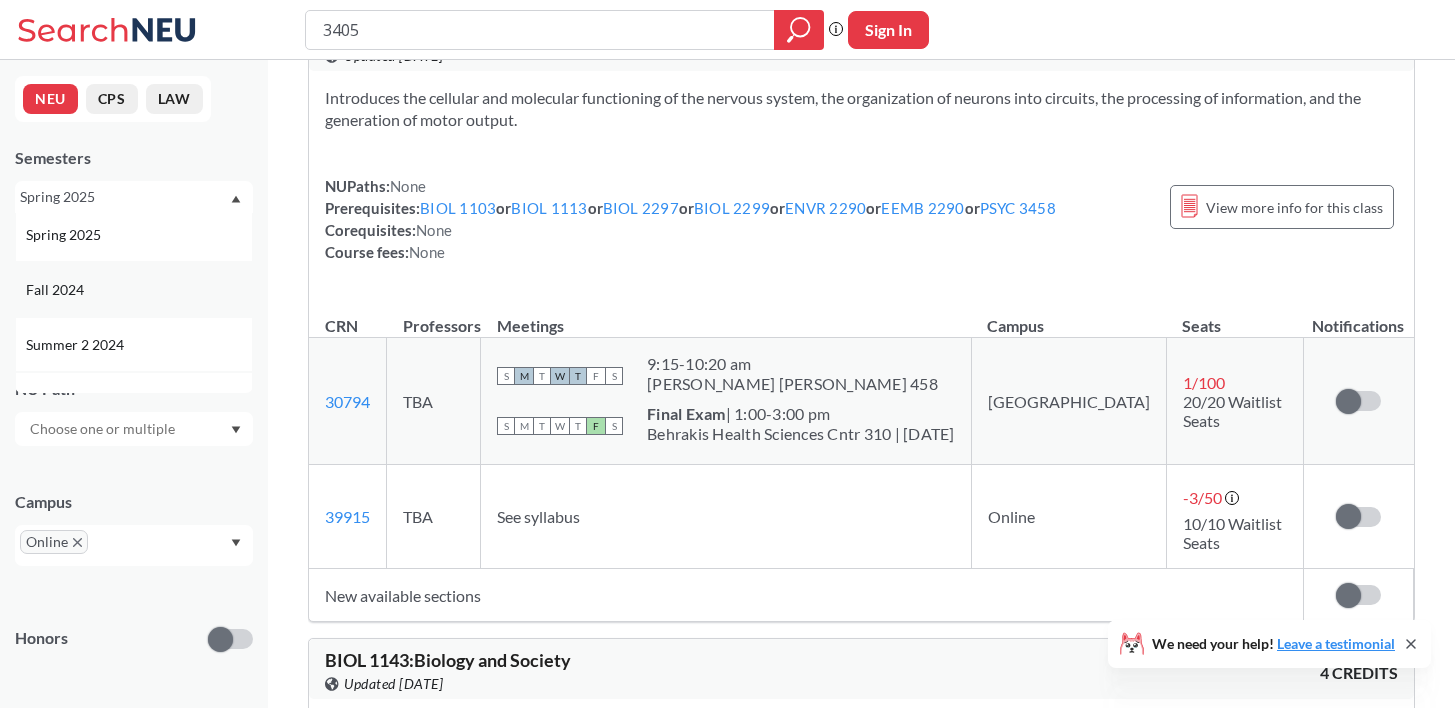 click on "Fall 2024" at bounding box center [139, 290] 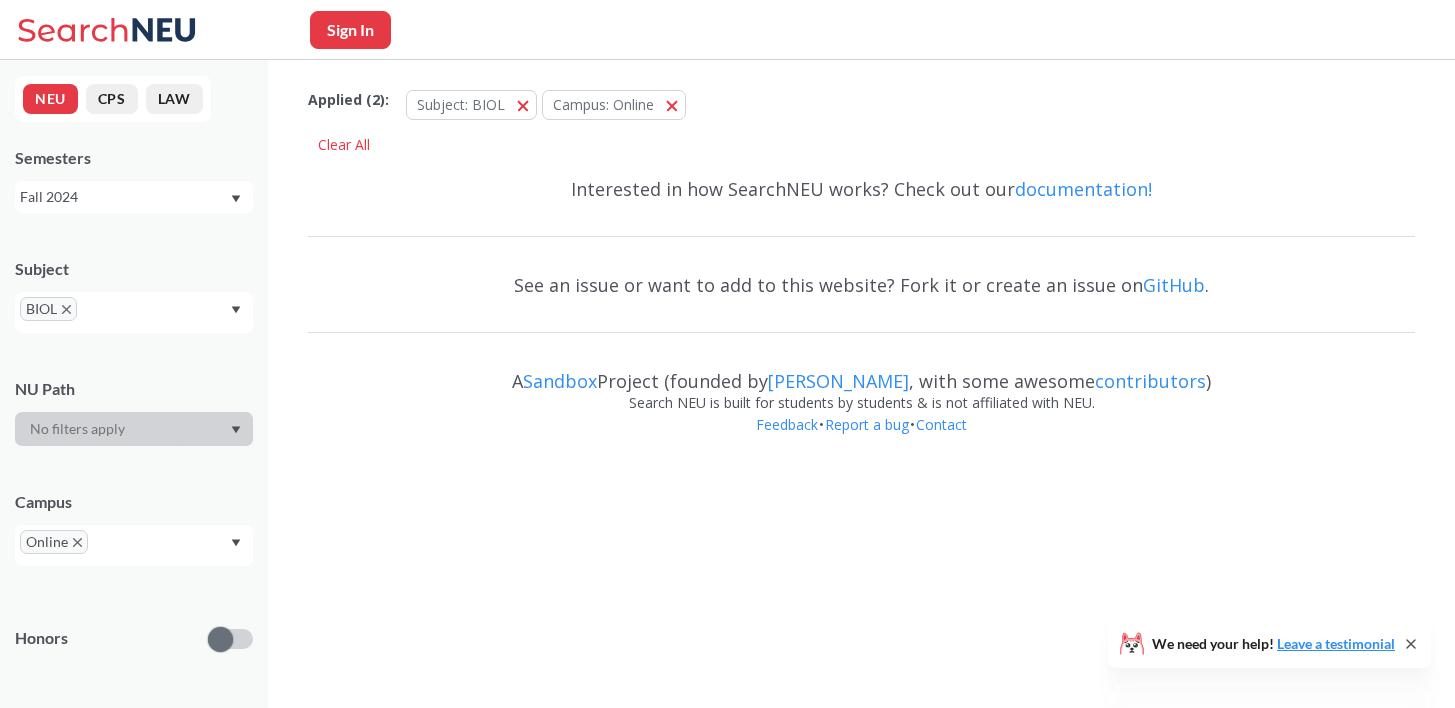 scroll, scrollTop: 0, scrollLeft: 0, axis: both 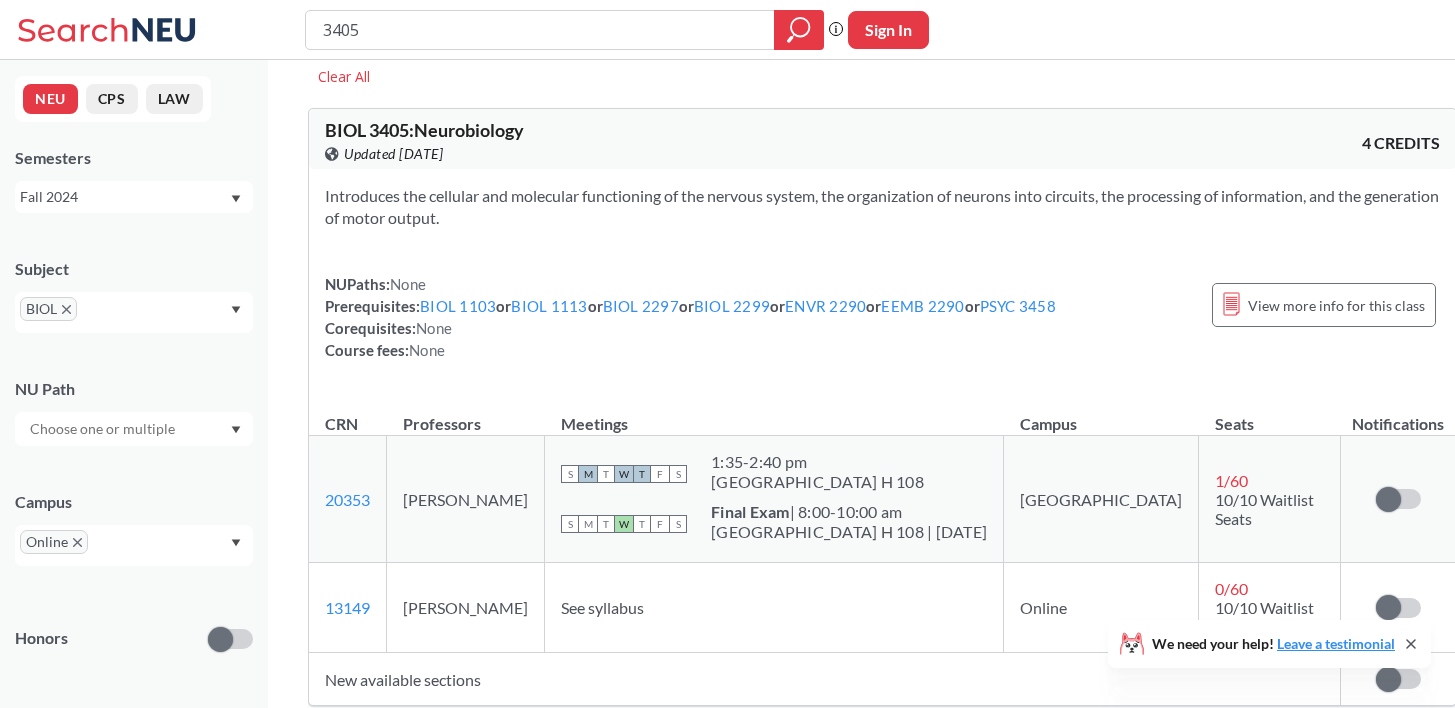 click on "NEU CPS LAW Semesters Fall 2024 Subject BIOL NU Path Campus Online Honors Class Type Lecture 12 Seminar 3 Course ID Range 1000 2000 3000 4000 5000 6000 7000 8000" at bounding box center (134, 384) 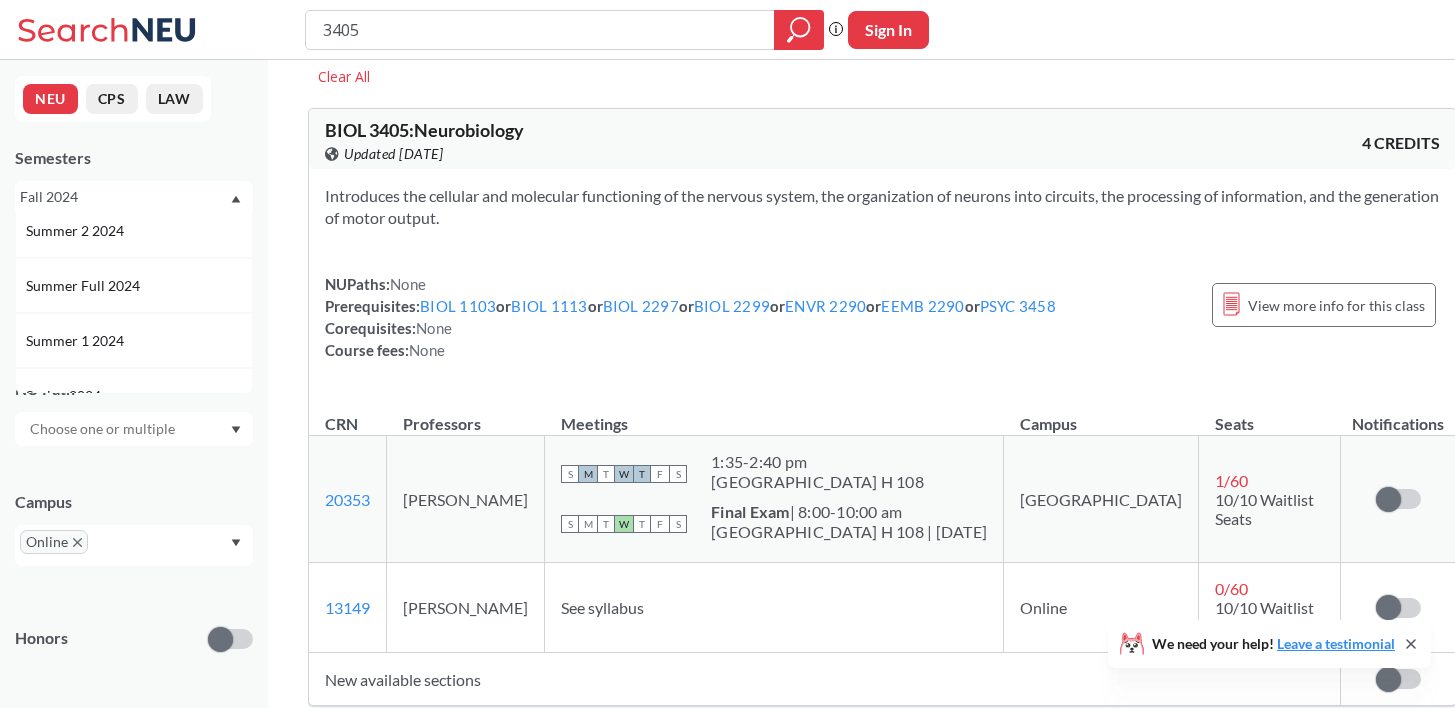 scroll, scrollTop: 412, scrollLeft: 0, axis: vertical 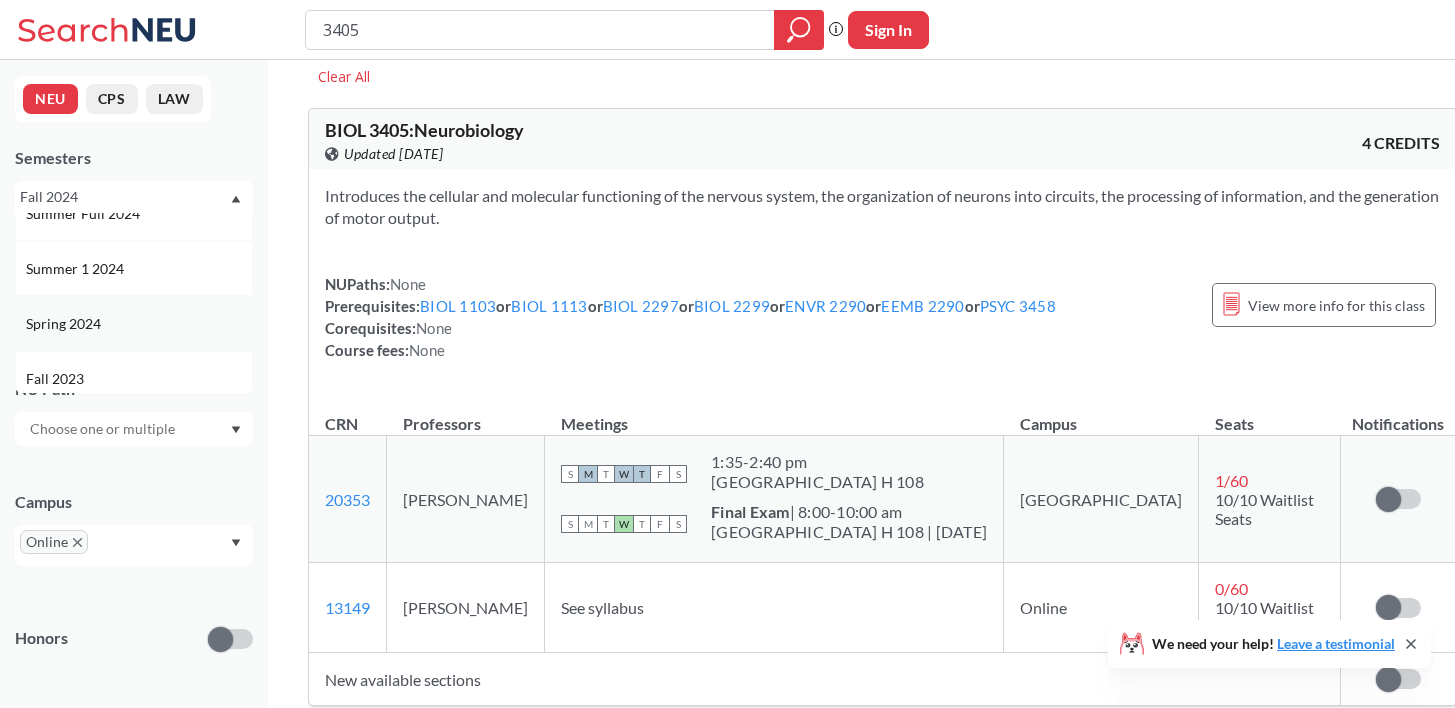 click on "Spring 2024" at bounding box center [139, 324] 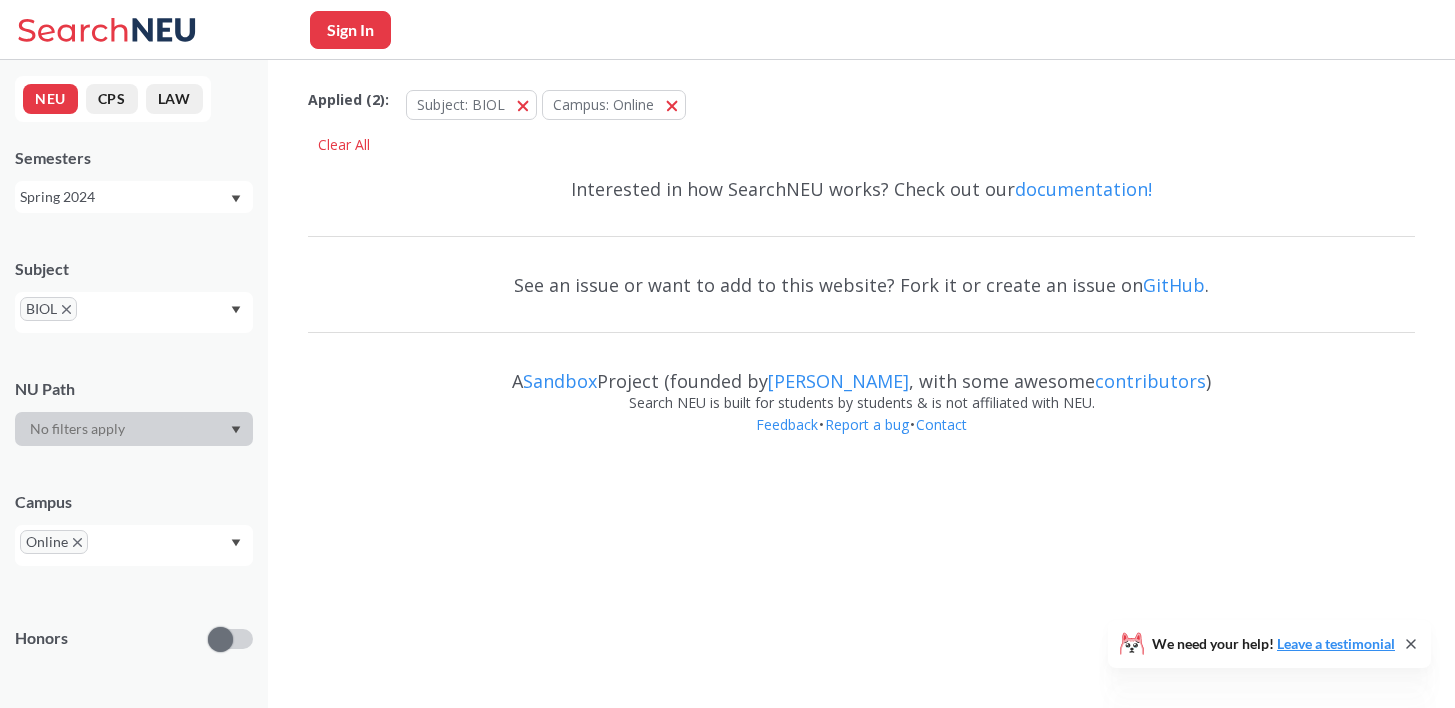 scroll, scrollTop: 0, scrollLeft: 0, axis: both 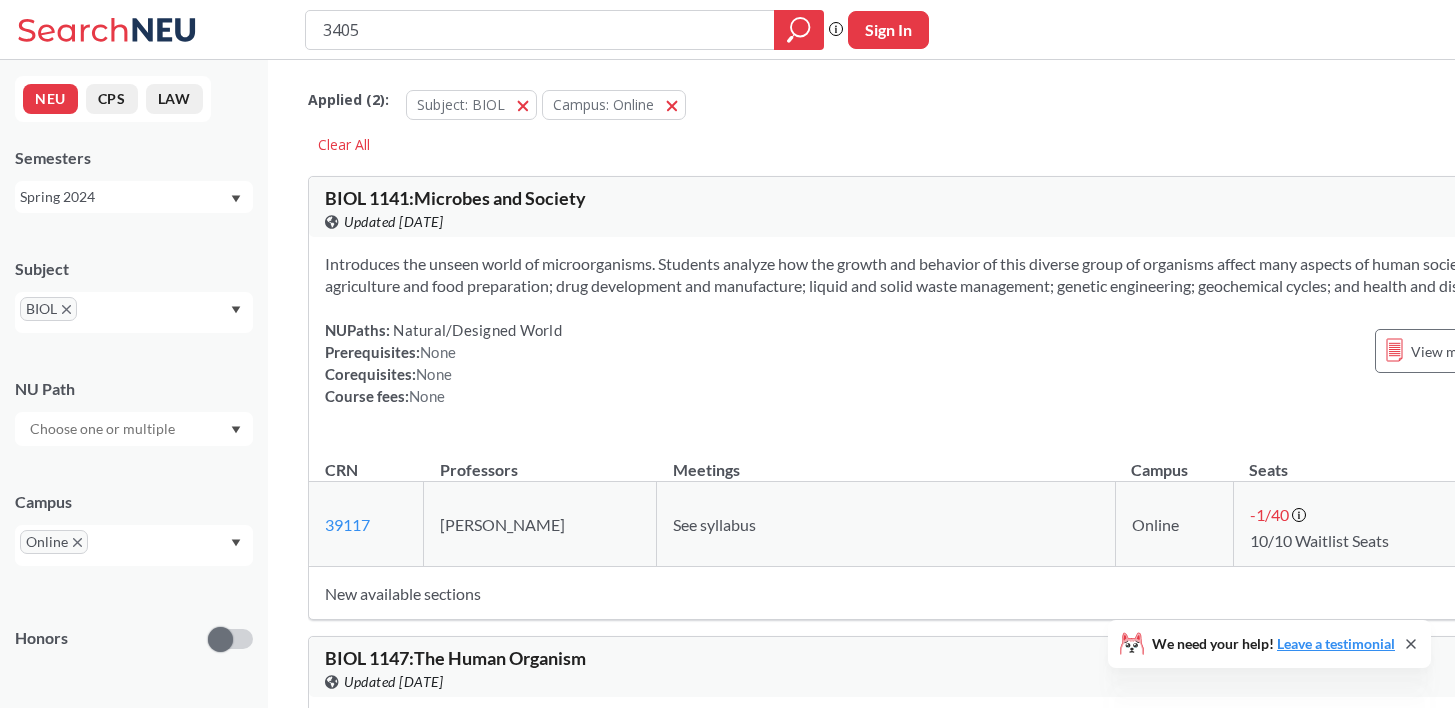 click on "Spring 2024" at bounding box center (134, 197) 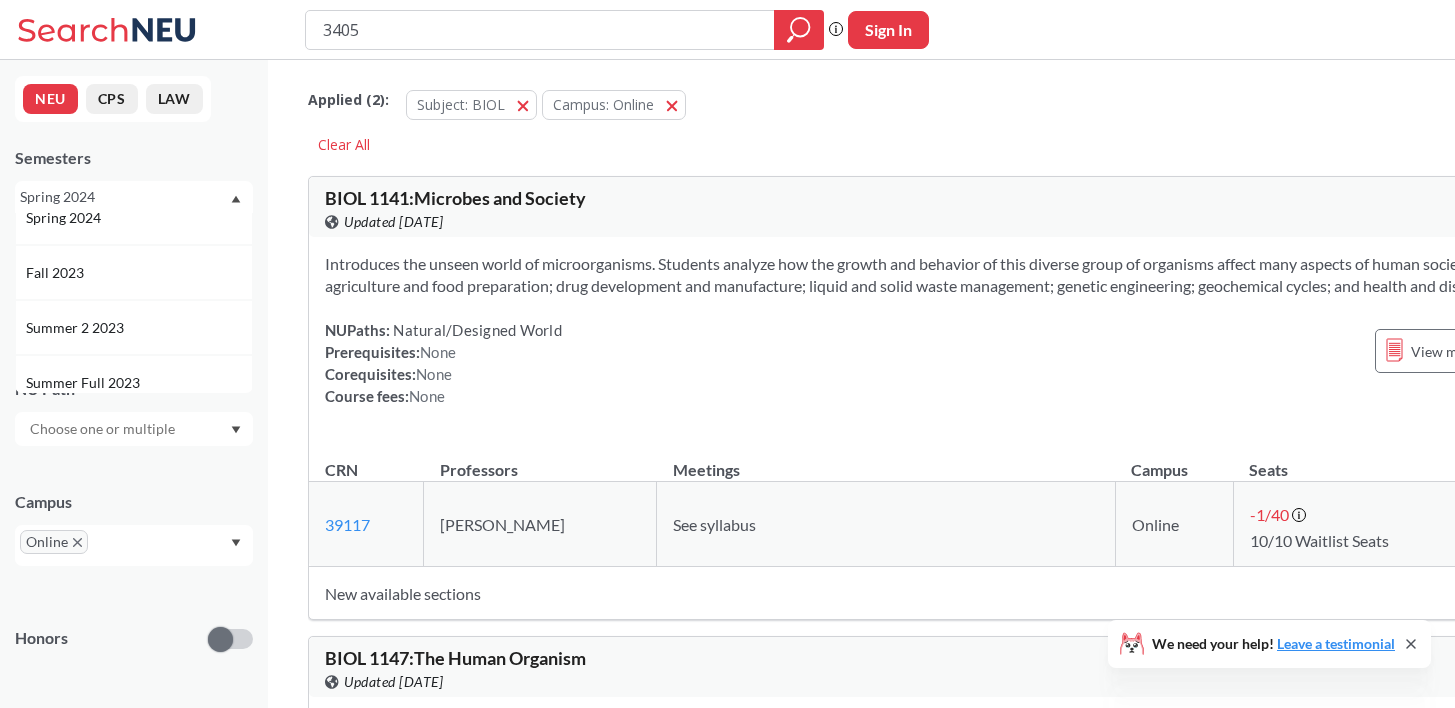 scroll, scrollTop: 528, scrollLeft: 0, axis: vertical 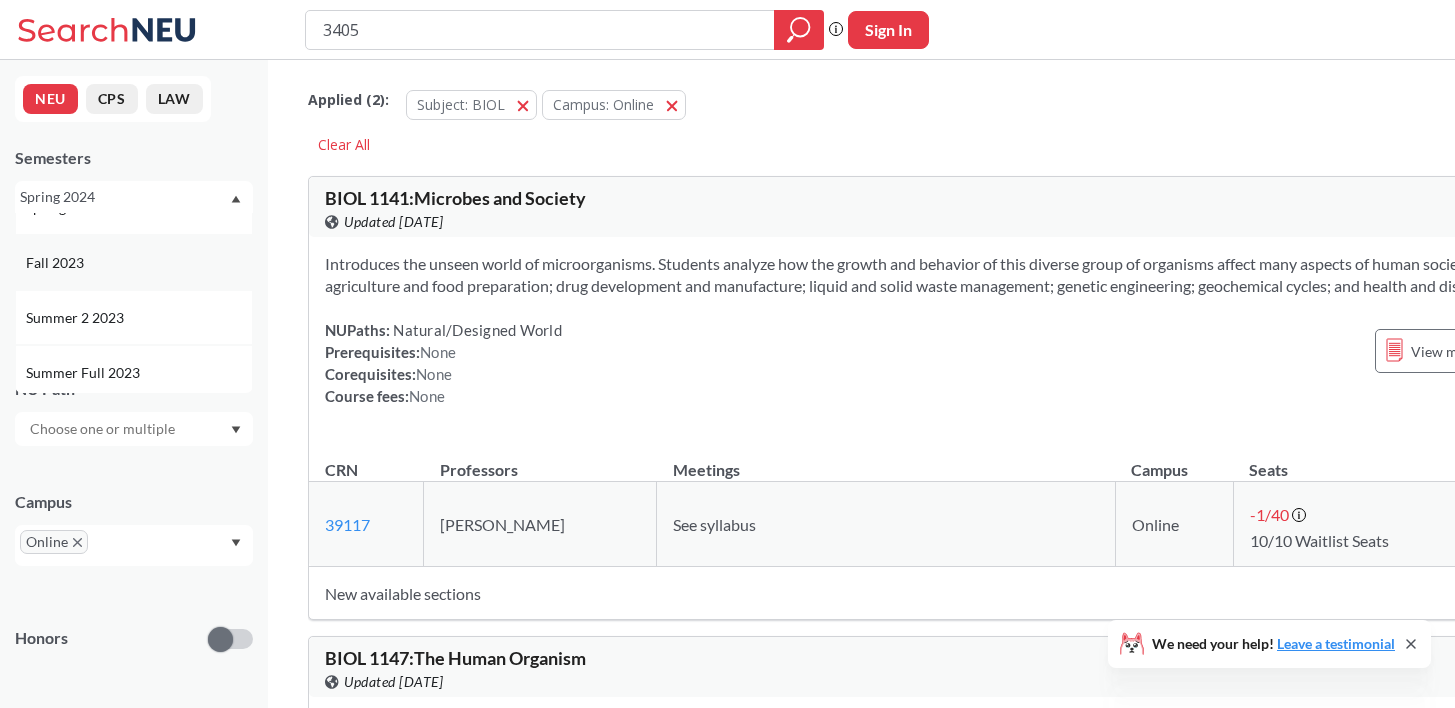 click on "Fall 2023" at bounding box center (134, 262) 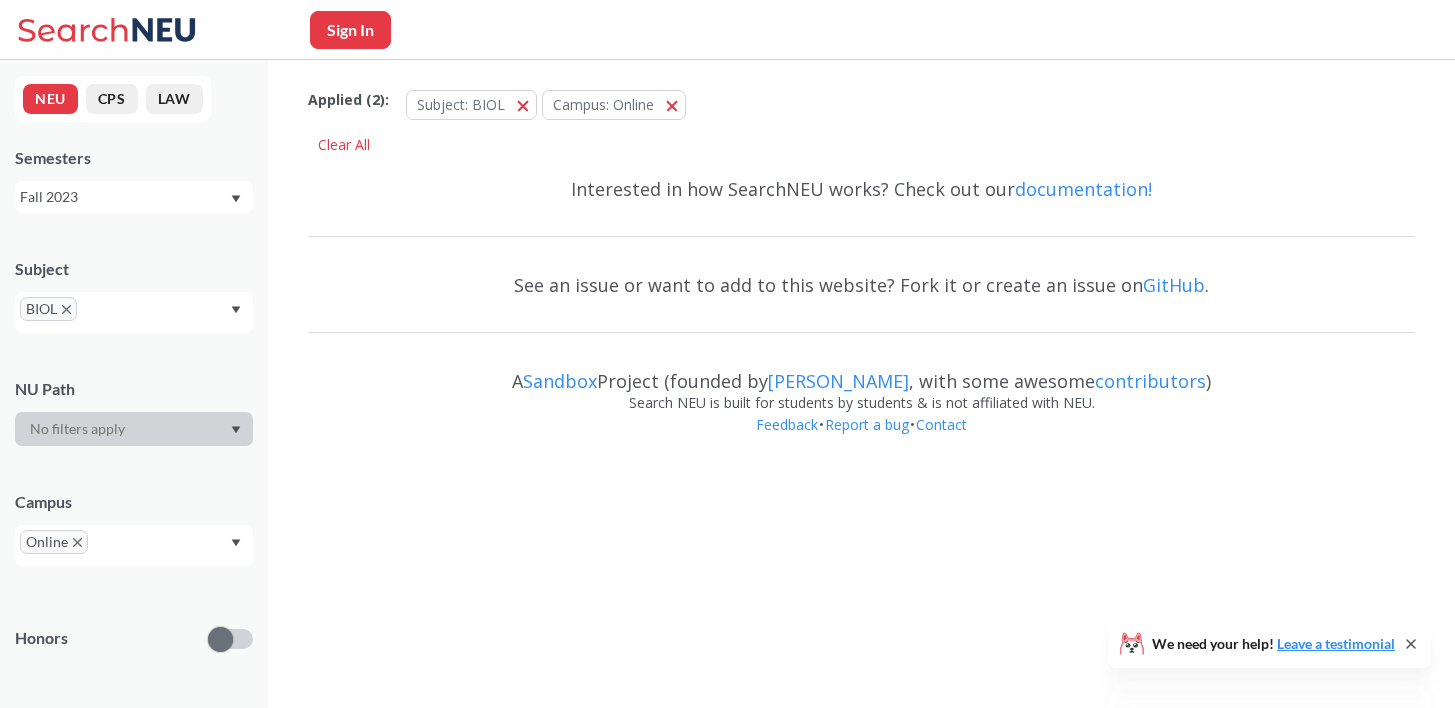 scroll, scrollTop: 0, scrollLeft: 0, axis: both 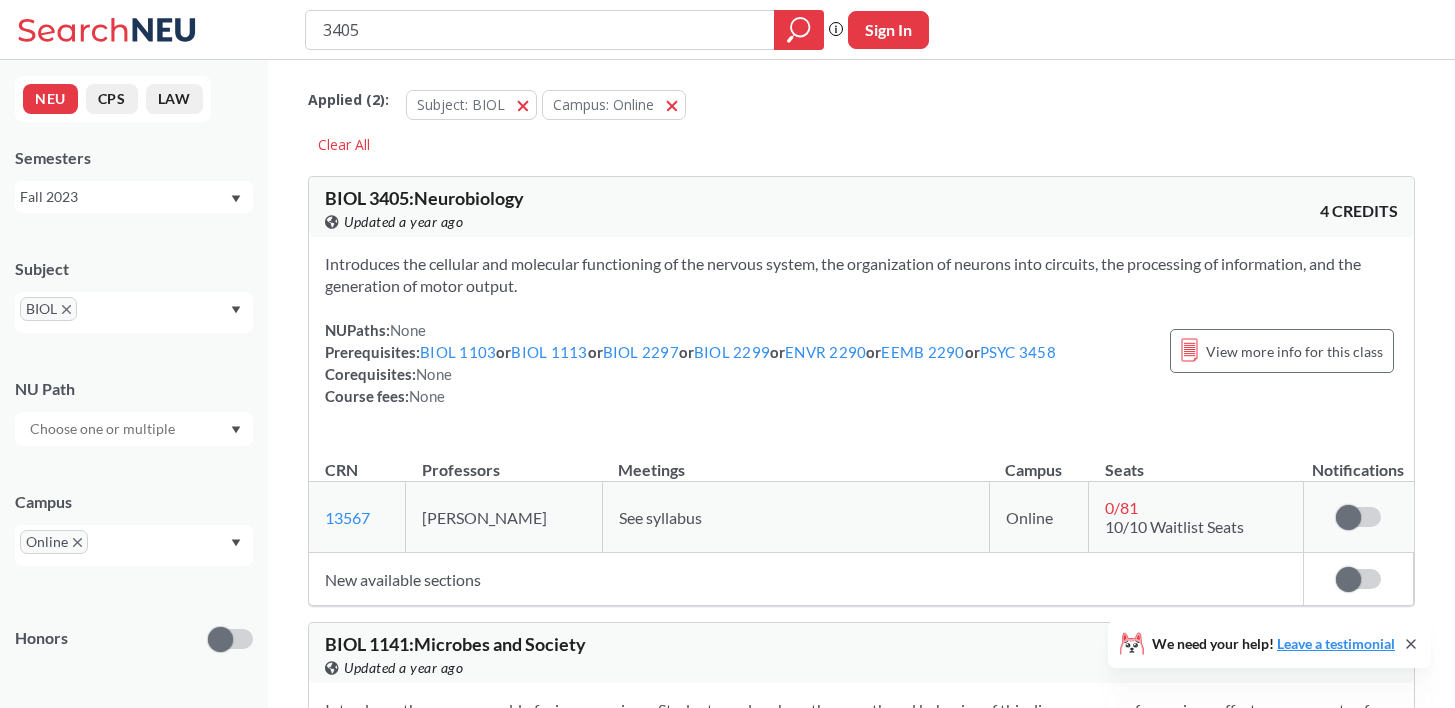 click on "Fall 2023" at bounding box center [124, 197] 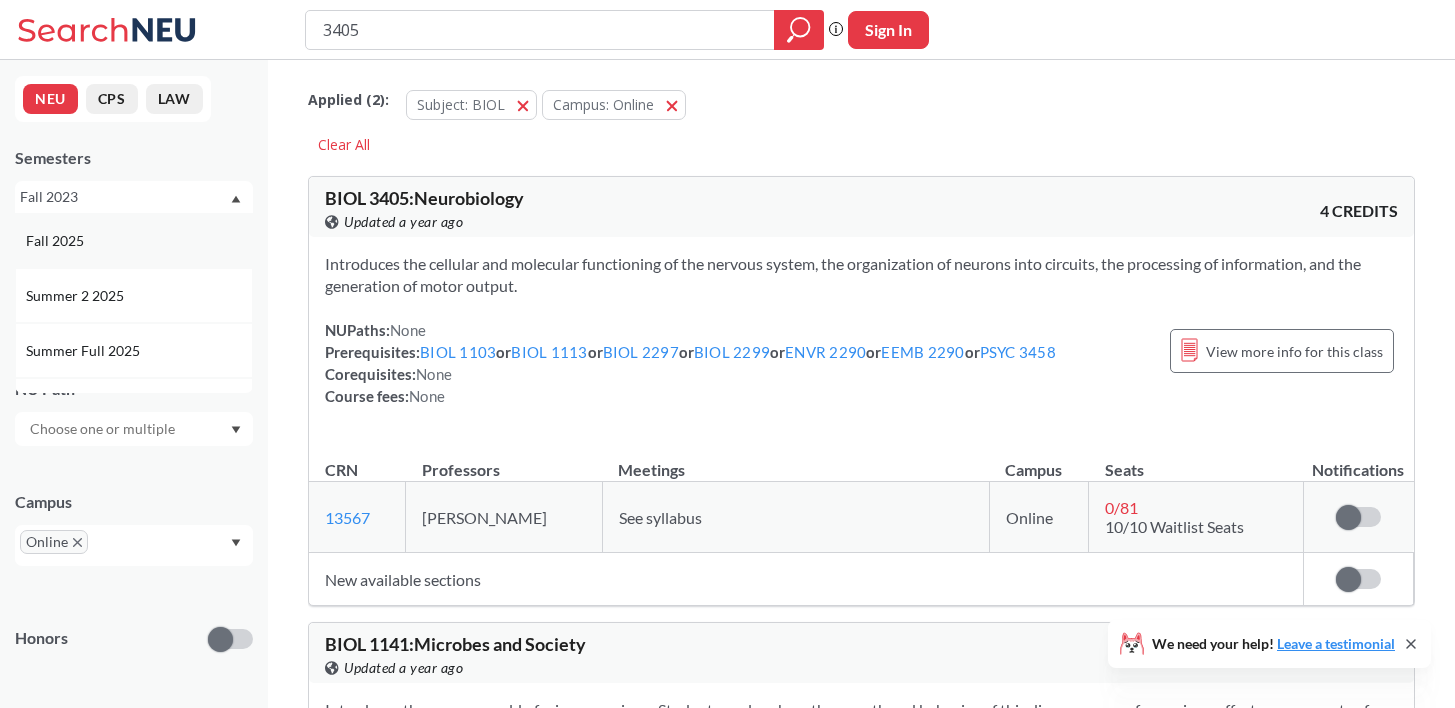 click on "Fall 2025" at bounding box center [139, 241] 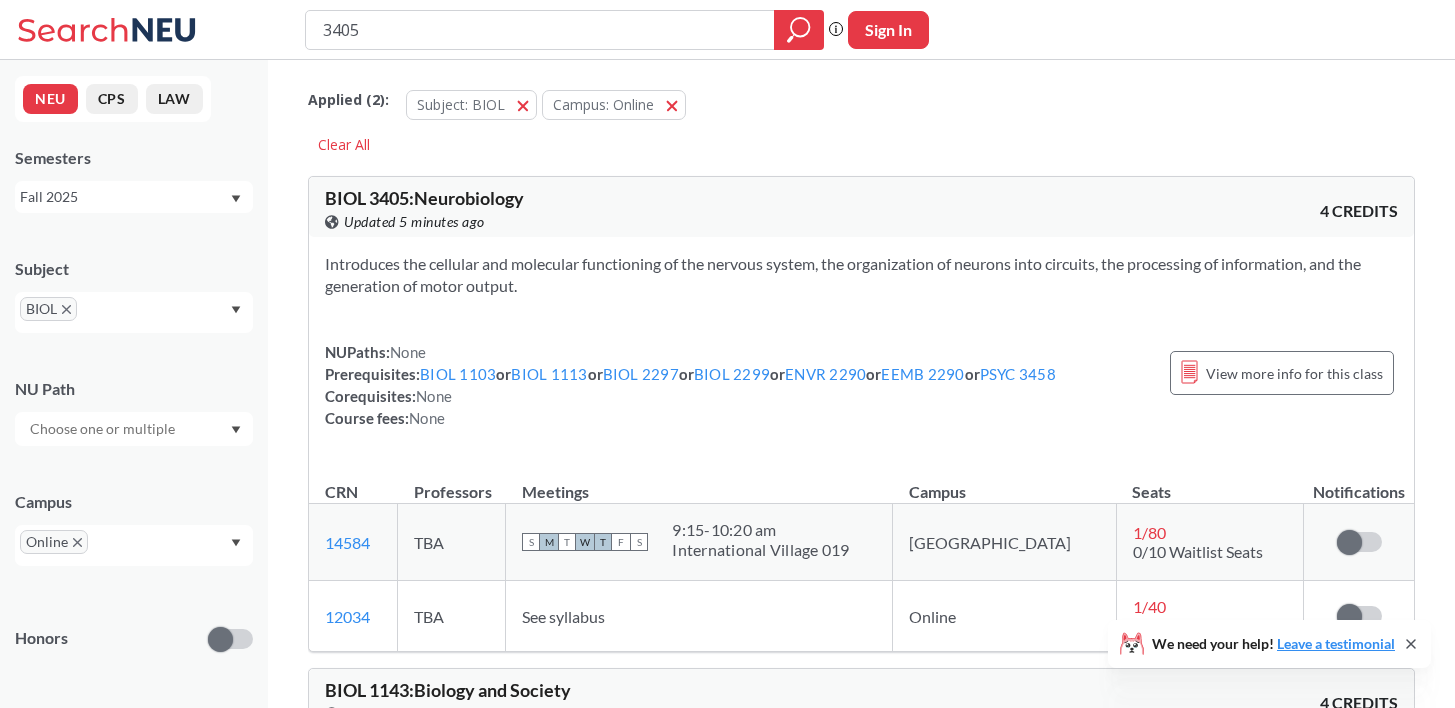 click on "Fall 2025" at bounding box center (124, 197) 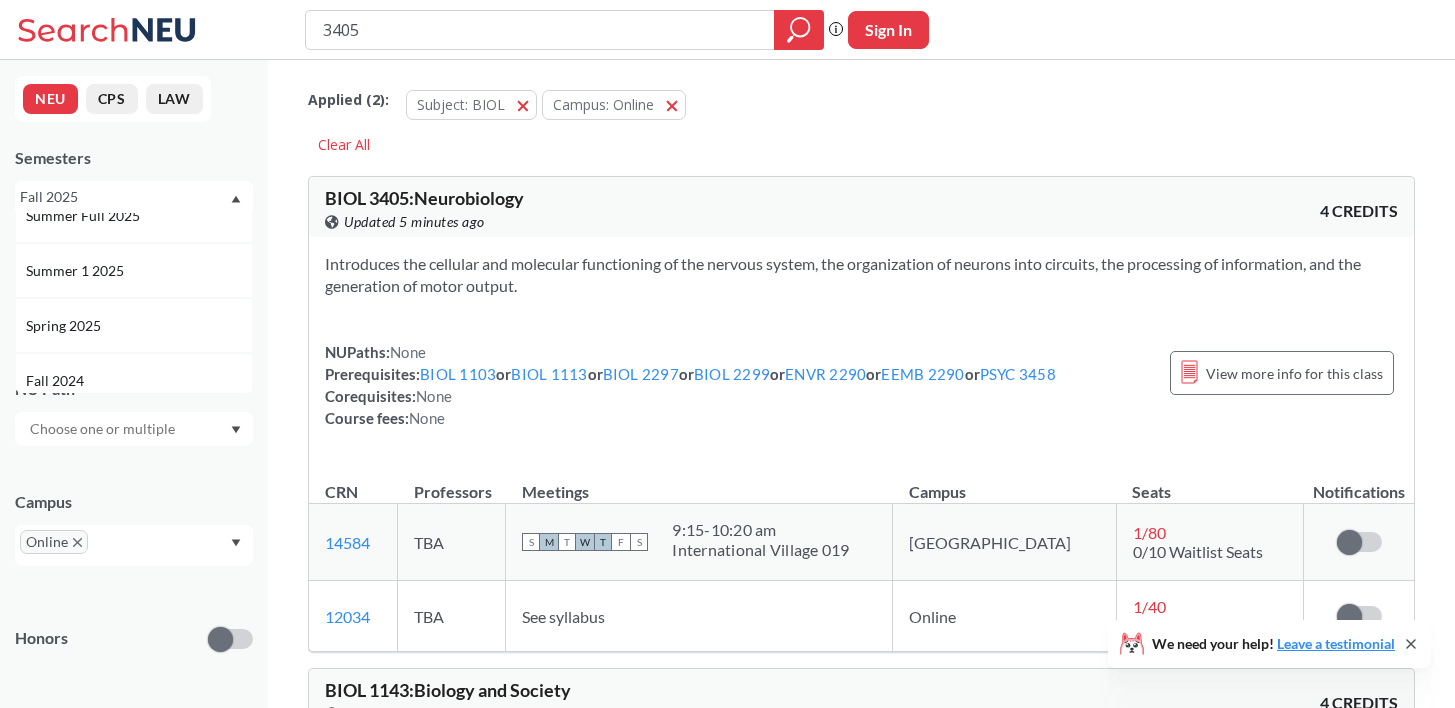 scroll, scrollTop: 138, scrollLeft: 0, axis: vertical 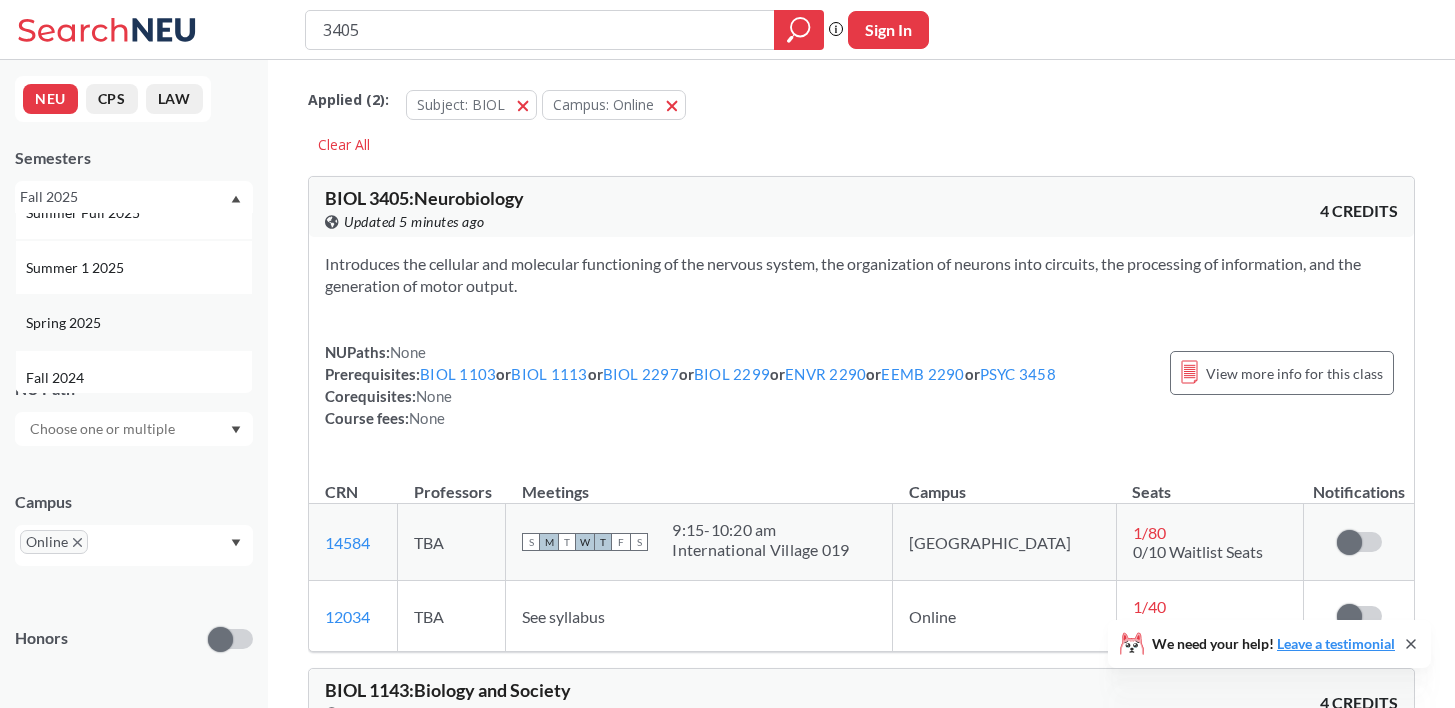 click on "Spring 2025" at bounding box center [139, 323] 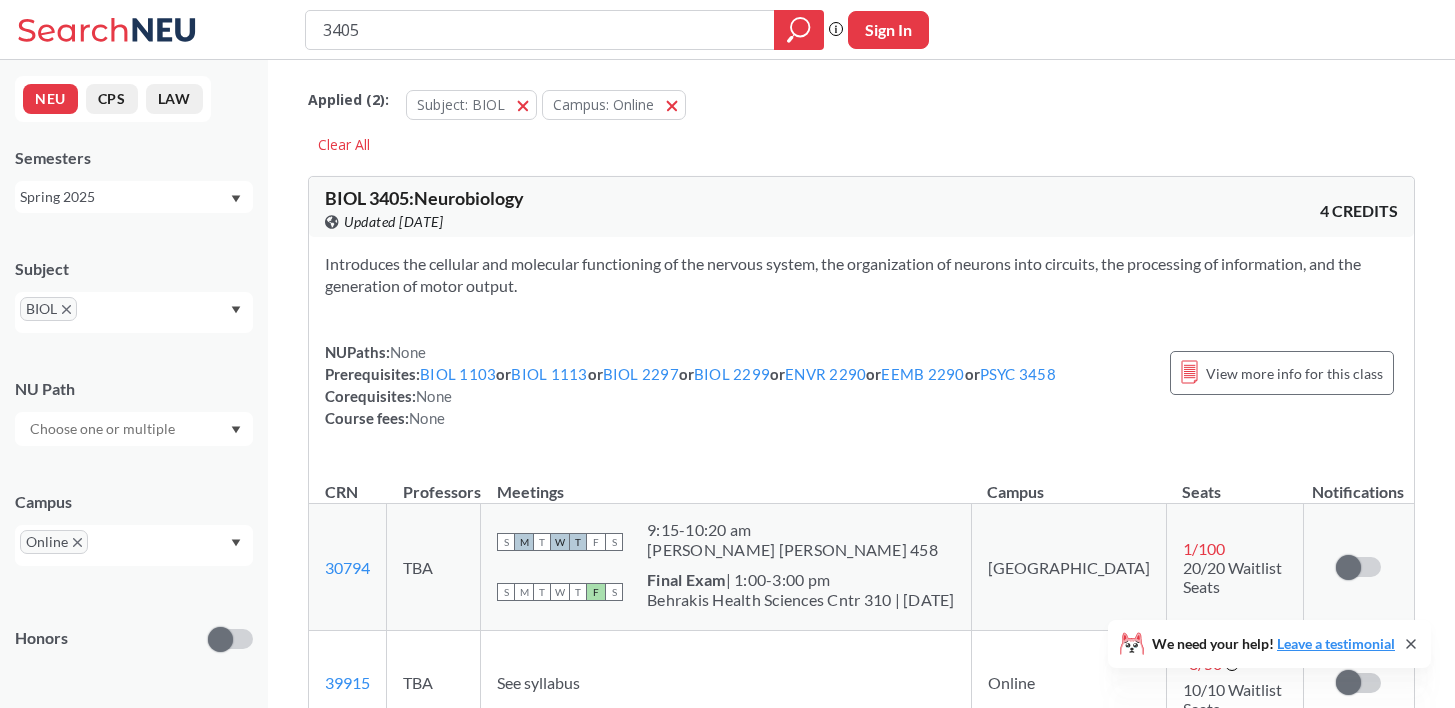 scroll 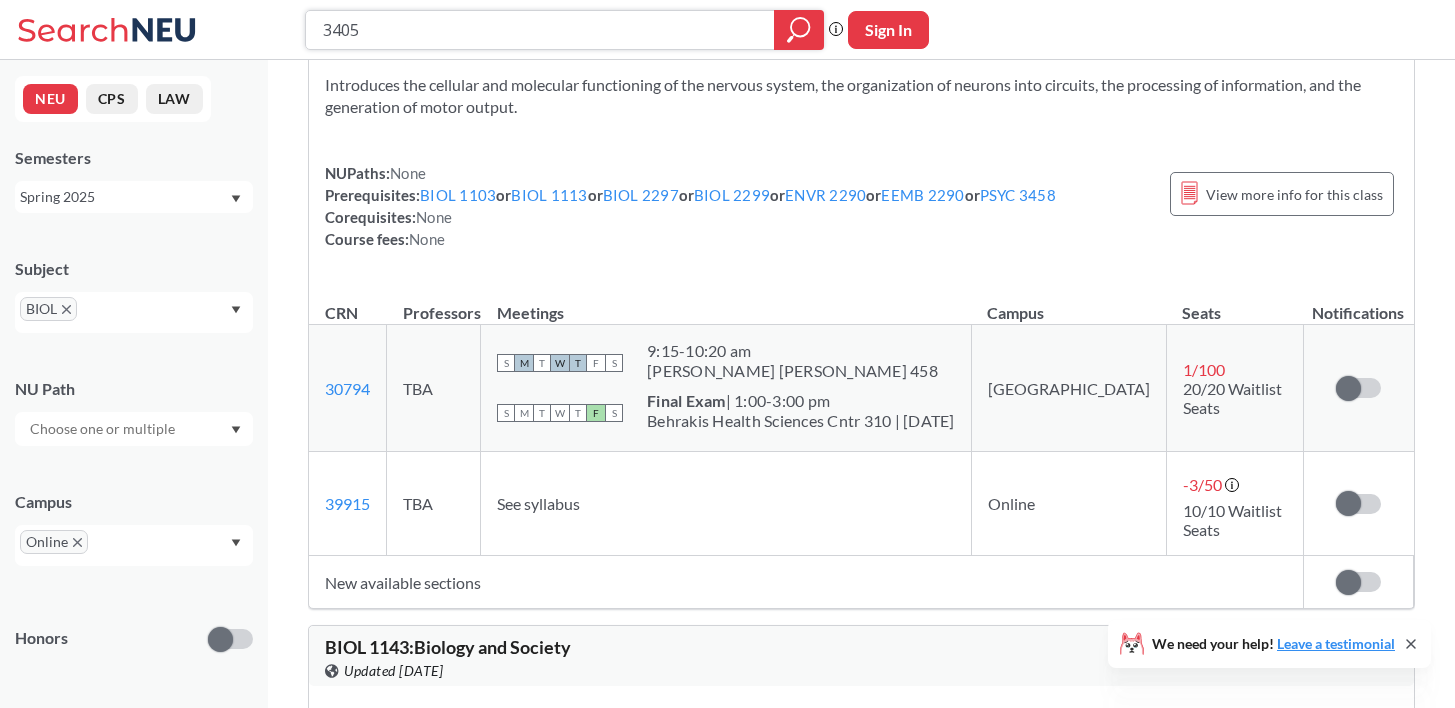 click on "3405" at bounding box center (540, 30) 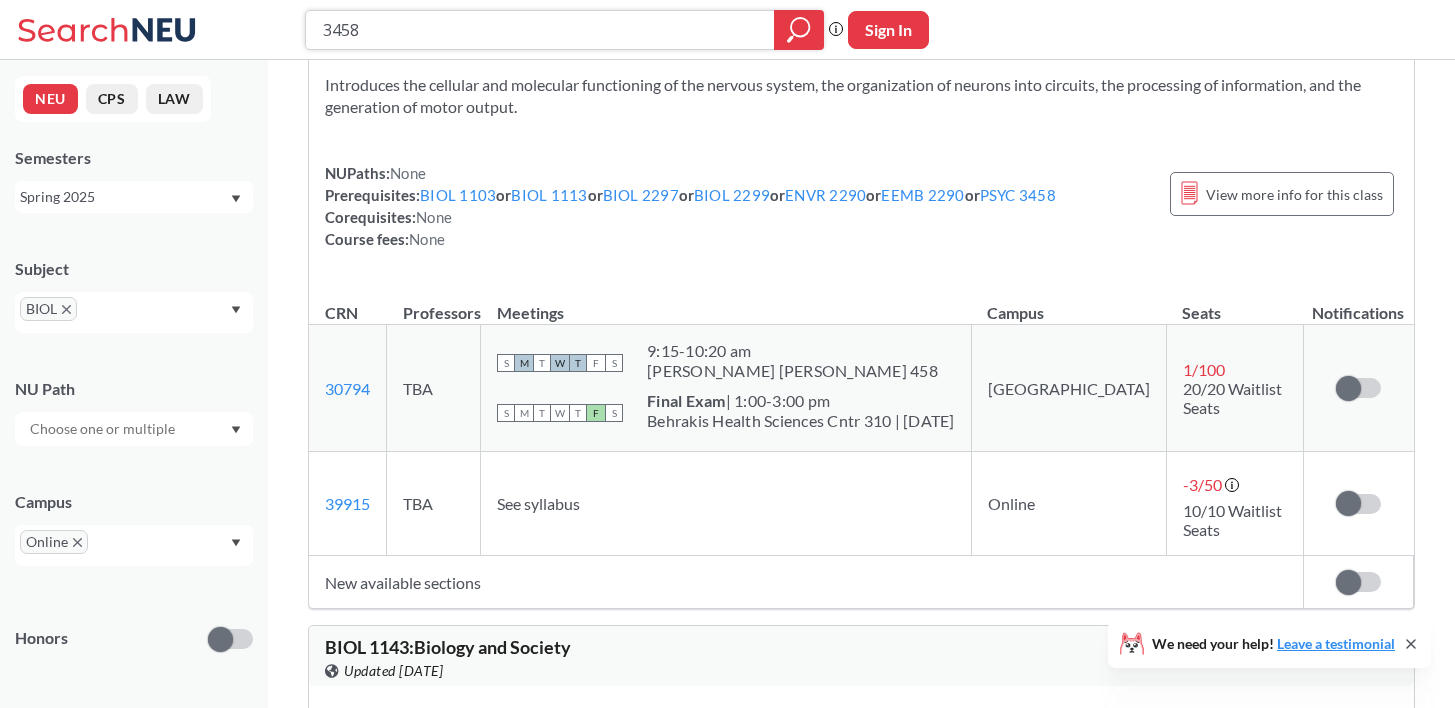 type on "3458" 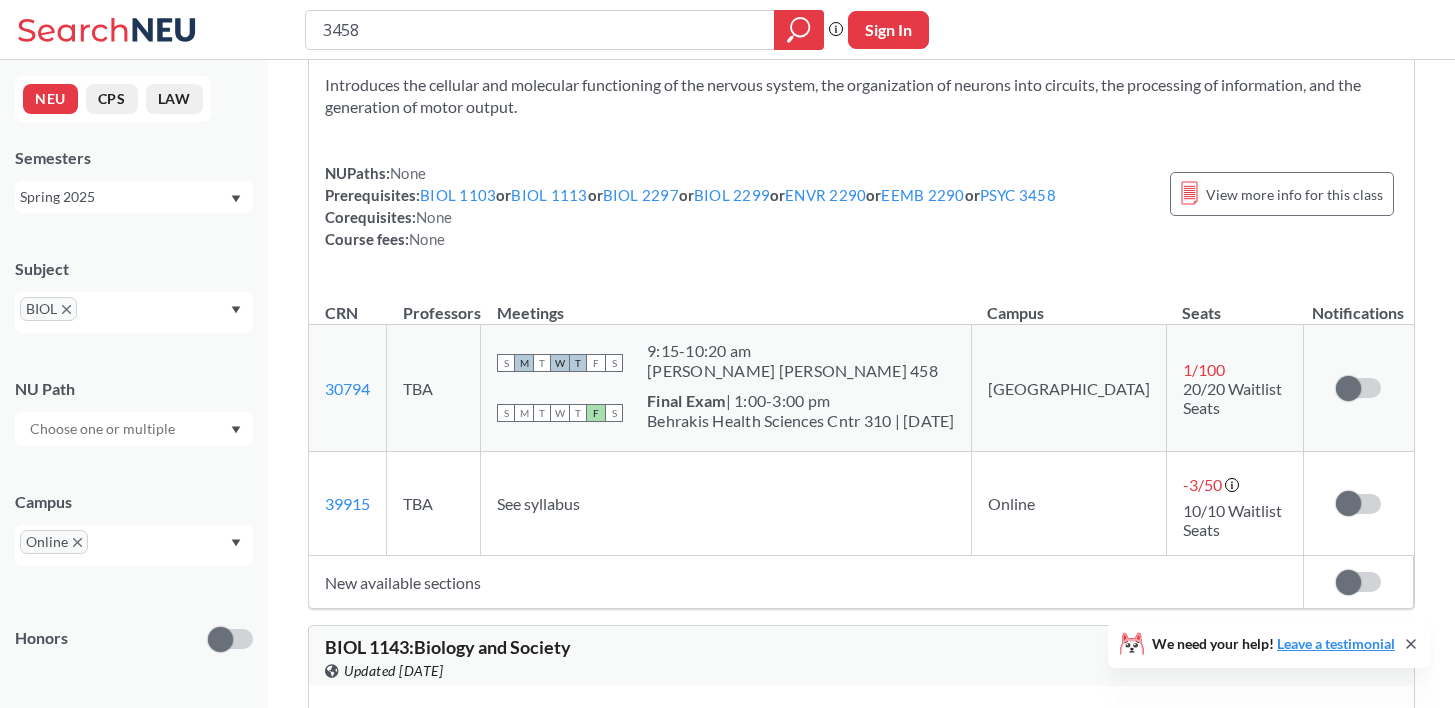 click 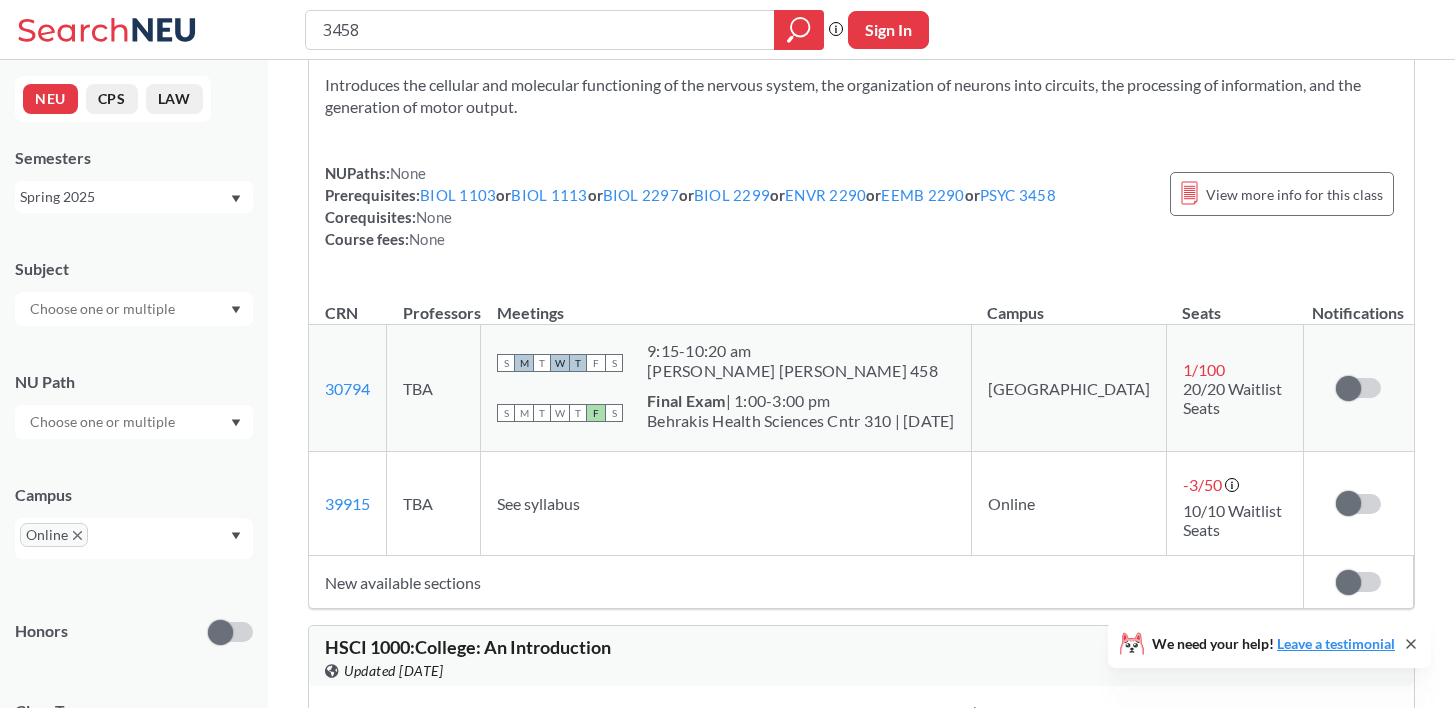 click at bounding box center [104, 309] 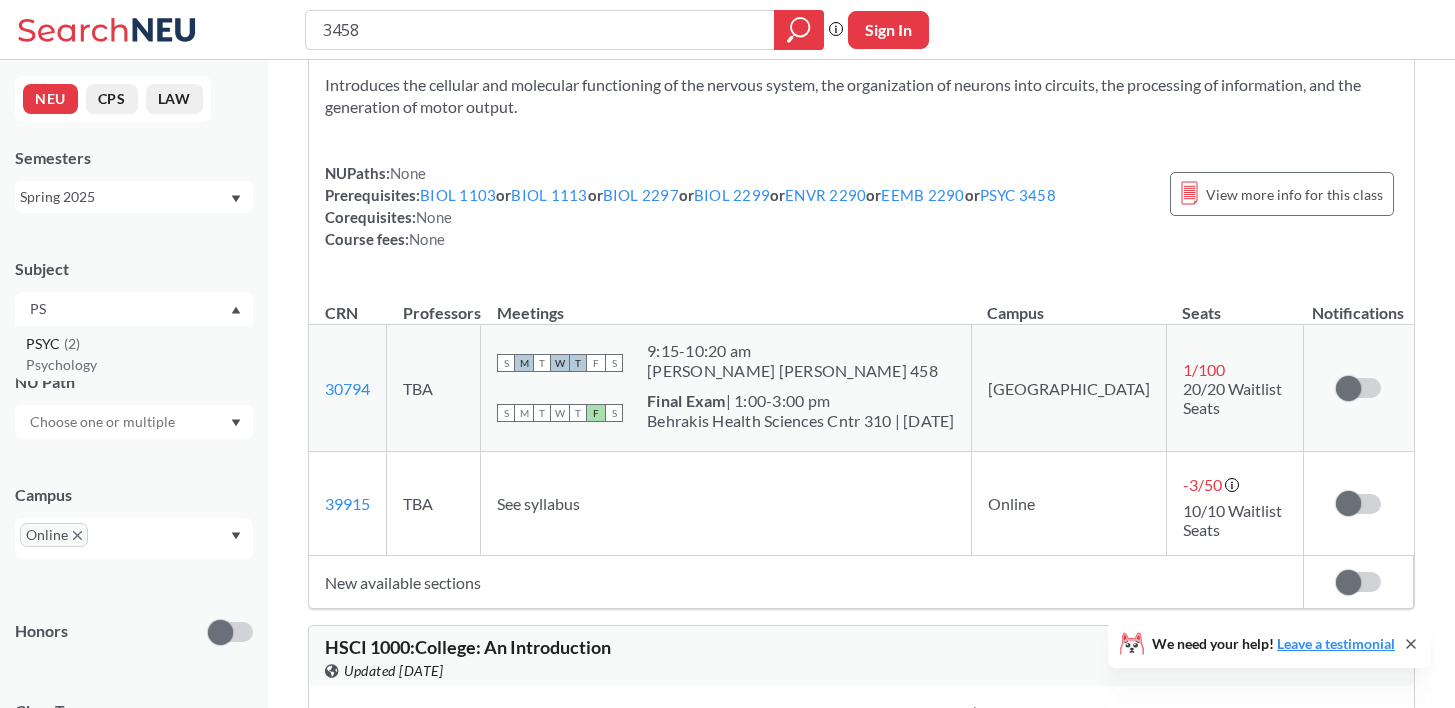 type on "PS" 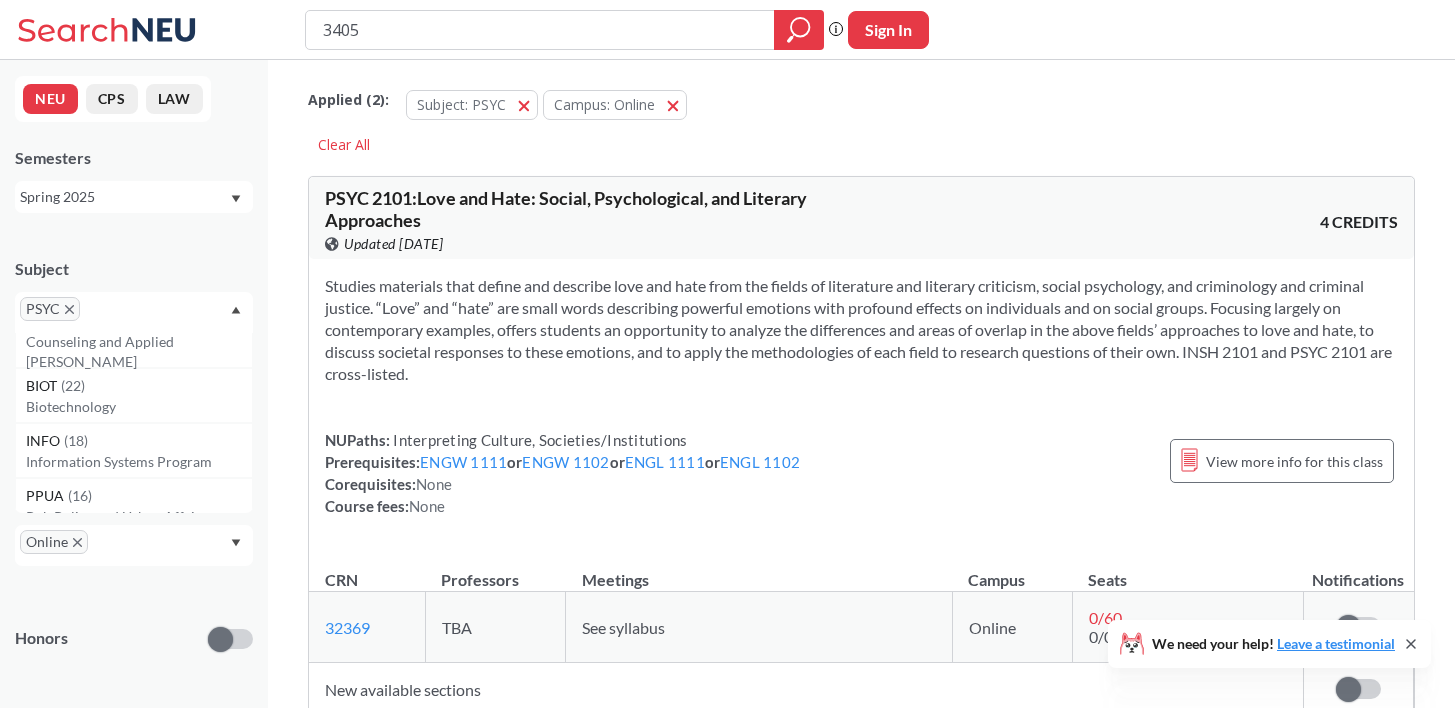 scroll, scrollTop: 147, scrollLeft: 0, axis: vertical 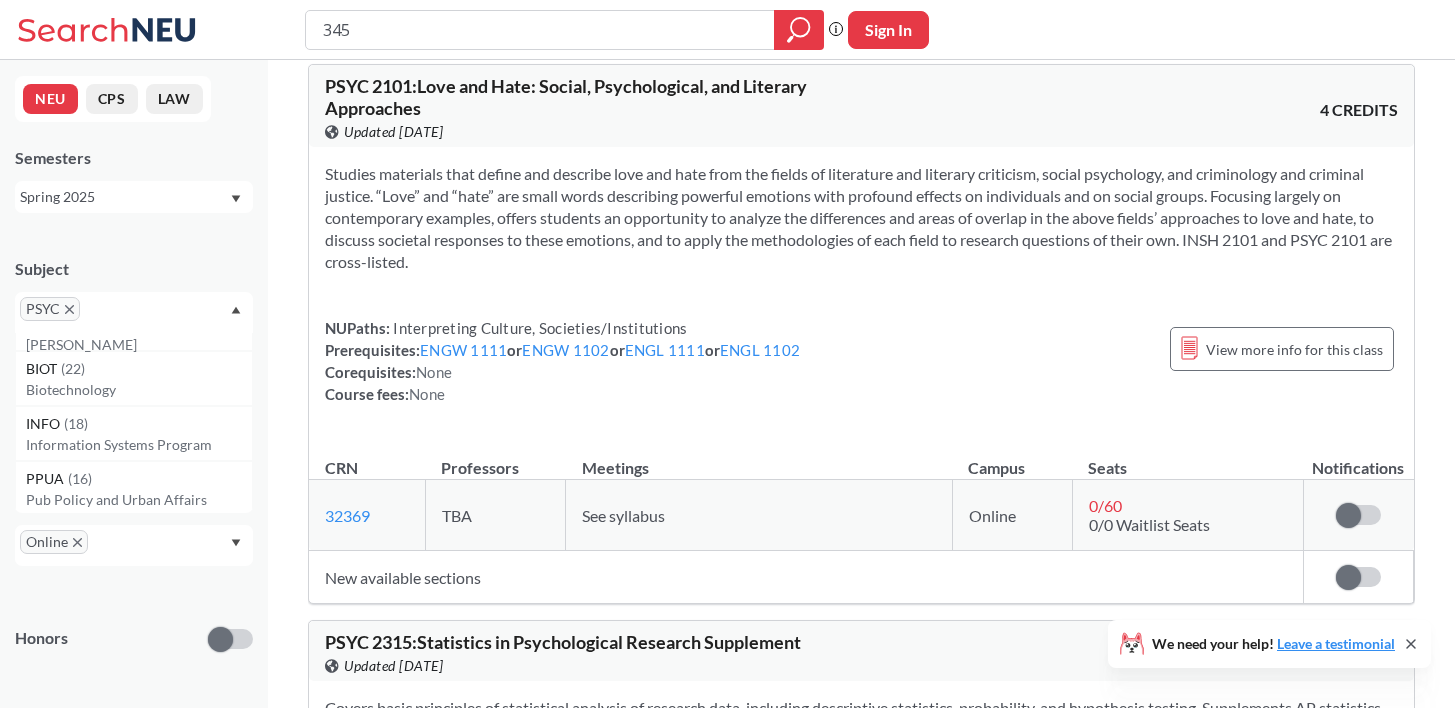 type on "3458" 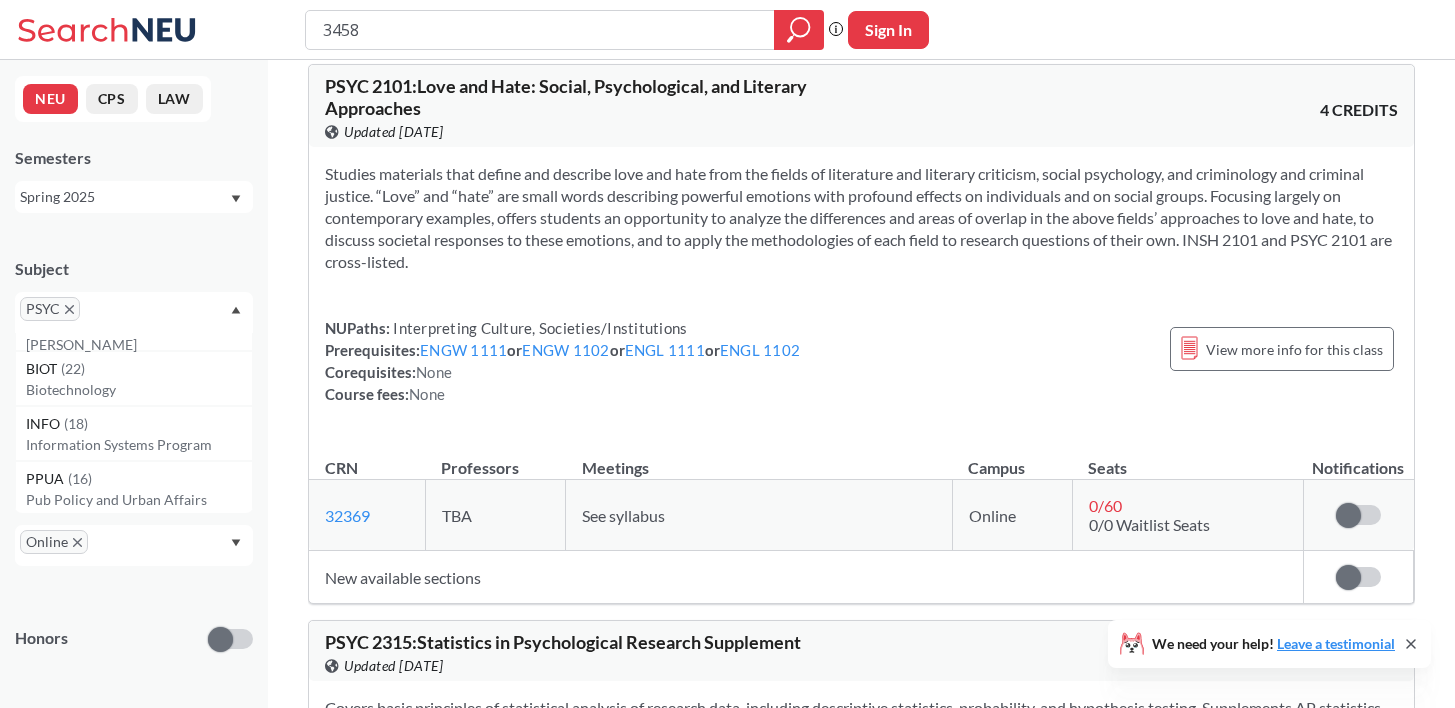 scroll, scrollTop: 0, scrollLeft: 0, axis: both 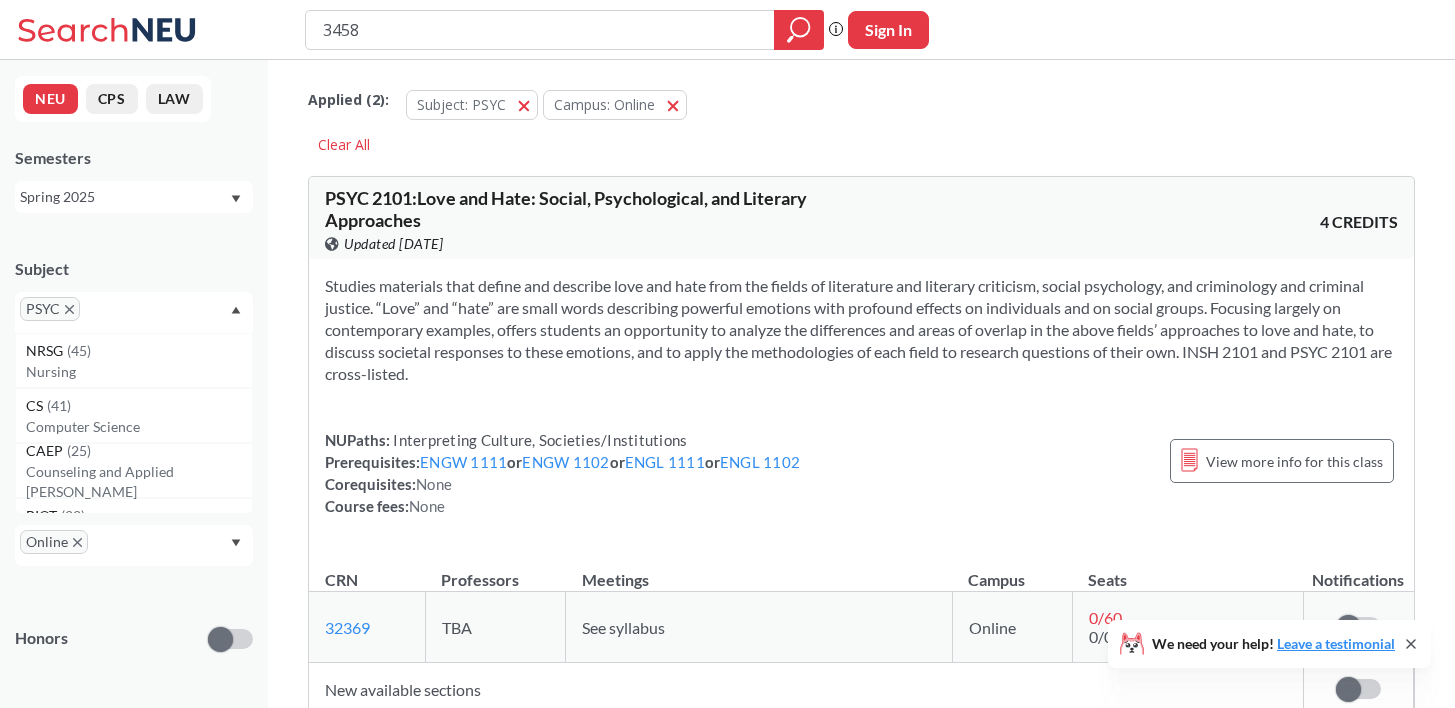 click on "Spring 2025" at bounding box center (124, 197) 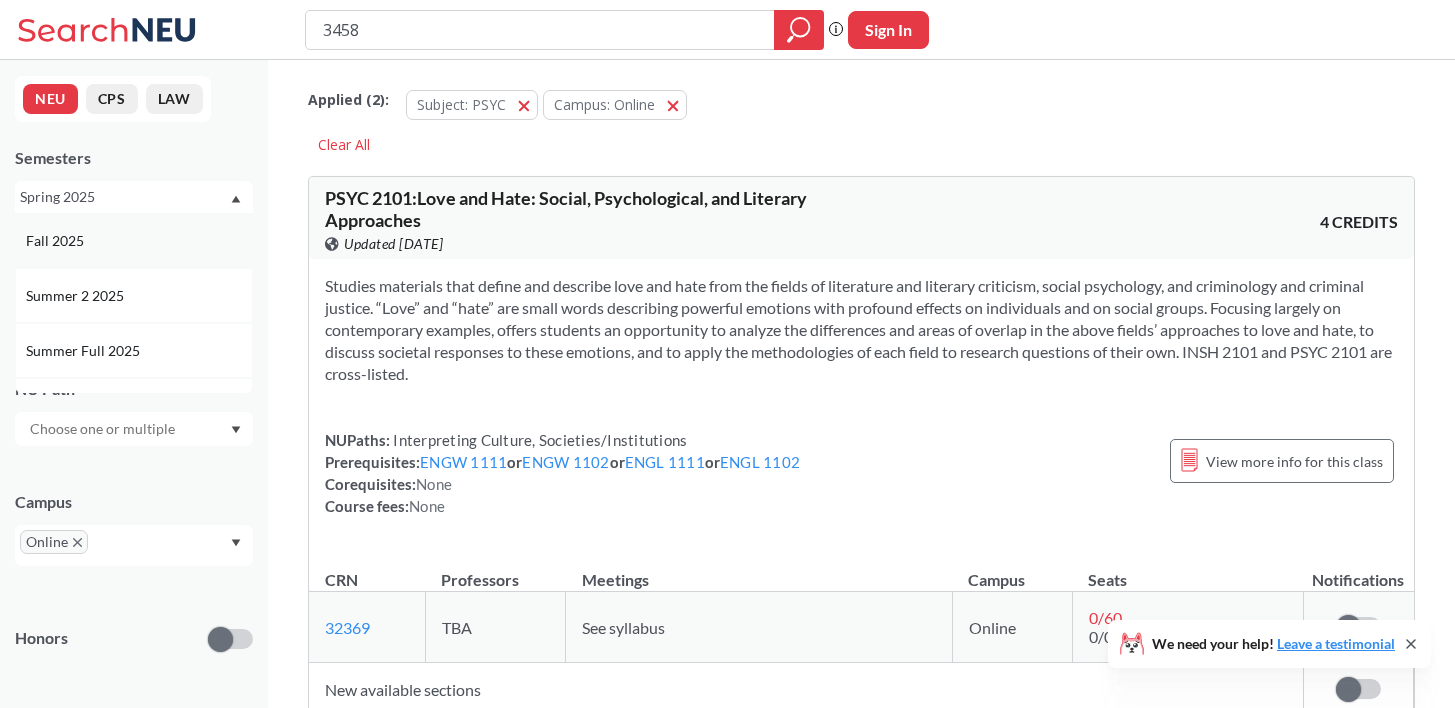 click on "Fall 2025" at bounding box center [139, 241] 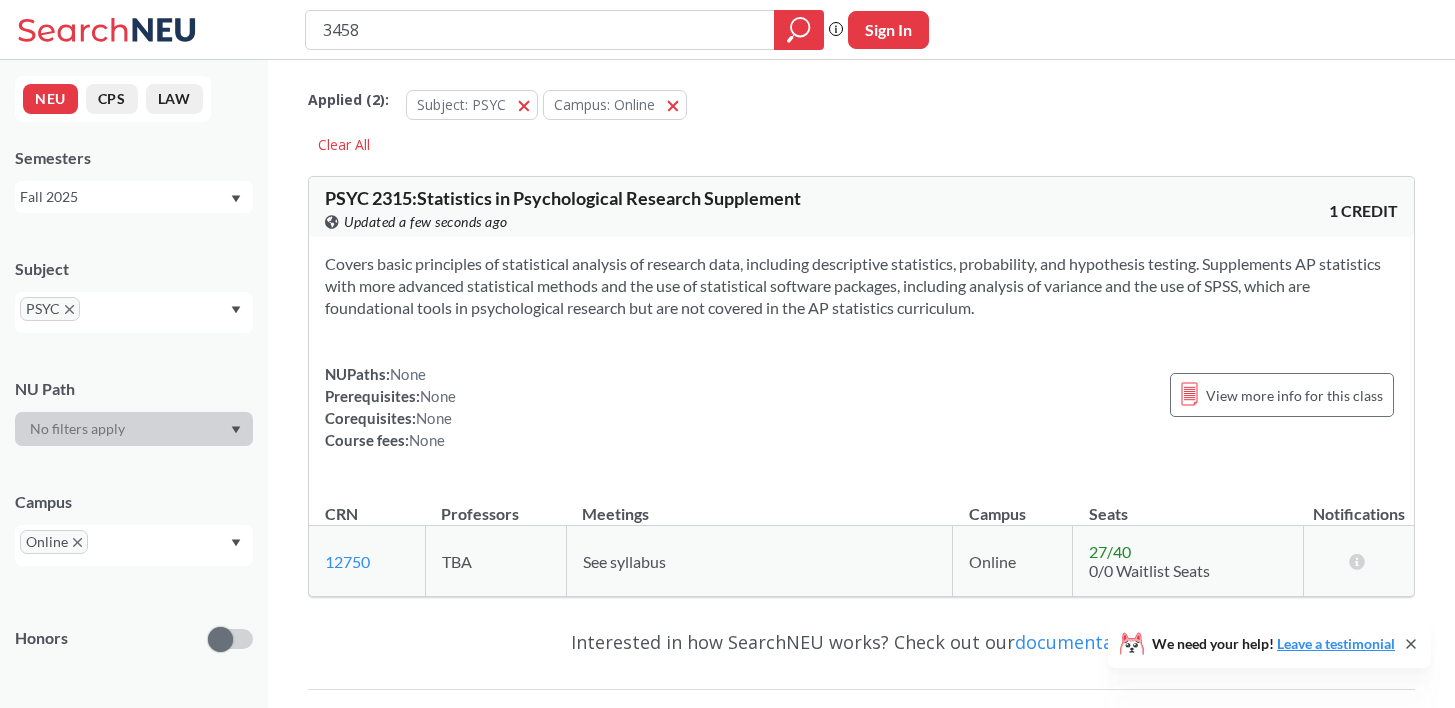 click on "Fall 2025" at bounding box center [124, 197] 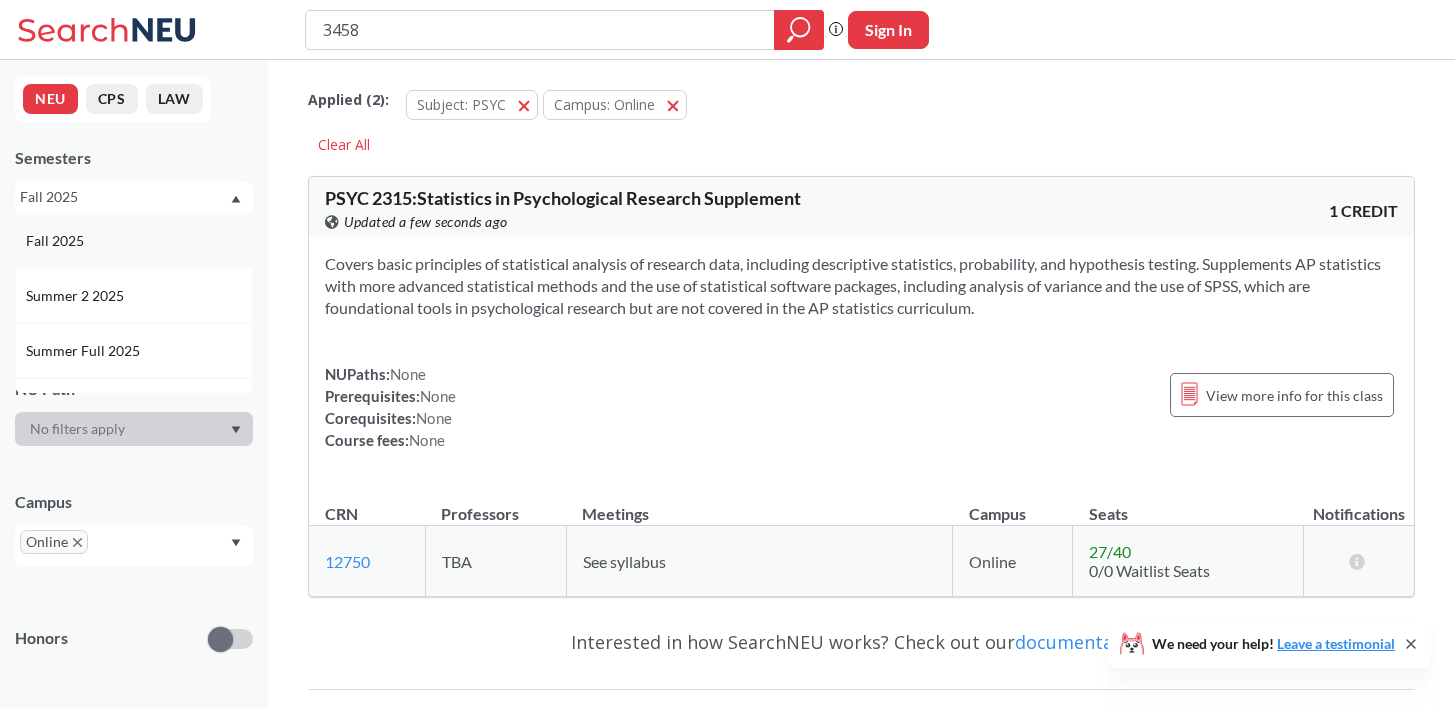 scroll, scrollTop: 105, scrollLeft: 0, axis: vertical 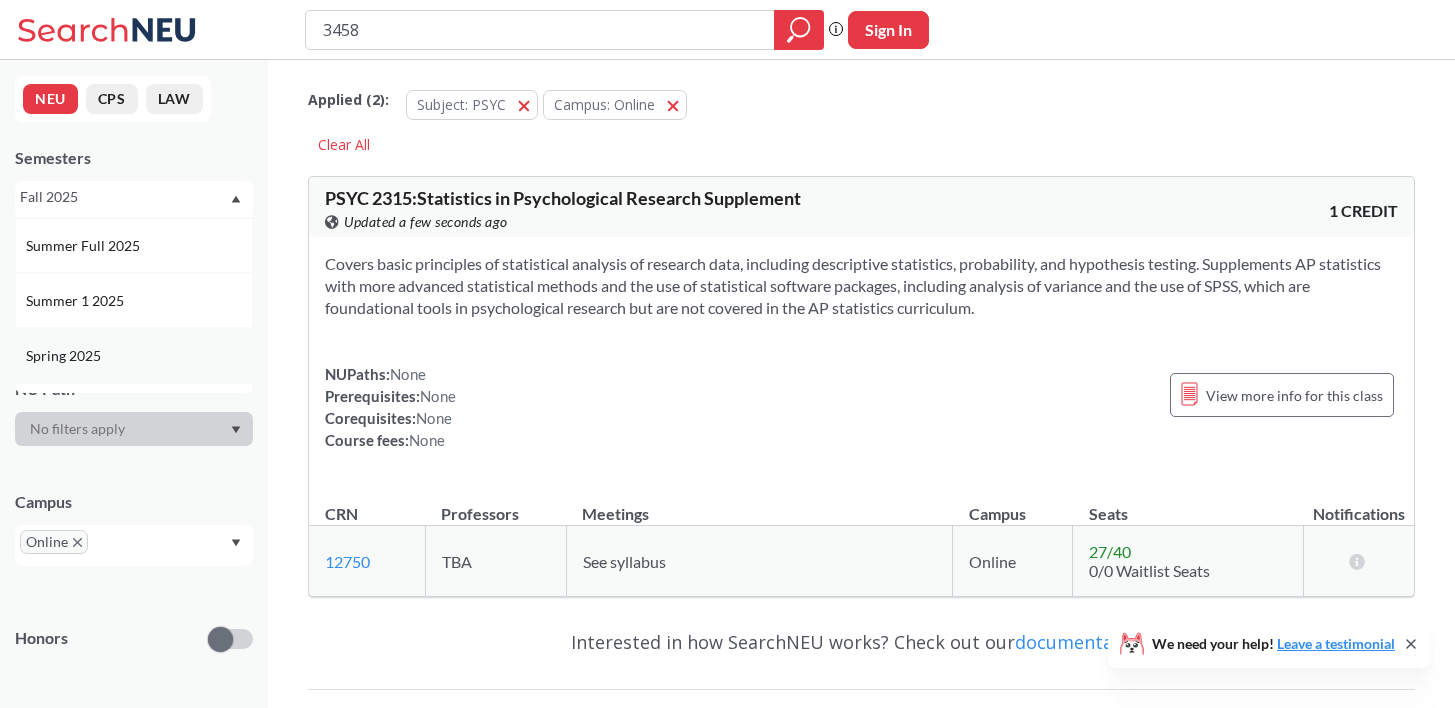 click on "Spring 2025" at bounding box center [139, 356] 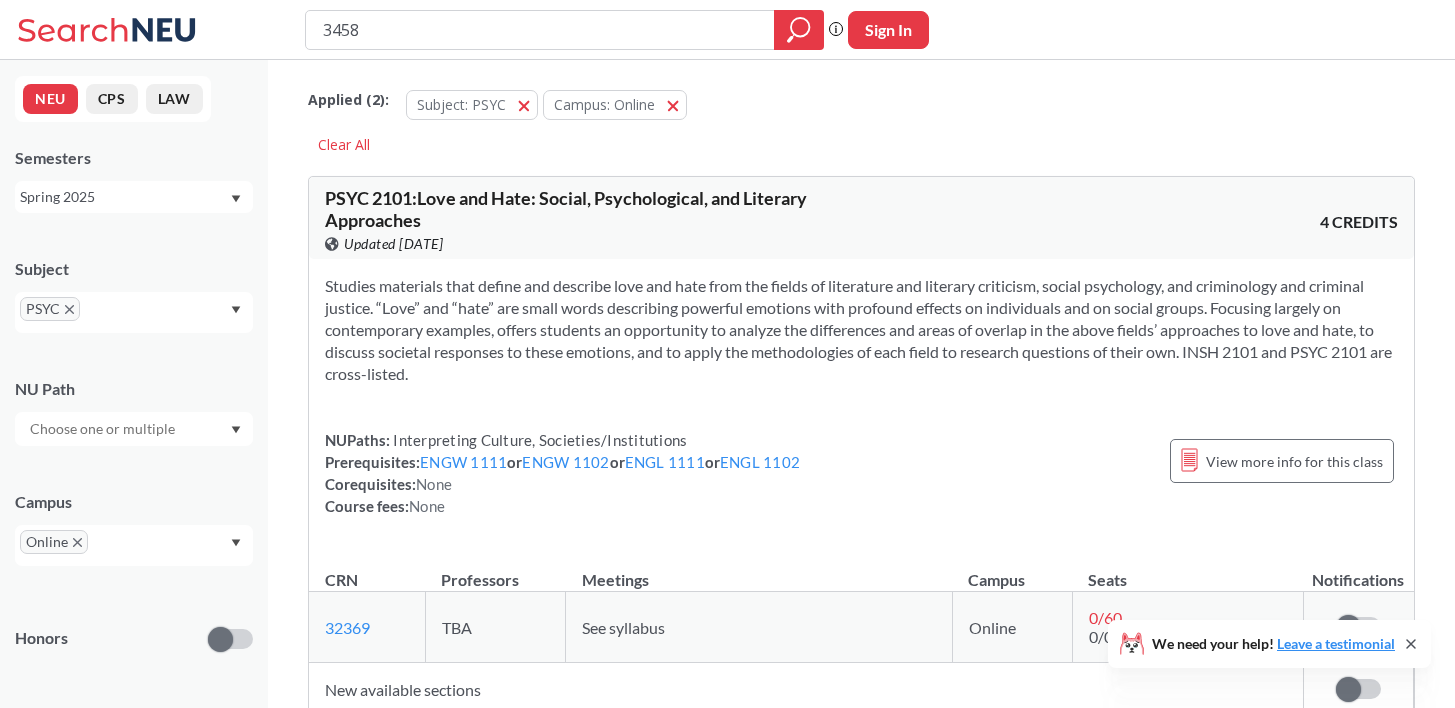 click on "Spring 2025" at bounding box center (124, 197) 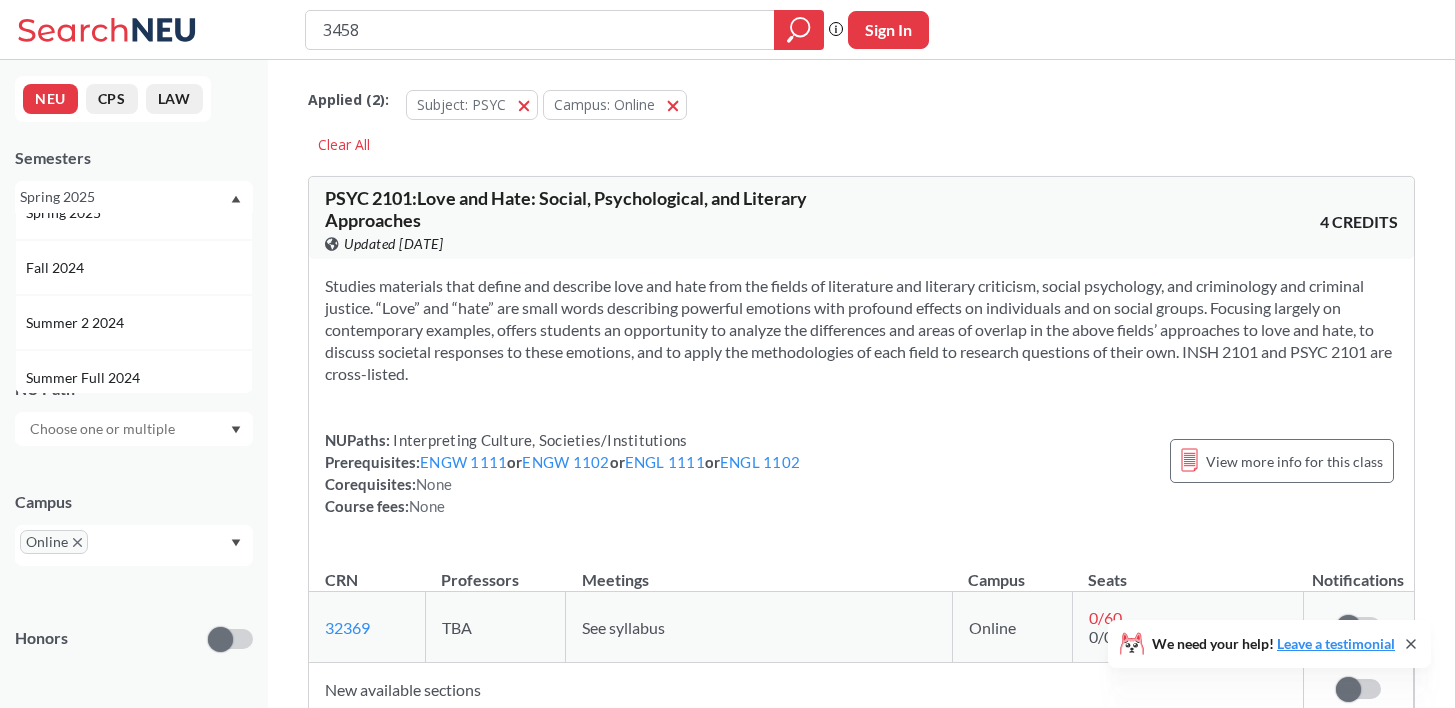 scroll, scrollTop: 270, scrollLeft: 0, axis: vertical 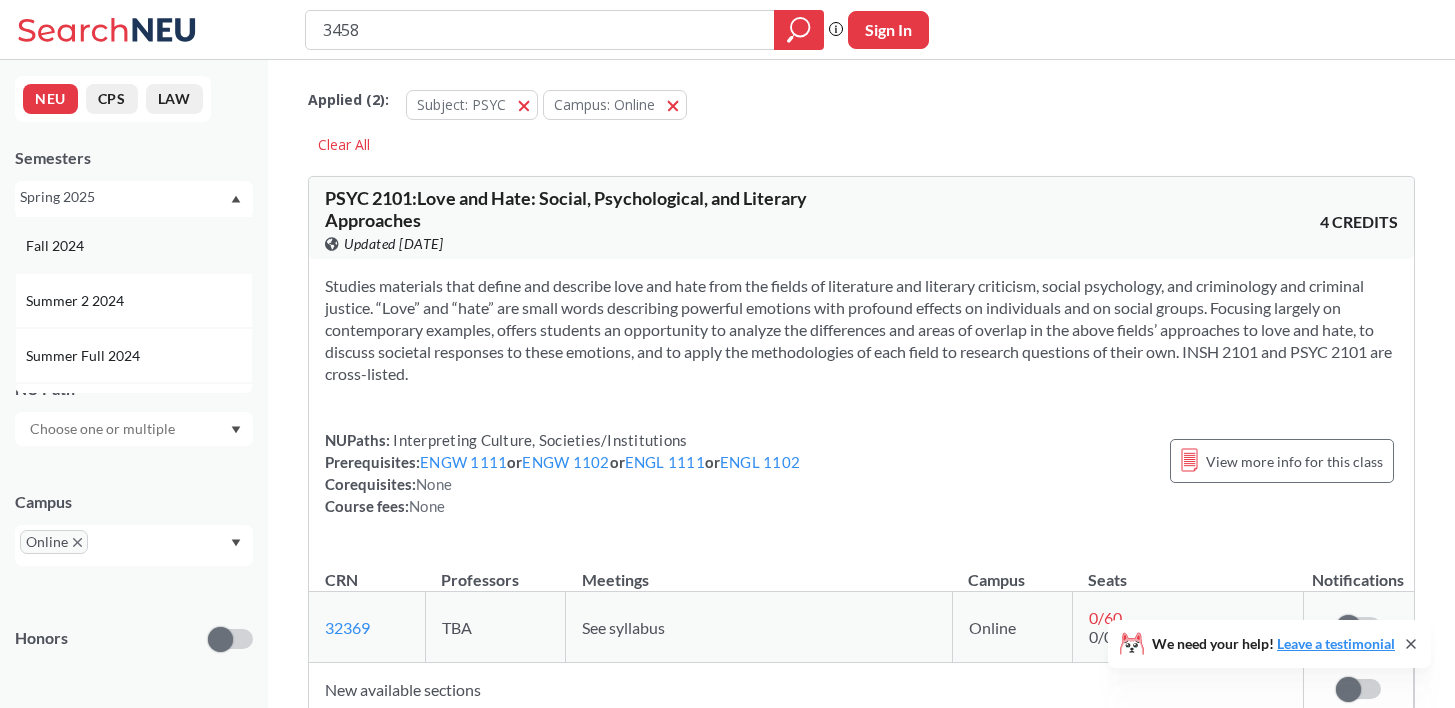 click on "Fall 2024" at bounding box center [139, 246] 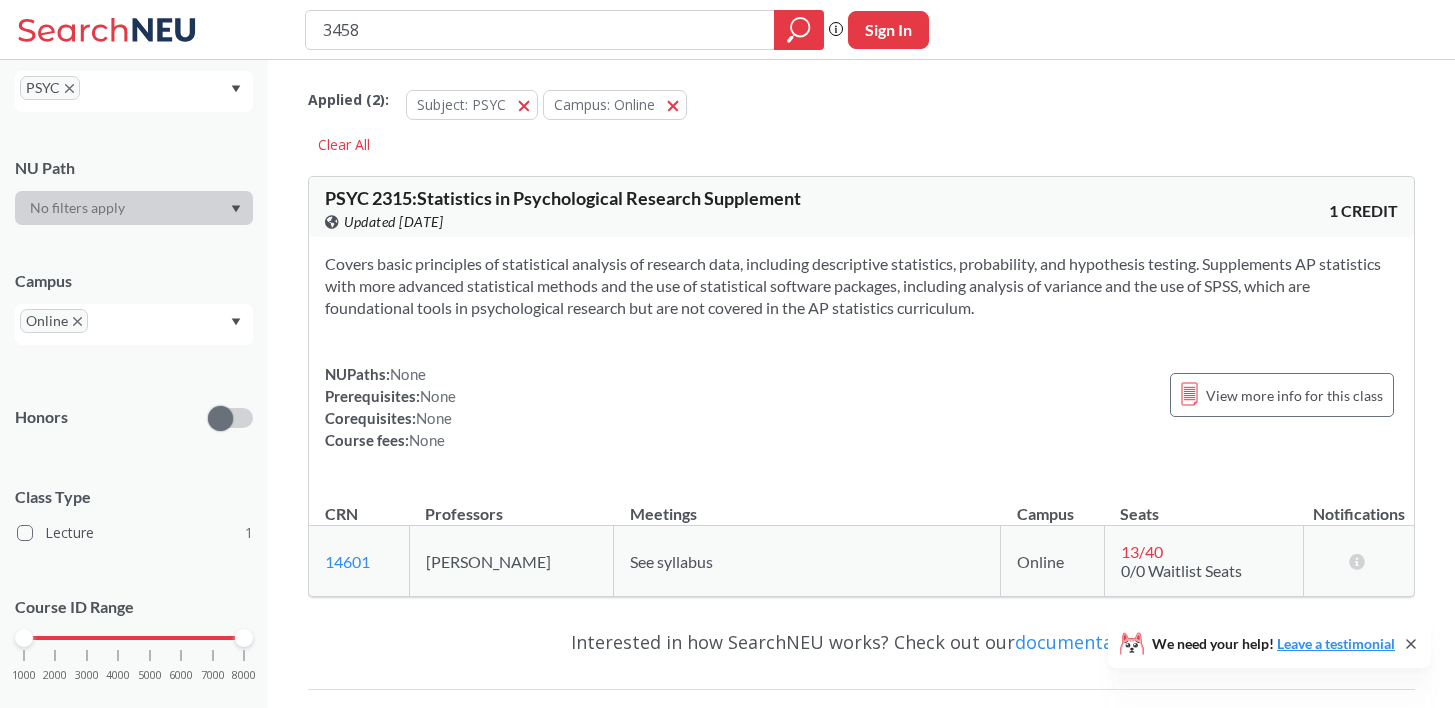 scroll, scrollTop: 0, scrollLeft: 0, axis: both 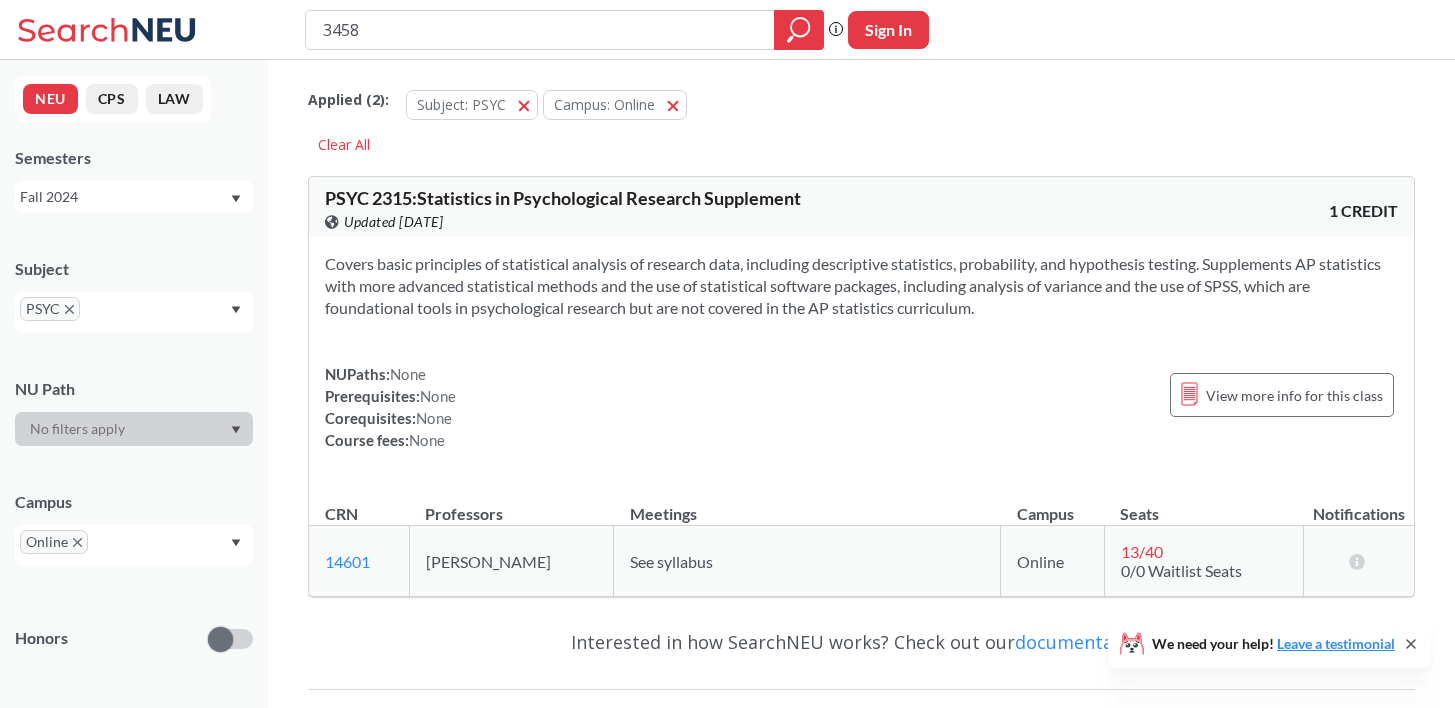 click on "Fall 2024" at bounding box center [124, 197] 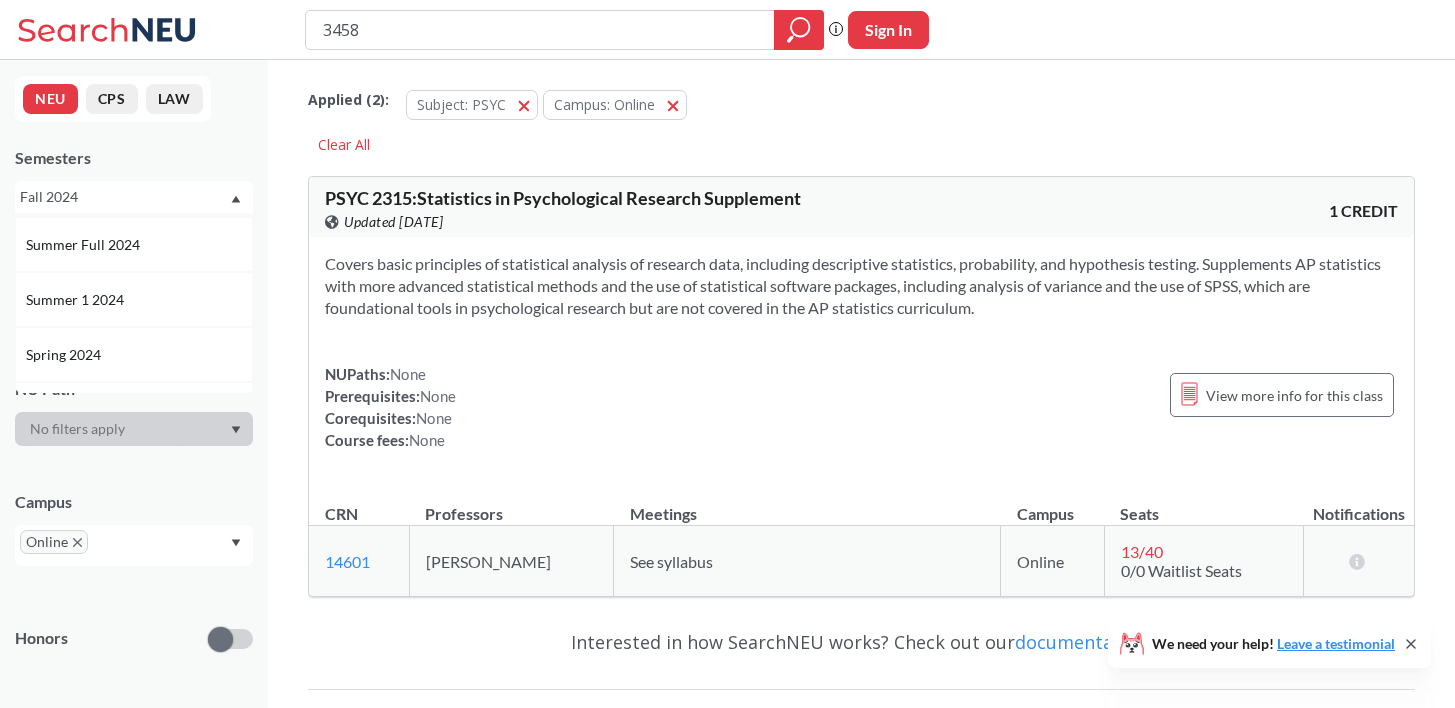 scroll, scrollTop: 449, scrollLeft: 0, axis: vertical 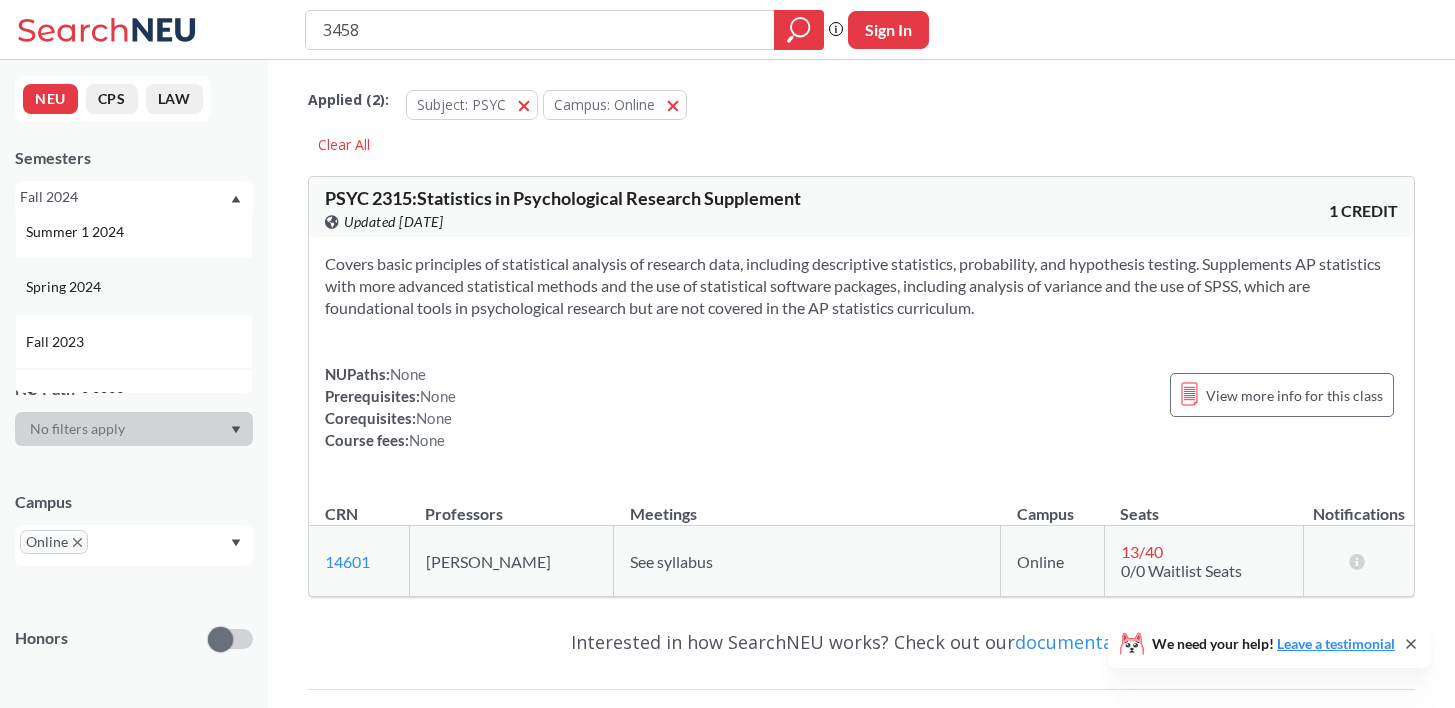 click on "Spring 2024" at bounding box center [134, 286] 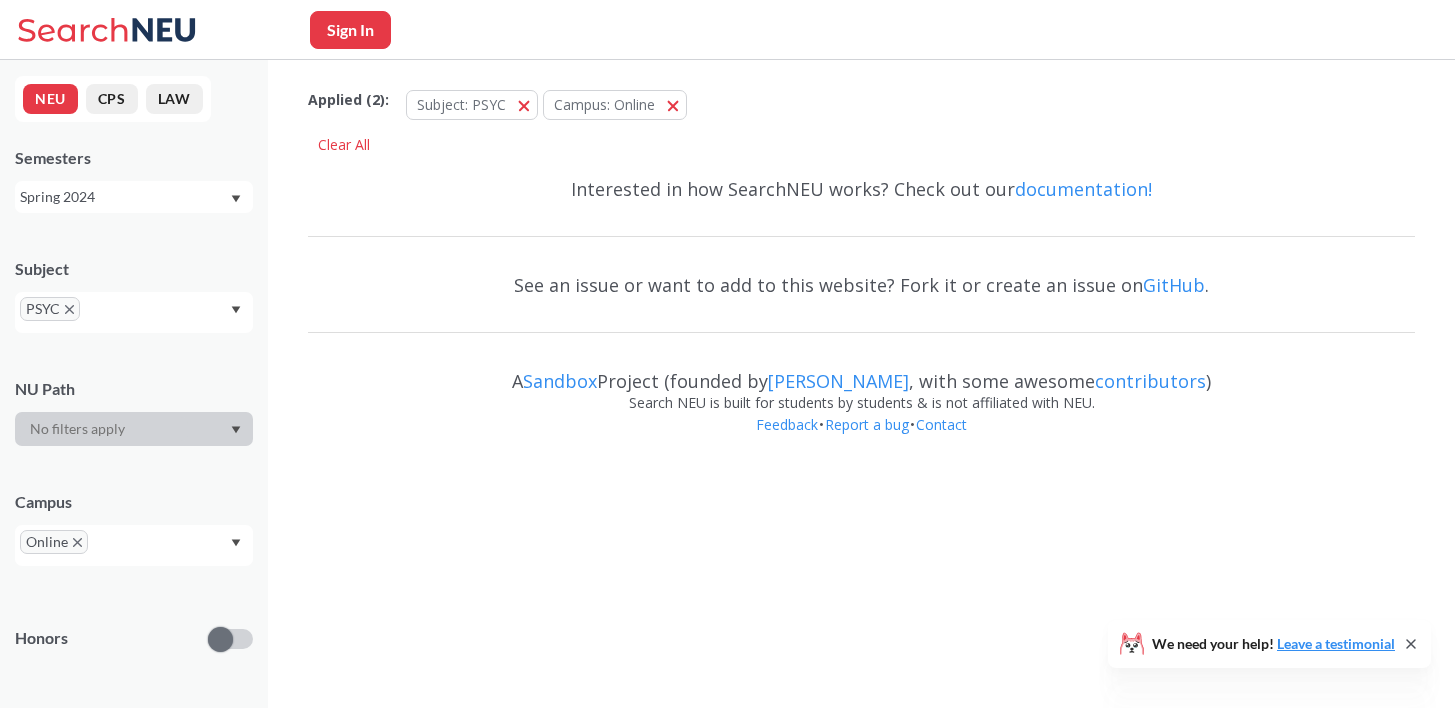scroll, scrollTop: 0, scrollLeft: 0, axis: both 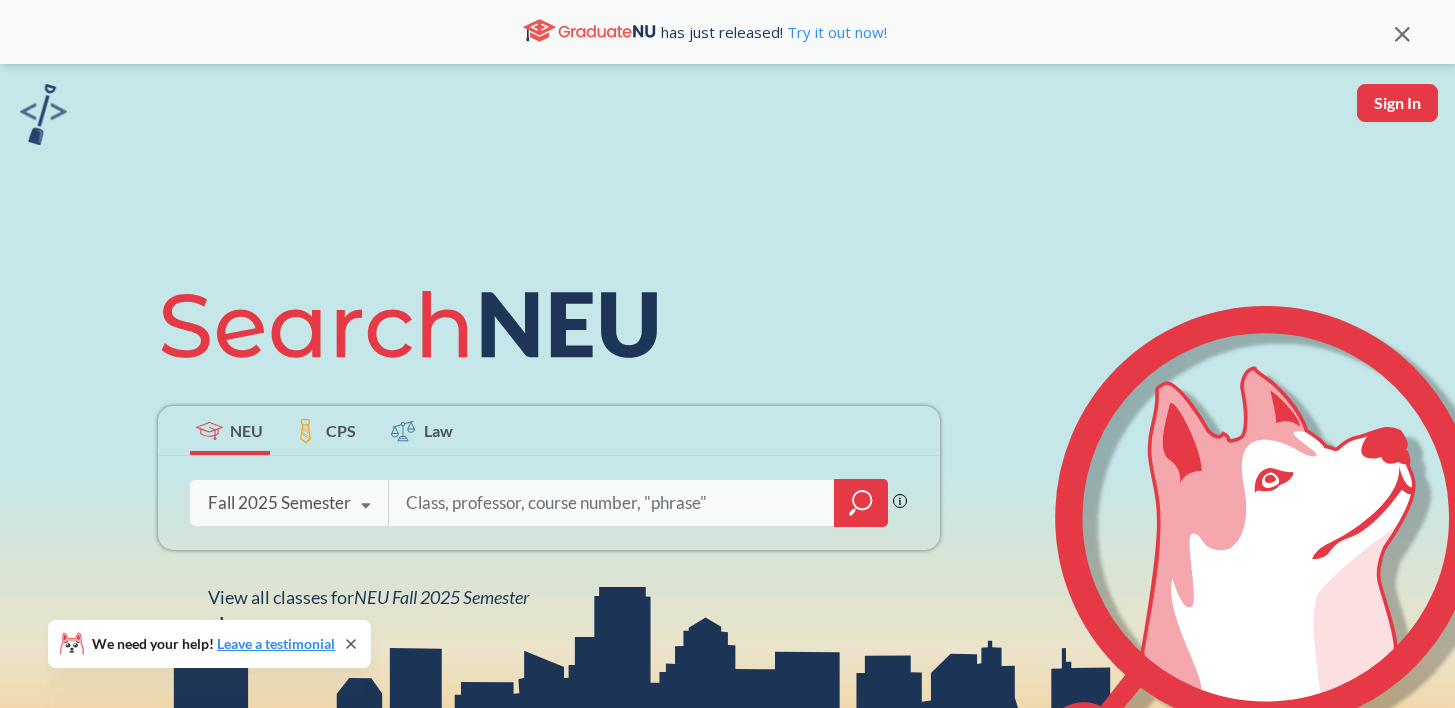 click at bounding box center [612, 503] 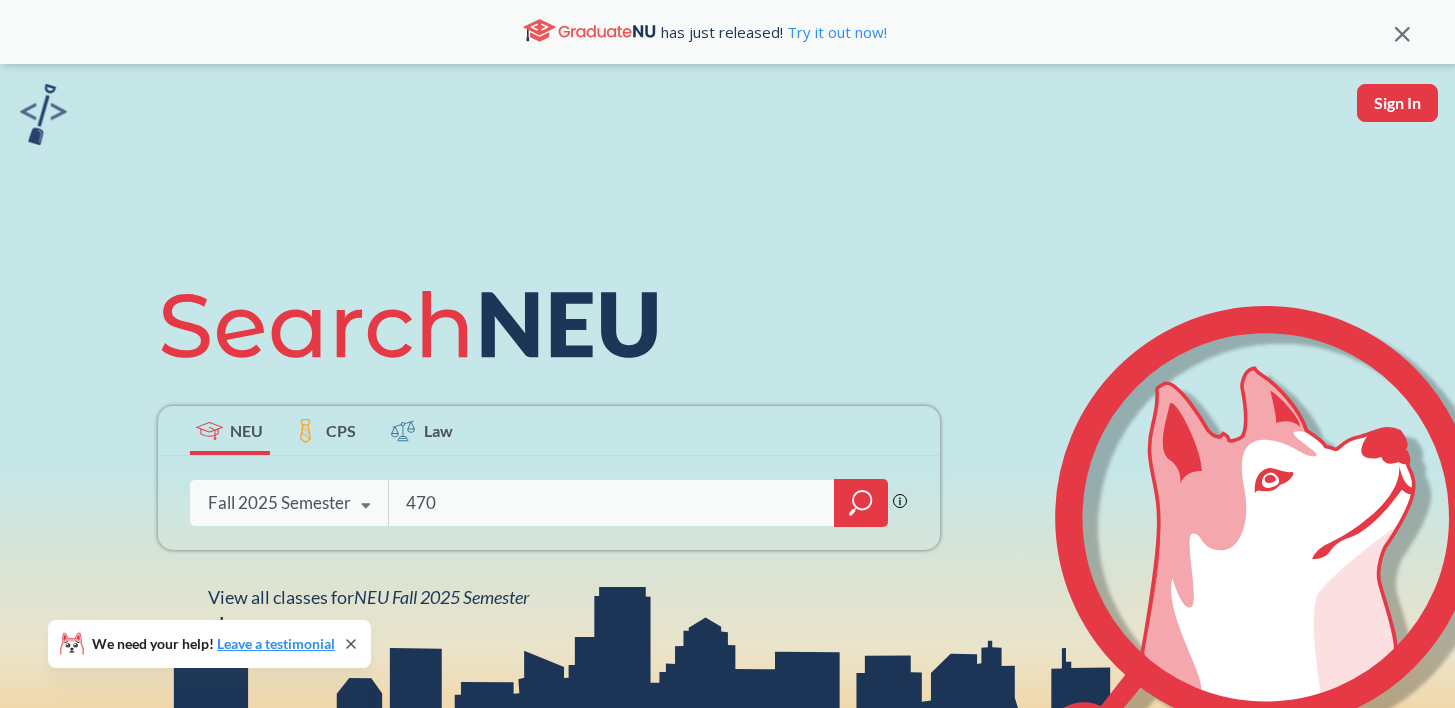 type on "4707" 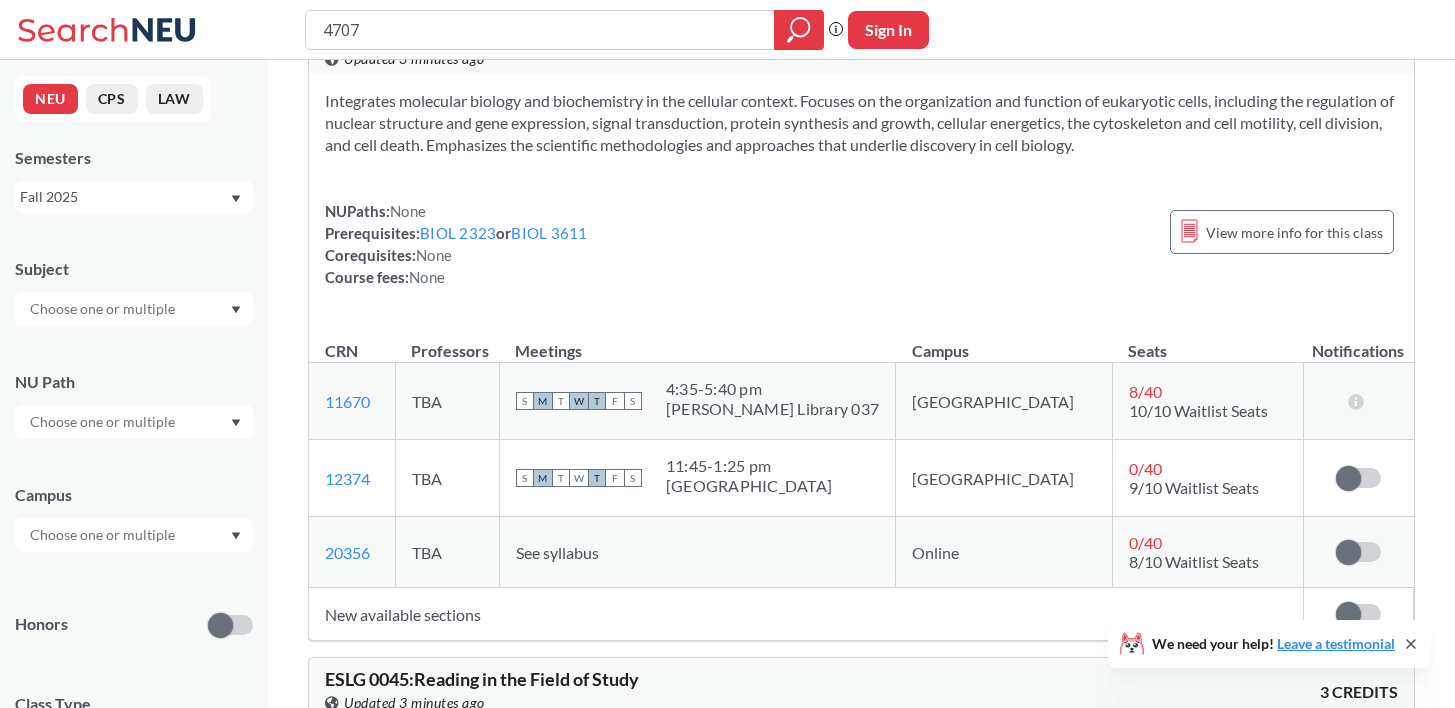 scroll, scrollTop: 86, scrollLeft: 0, axis: vertical 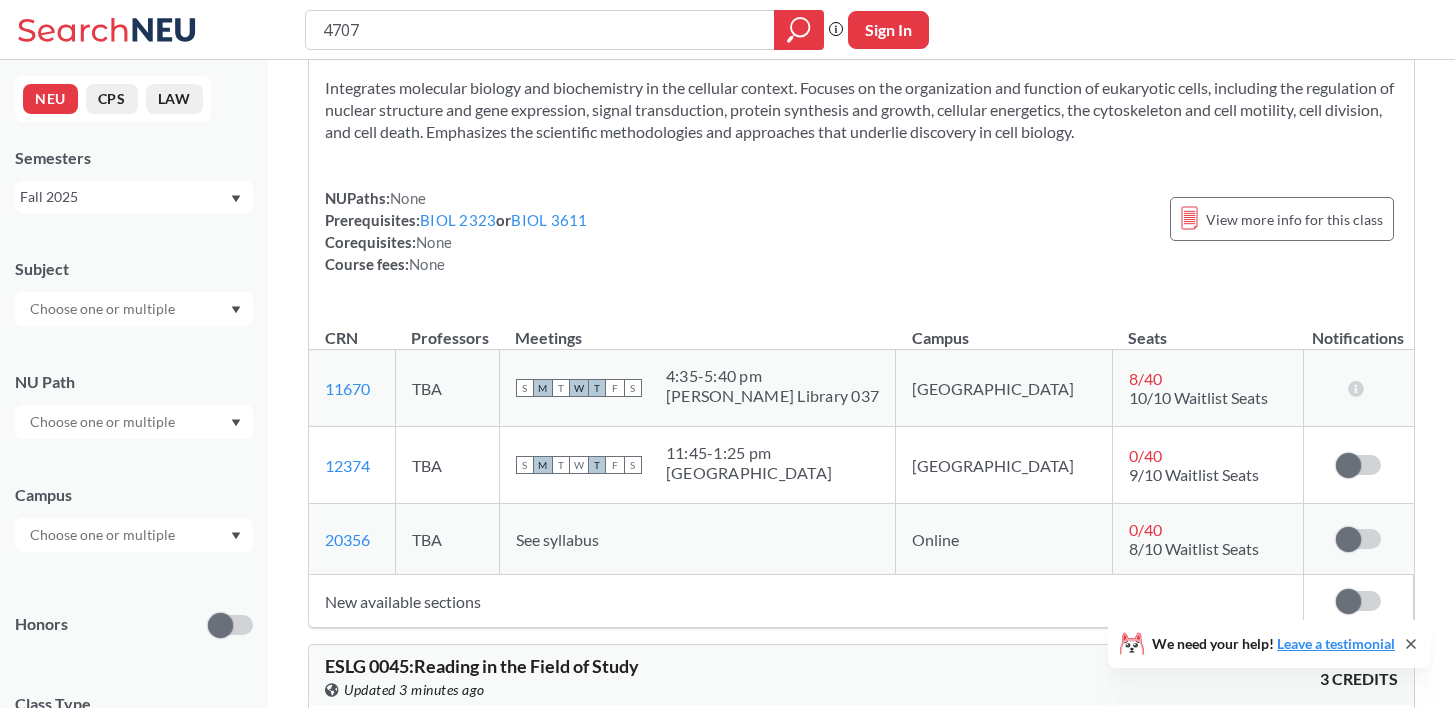 click on "Fall 2025" at bounding box center (124, 197) 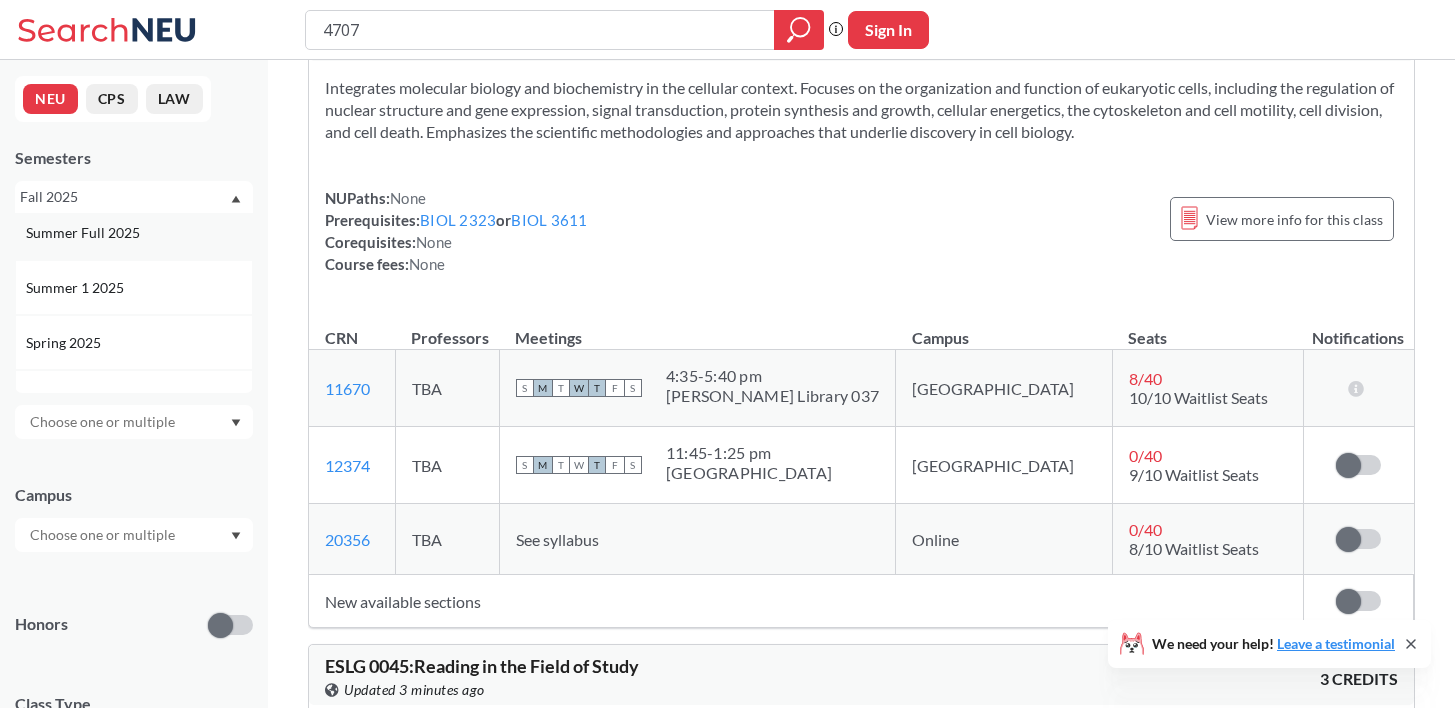 scroll, scrollTop: 154, scrollLeft: 0, axis: vertical 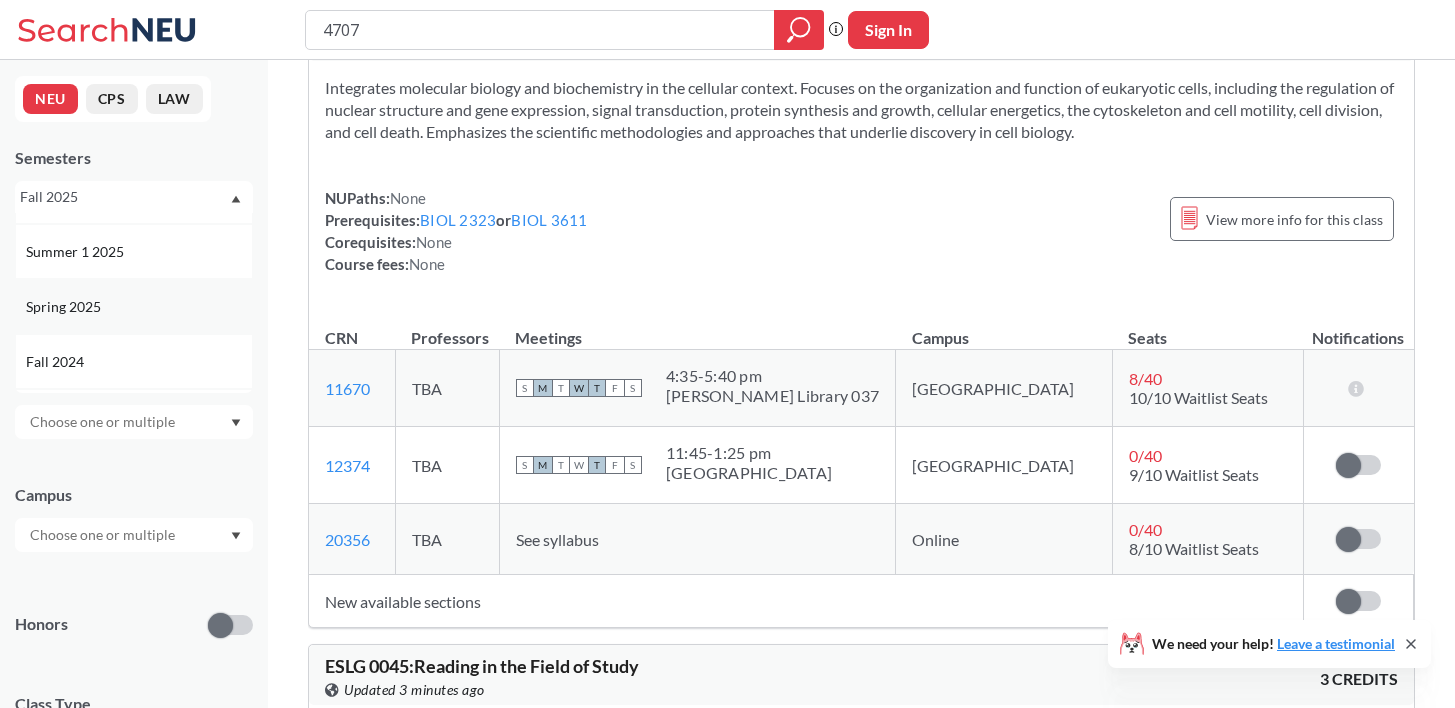 click on "Spring 2025" at bounding box center [139, 307] 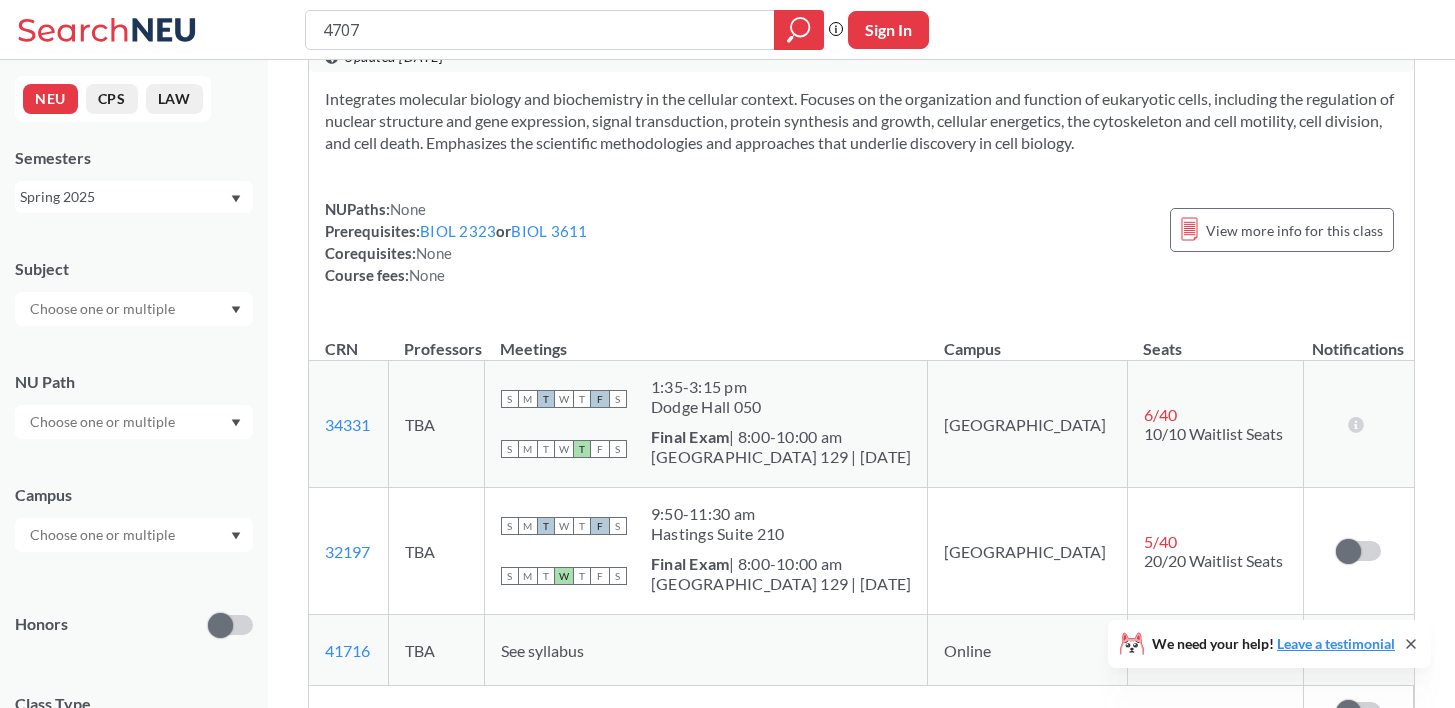 scroll, scrollTop: 0, scrollLeft: 0, axis: both 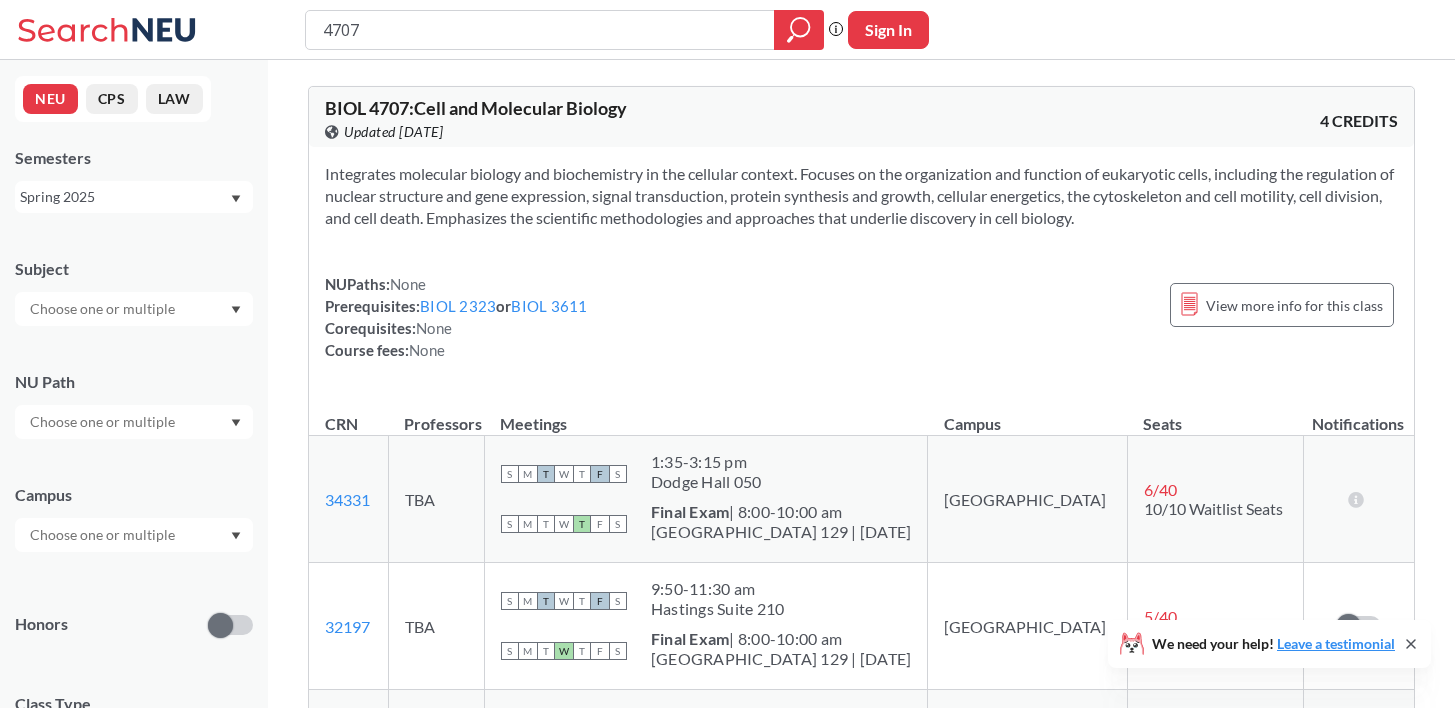 click on "Spring 2025" at bounding box center (124, 197) 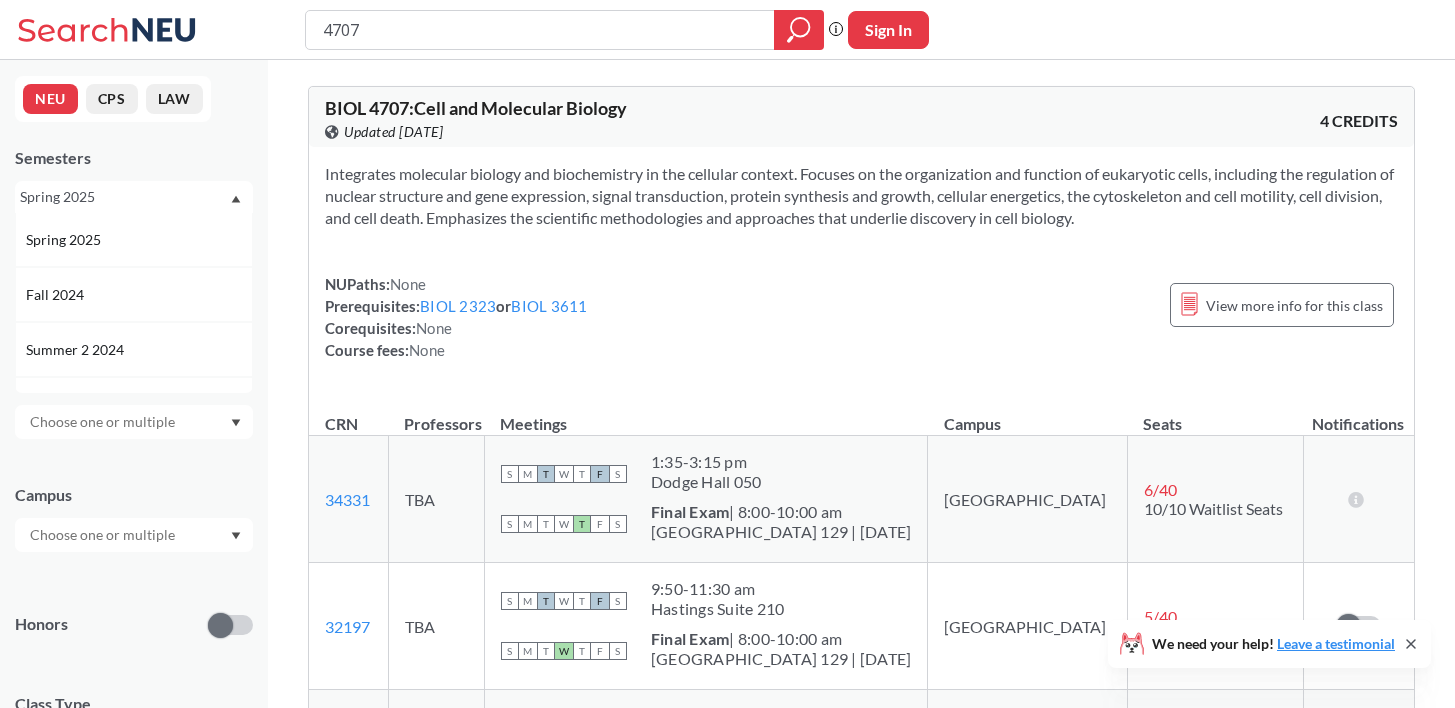 scroll, scrollTop: 231, scrollLeft: 0, axis: vertical 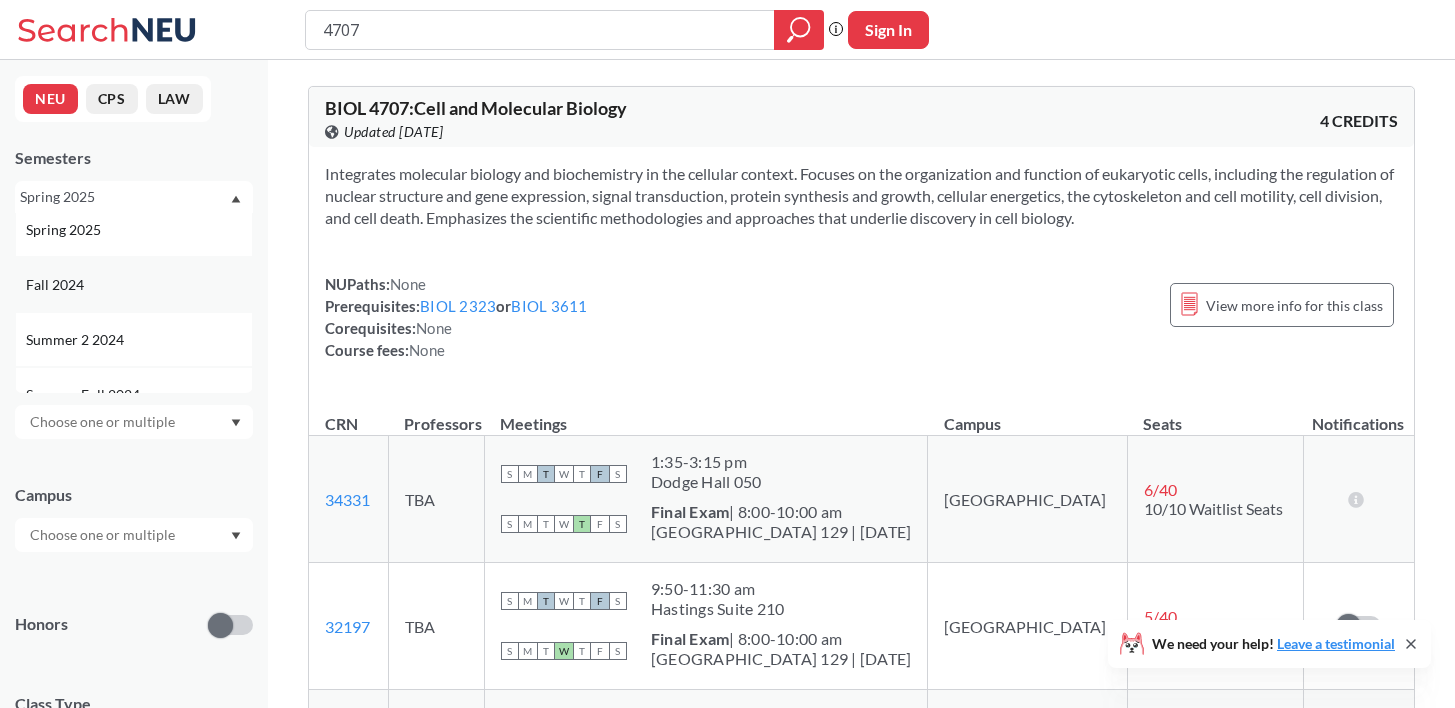 click on "Fall 2024" at bounding box center (139, 285) 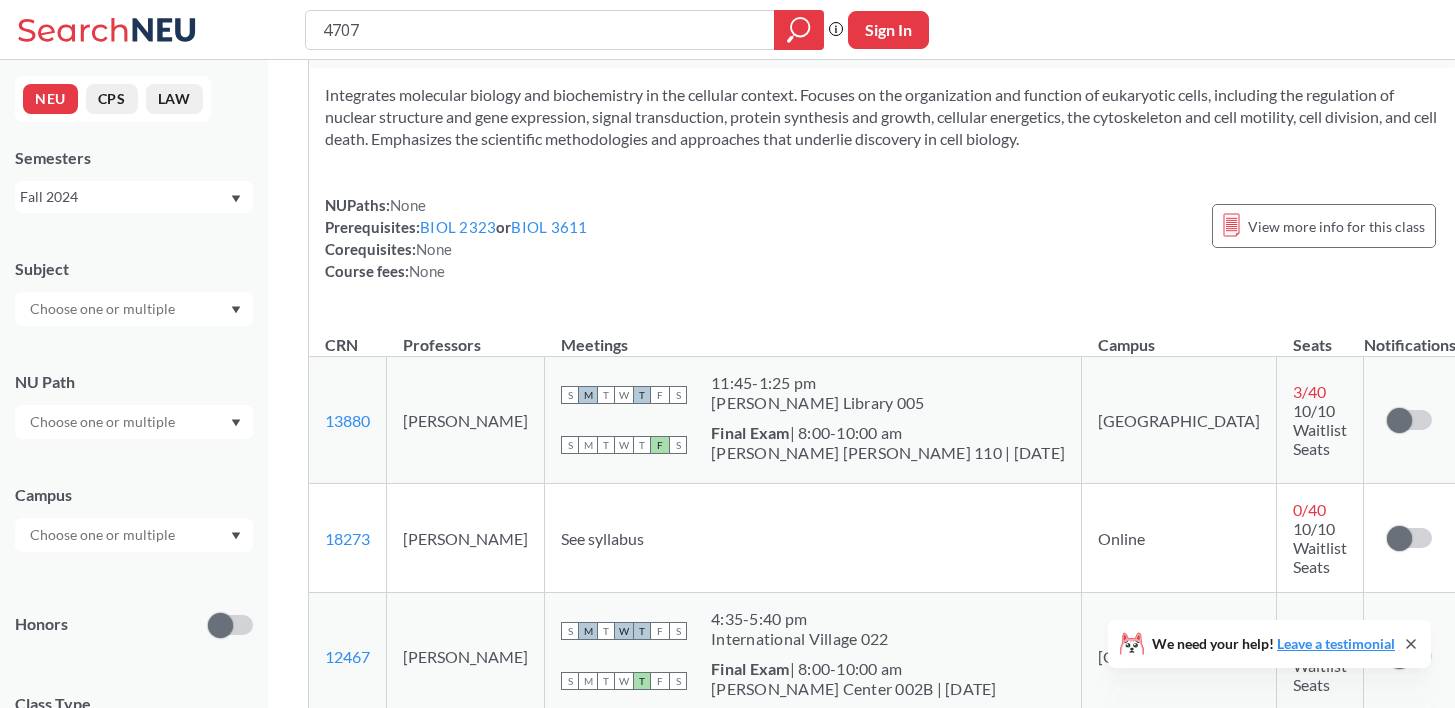 scroll, scrollTop: 0, scrollLeft: 0, axis: both 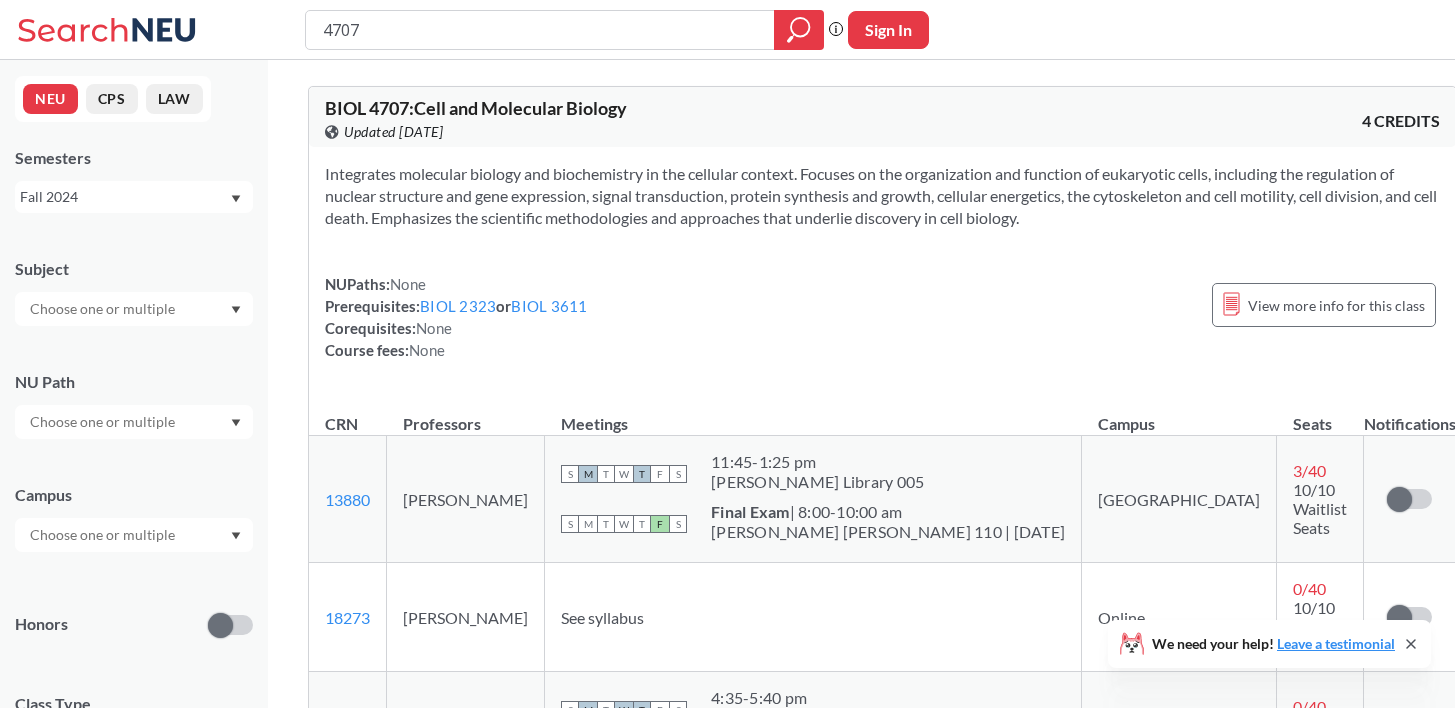 click on "Fall 2024" at bounding box center (124, 197) 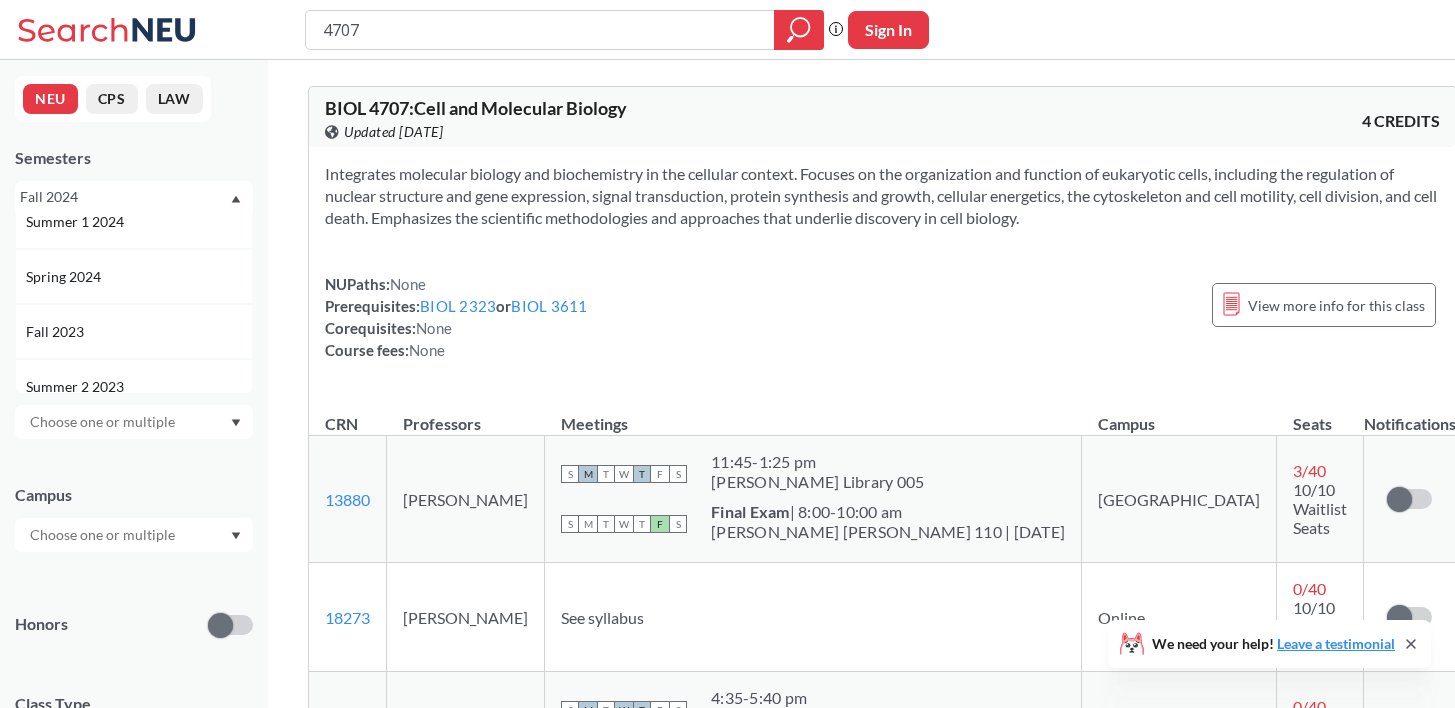 scroll, scrollTop: 438, scrollLeft: 0, axis: vertical 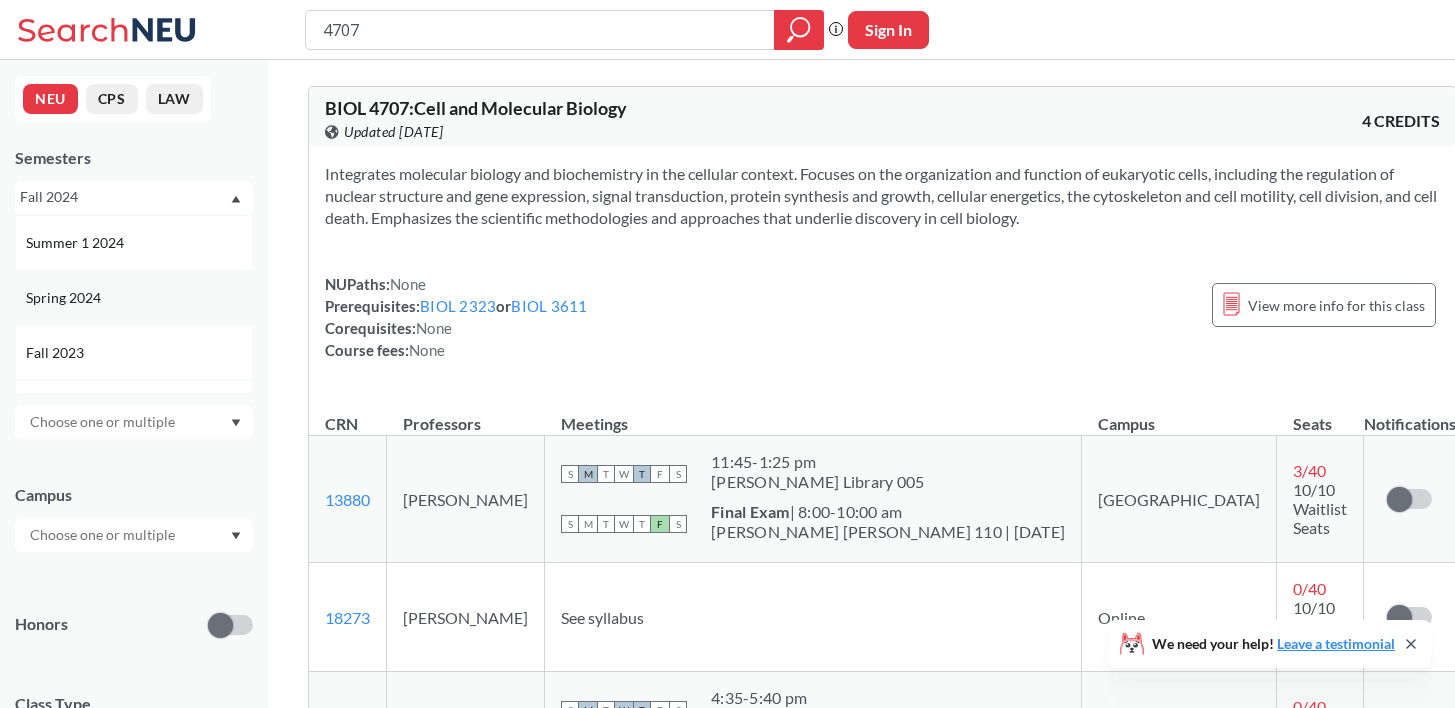 click on "Spring 2024" at bounding box center [139, 298] 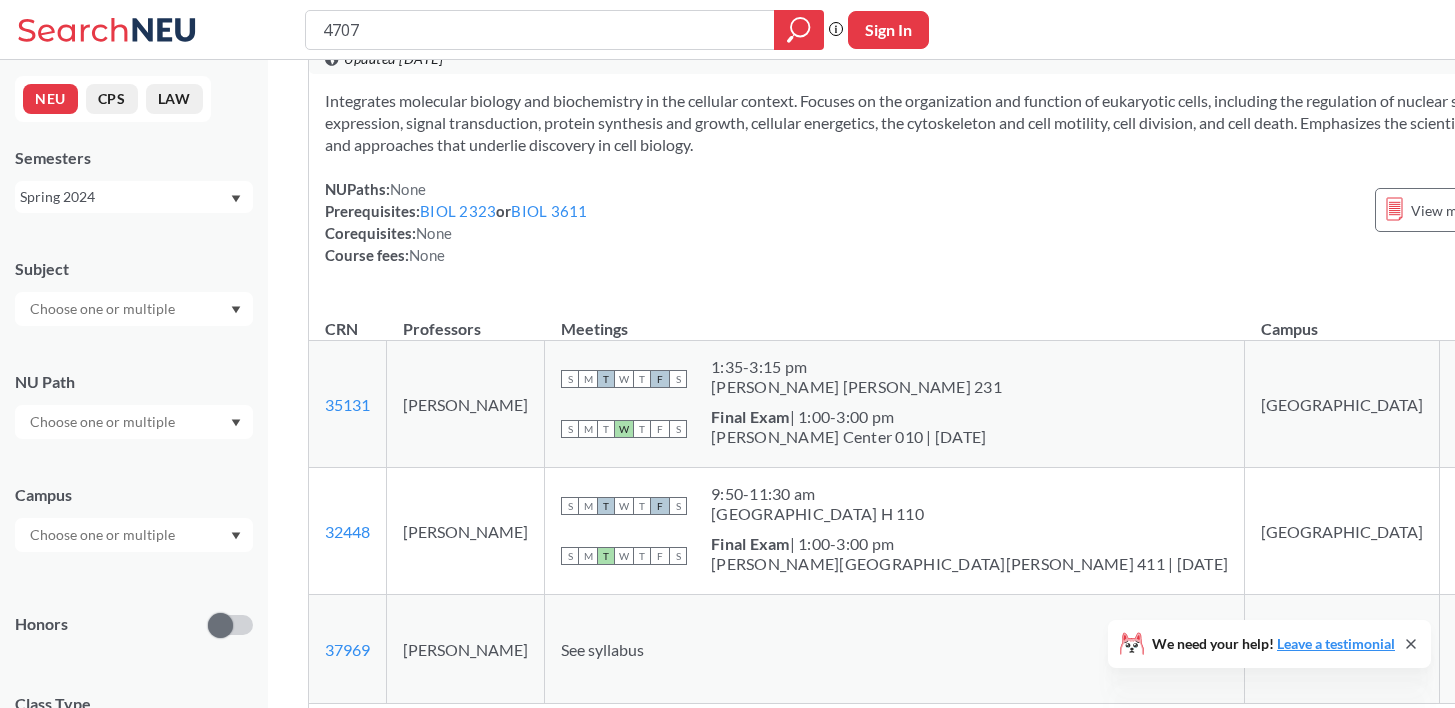 scroll, scrollTop: 91, scrollLeft: 0, axis: vertical 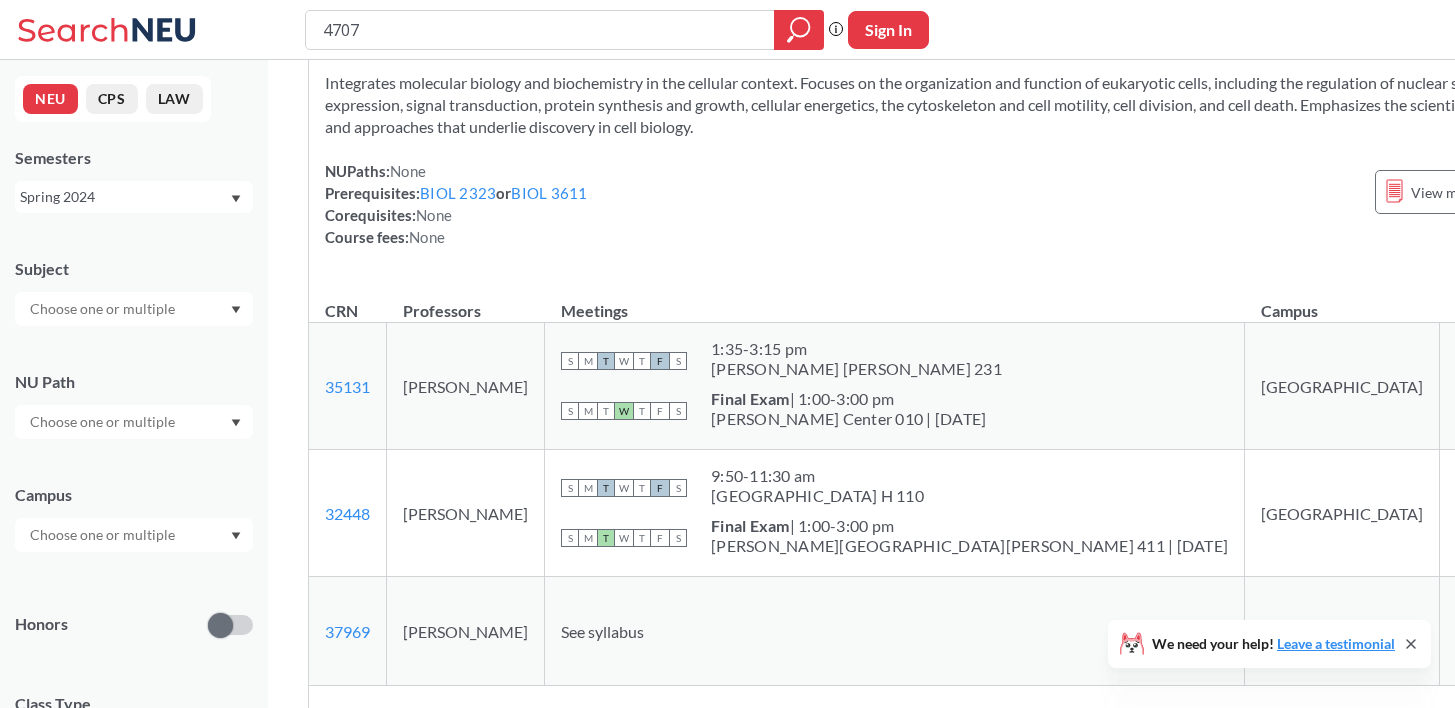 click on "Spring 2024" at bounding box center (124, 197) 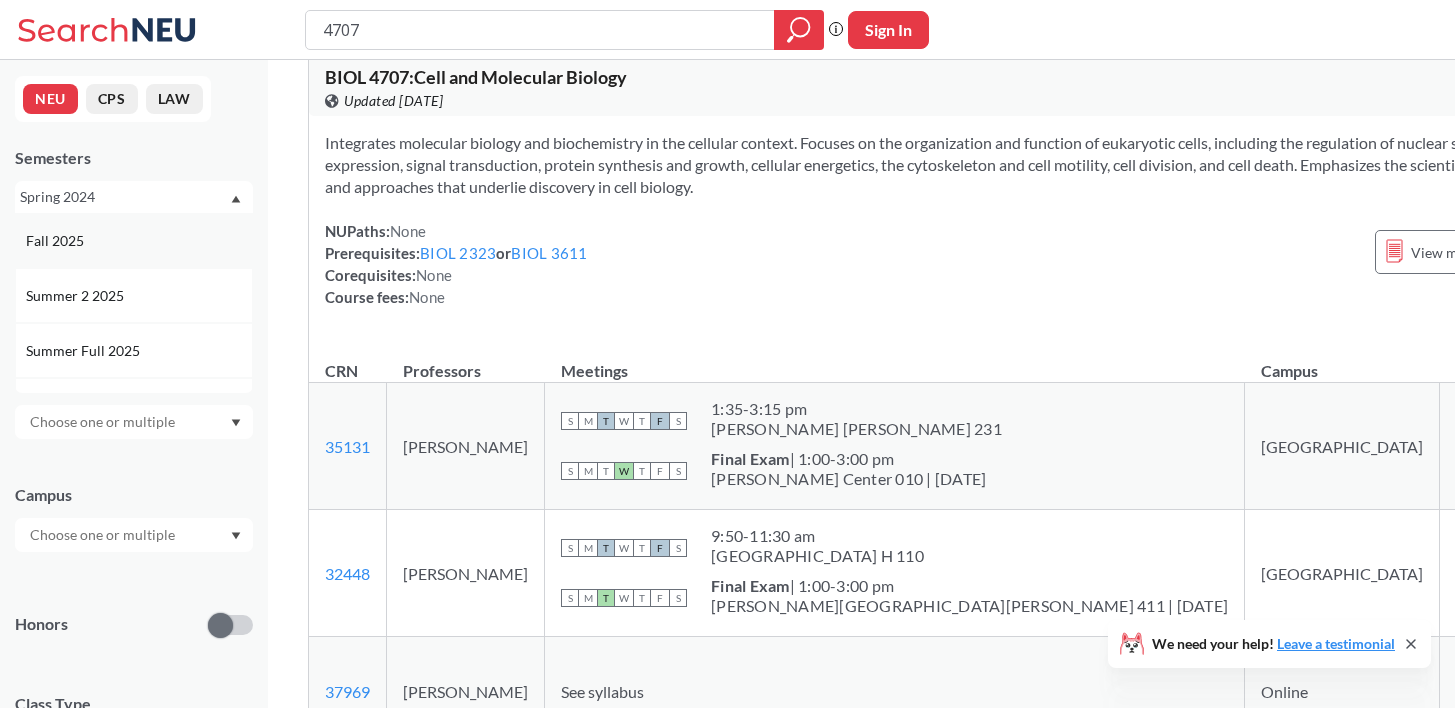 scroll, scrollTop: 28, scrollLeft: 0, axis: vertical 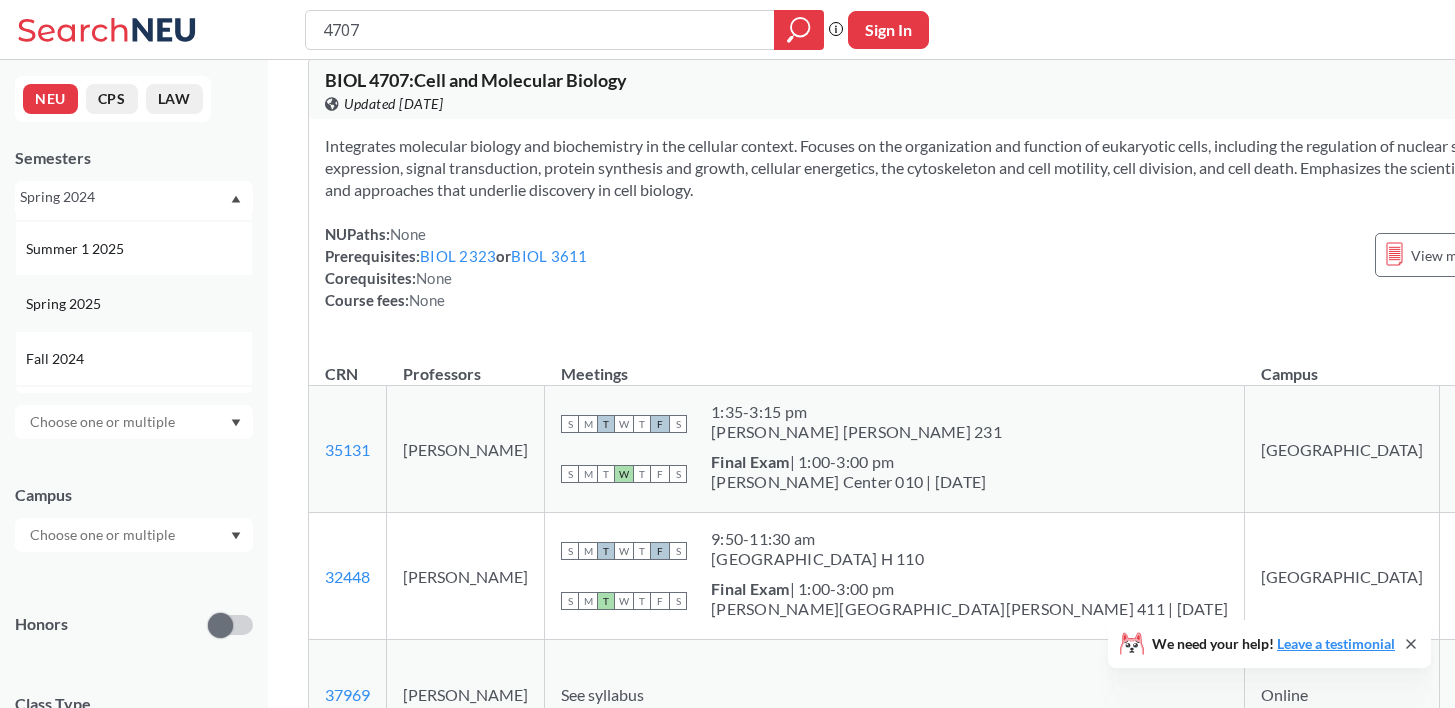 click on "Spring 2025" at bounding box center (139, 304) 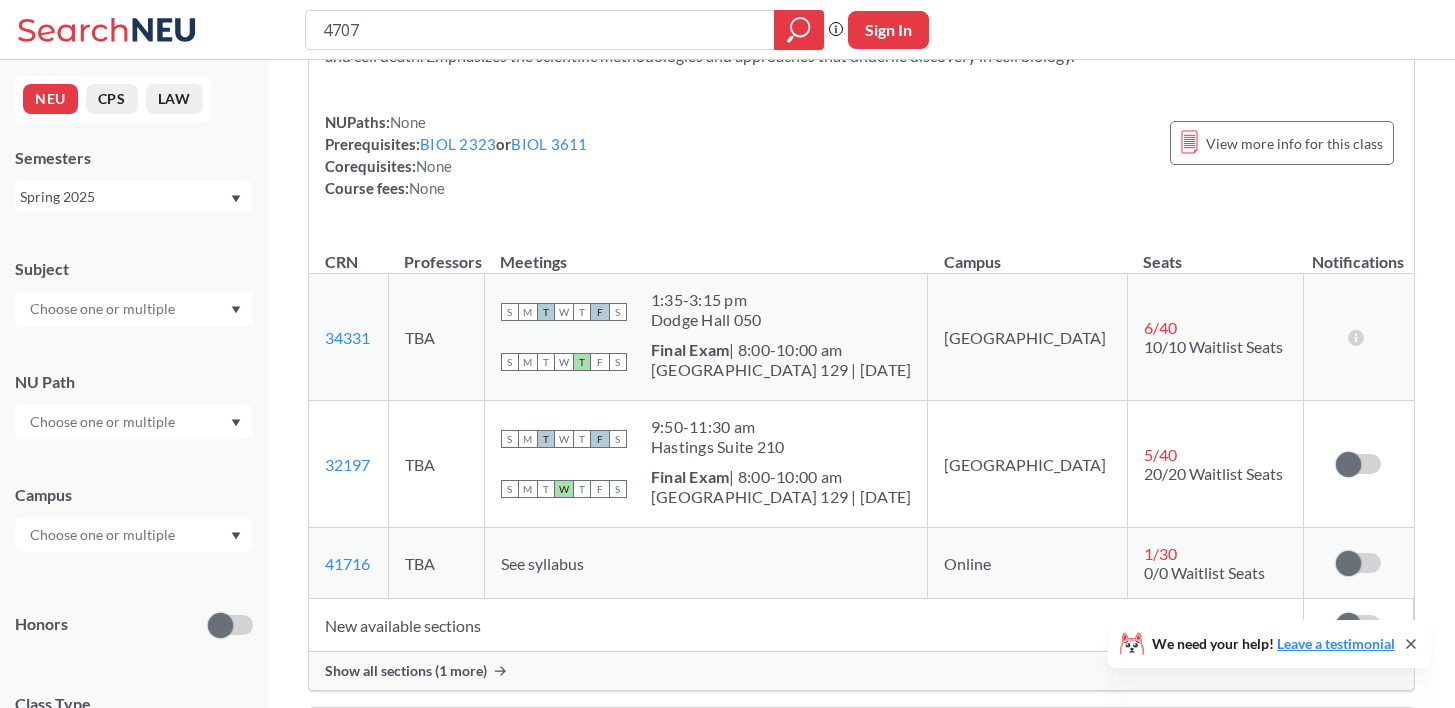 scroll, scrollTop: 10, scrollLeft: 0, axis: vertical 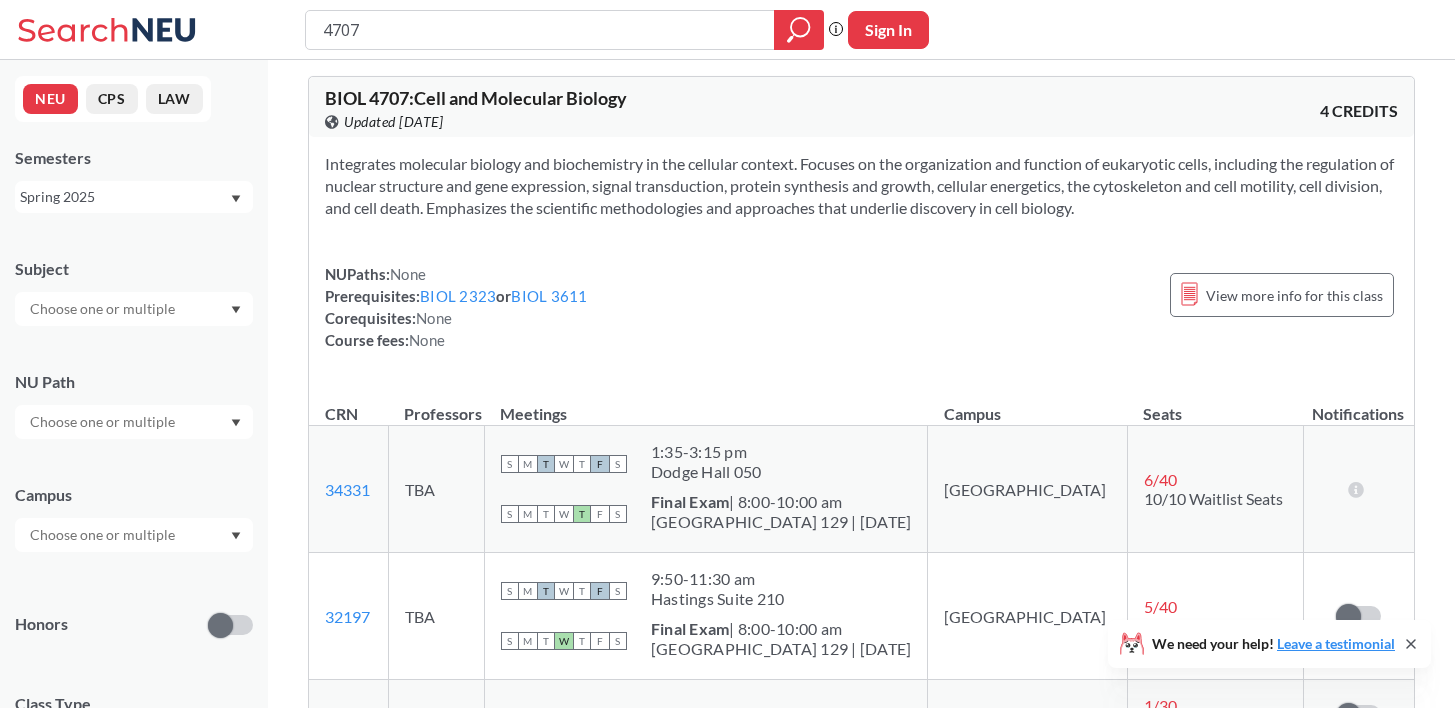 click on "Spring 2025" at bounding box center (124, 197) 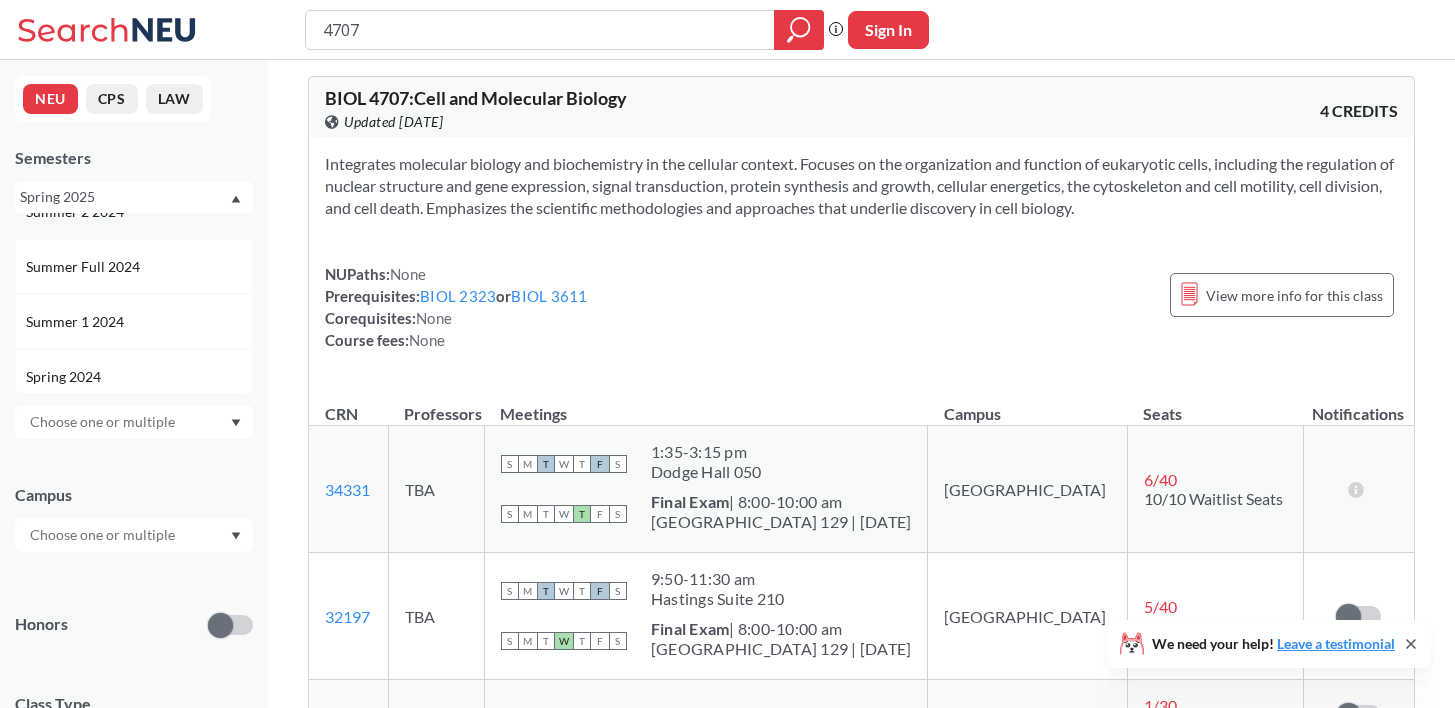 scroll, scrollTop: 381, scrollLeft: 0, axis: vertical 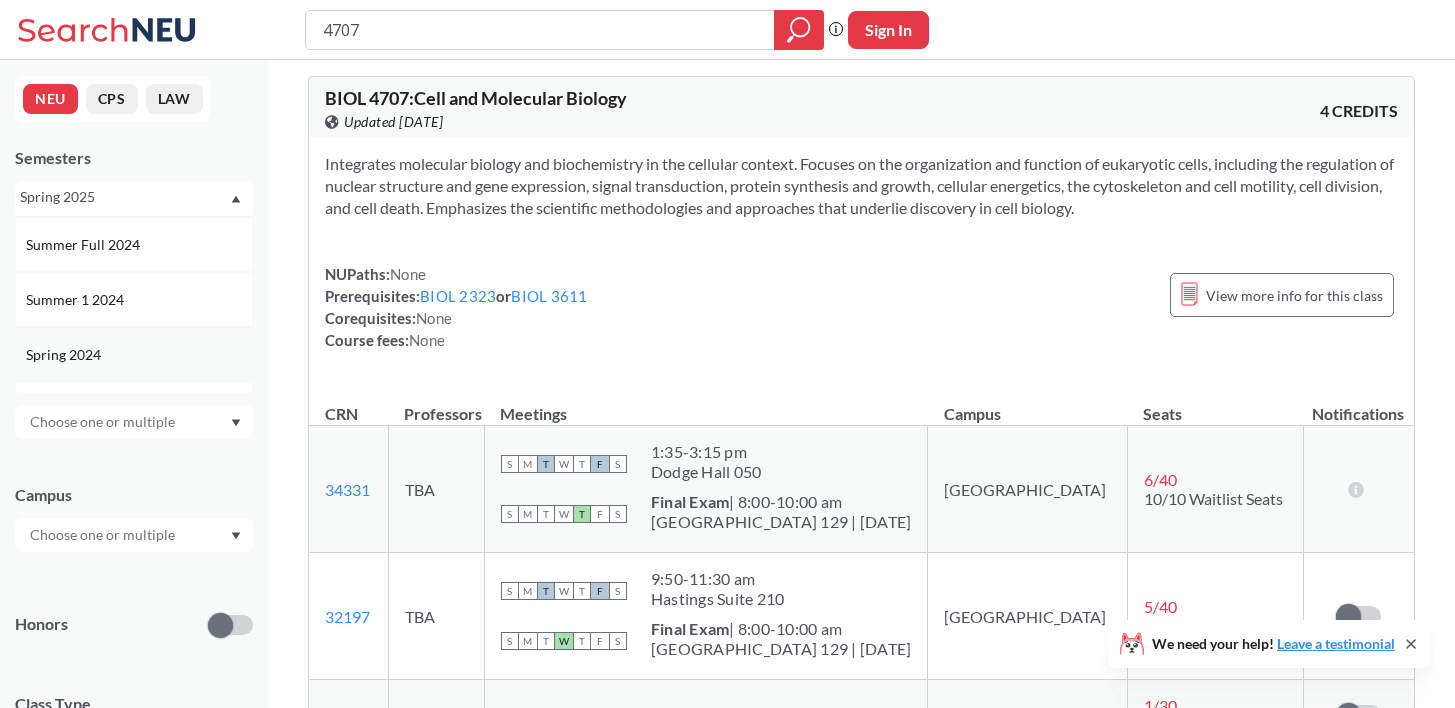 click on "Spring 2024" at bounding box center (139, 355) 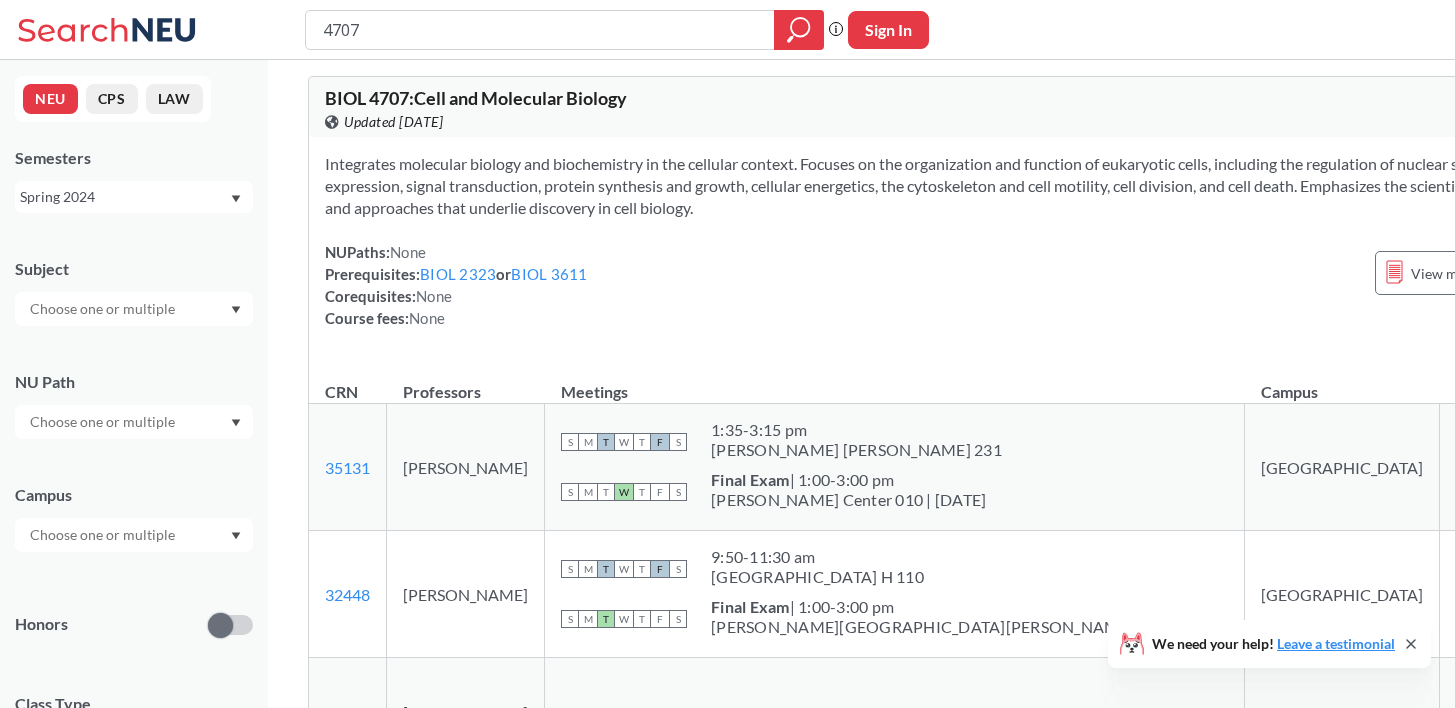 scroll, scrollTop: 0, scrollLeft: 0, axis: both 